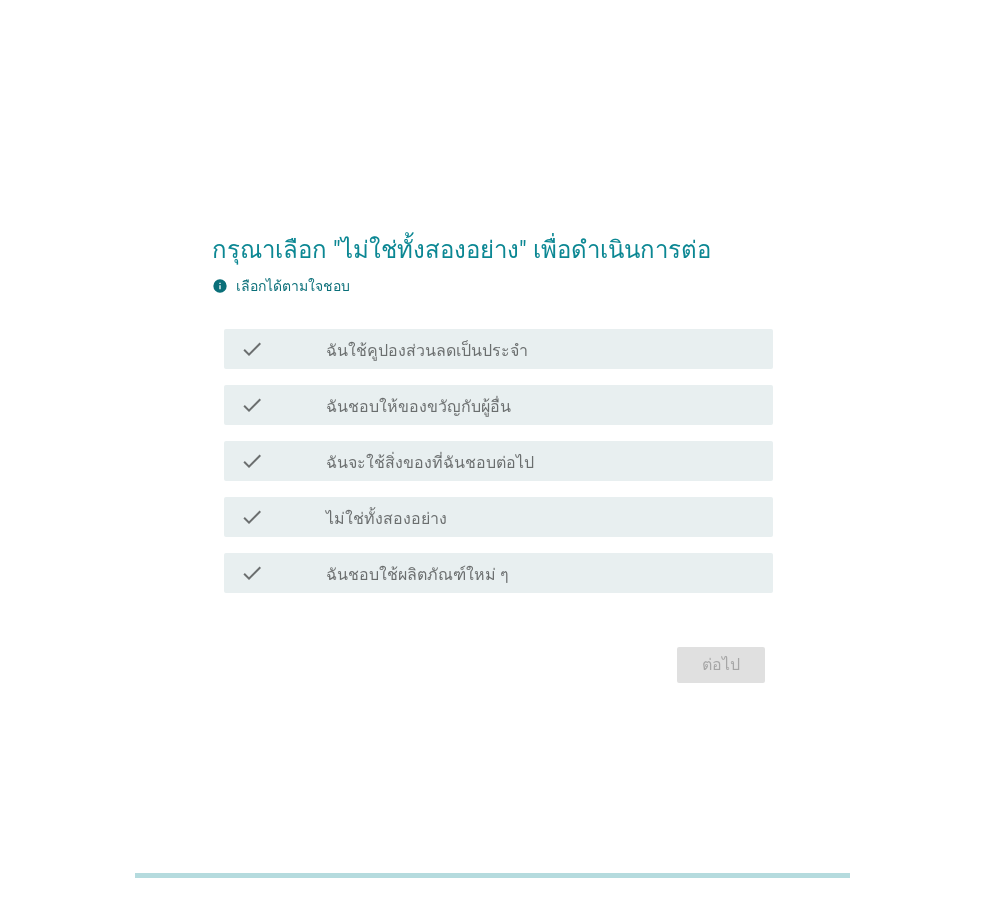 scroll, scrollTop: 0, scrollLeft: 0, axis: both 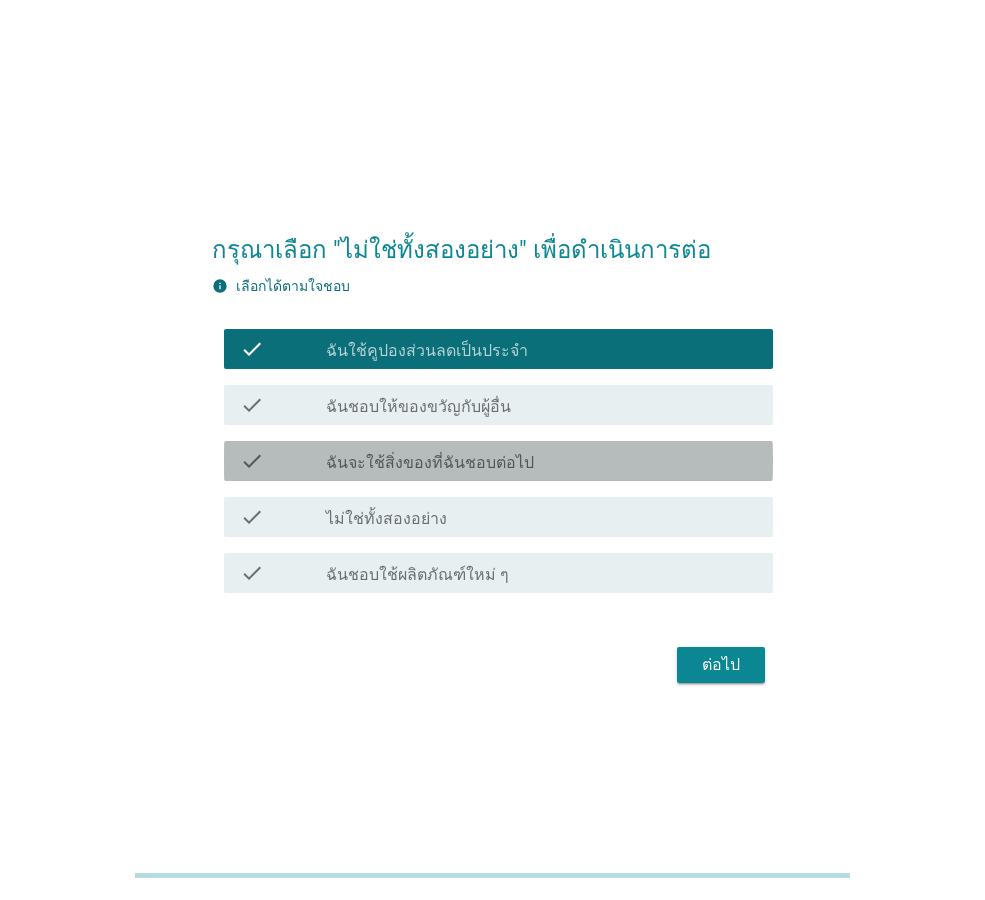 click on "ฉันจะใช้สิ่งของที่ฉันชอบต่อไป" at bounding box center [430, 463] 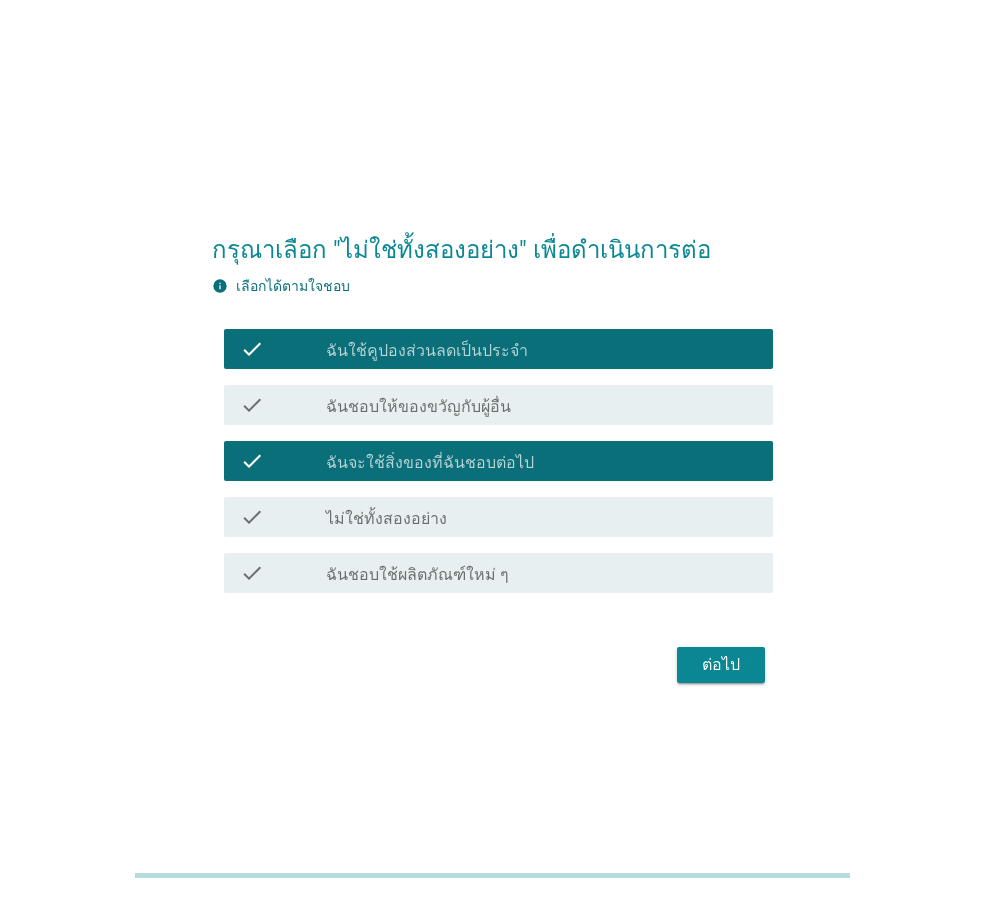 click on "ฉันจะใช้สิ่งของที่ฉันชอบต่อไป" at bounding box center [430, 463] 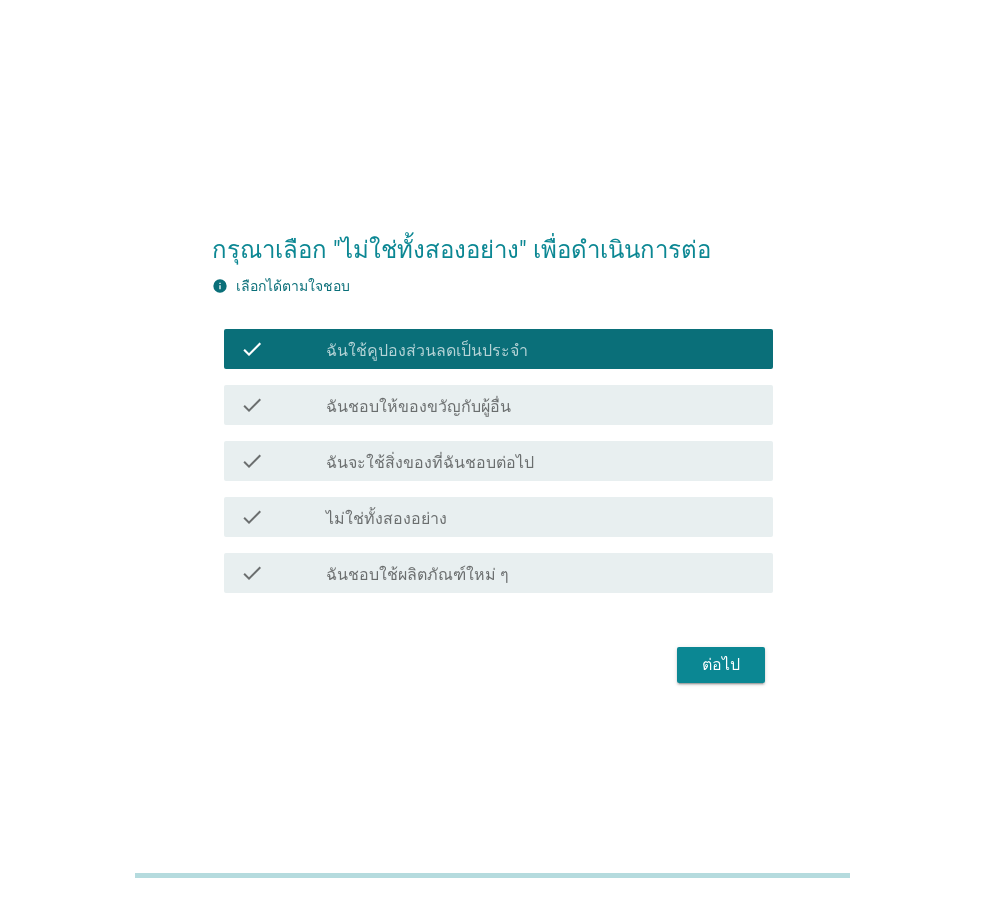 click on "check_box ฉันใช้คูปองส่วนลดเป็นประจำ" at bounding box center (541, 349) 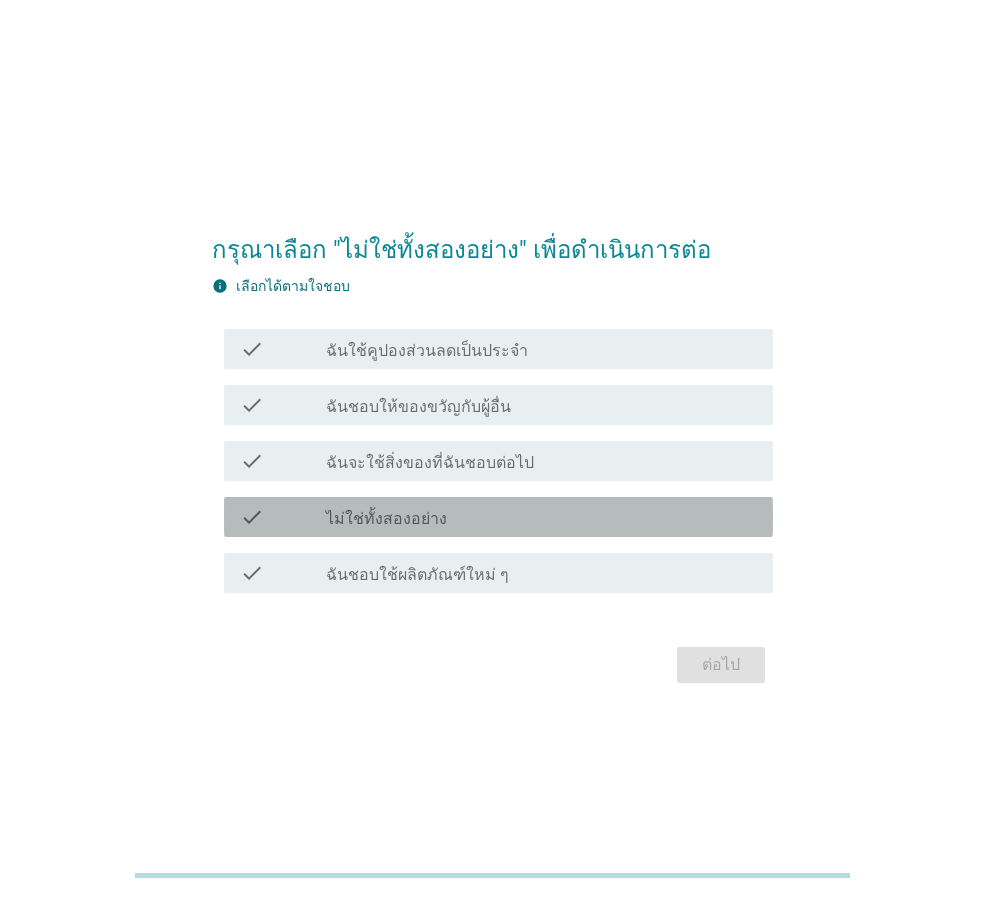 click on "check_box_outline_blank ไม่ใช่ทั้งสองอย่าง" at bounding box center (541, 517) 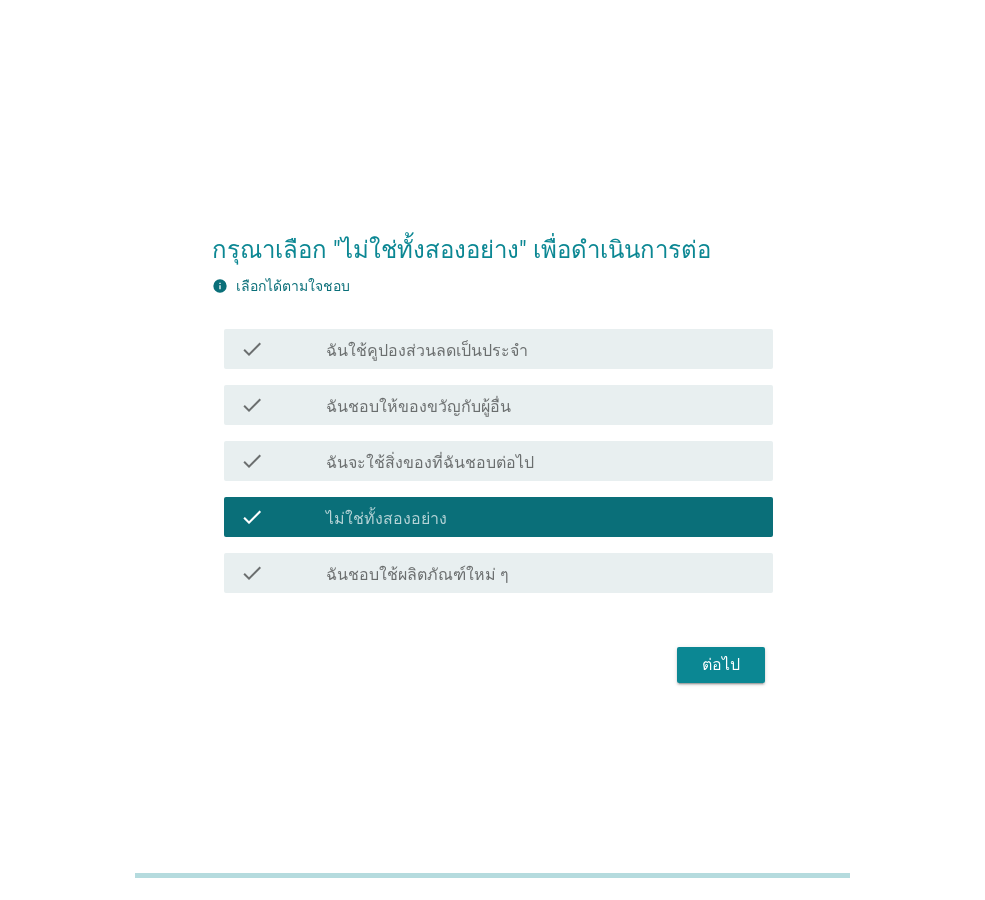 click on "ต่อไป" at bounding box center (721, 665) 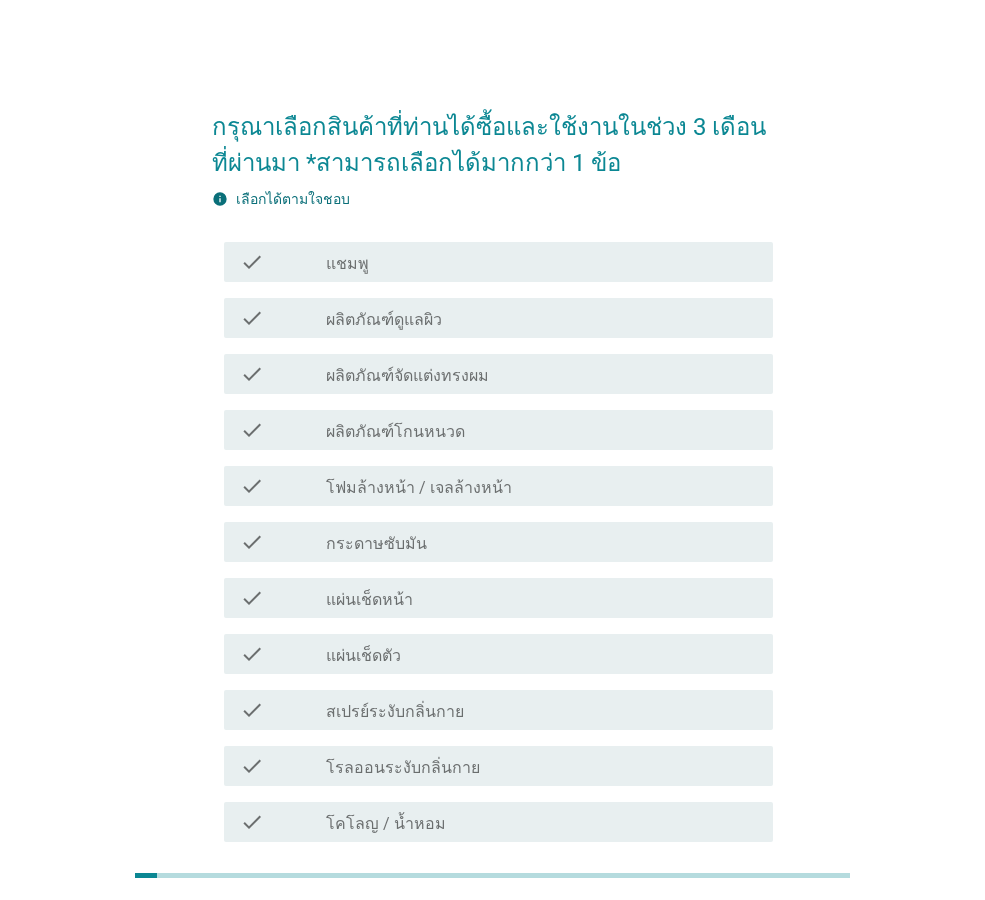 click on "check     check_box_outline_blank แชมพู" at bounding box center [498, 262] 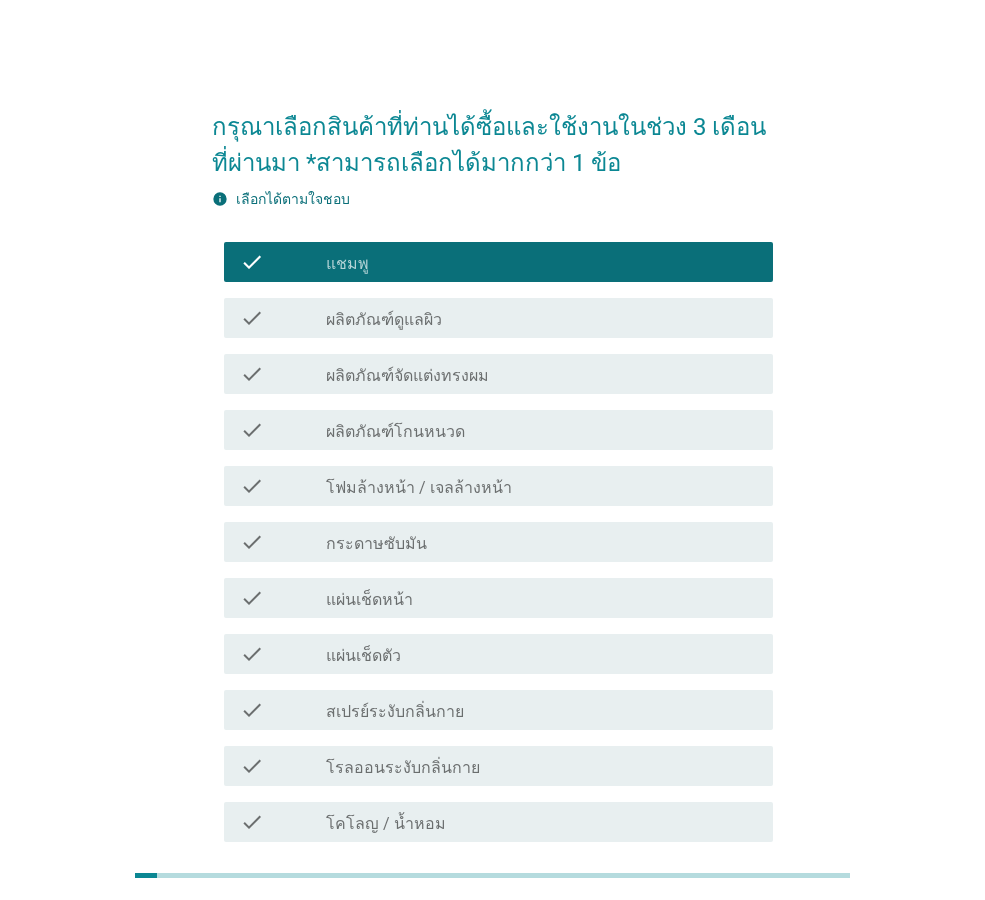 click on "check_box_outline_blank ผลิตภัณฑ์จัดแต่งทรงผม" at bounding box center (541, 374) 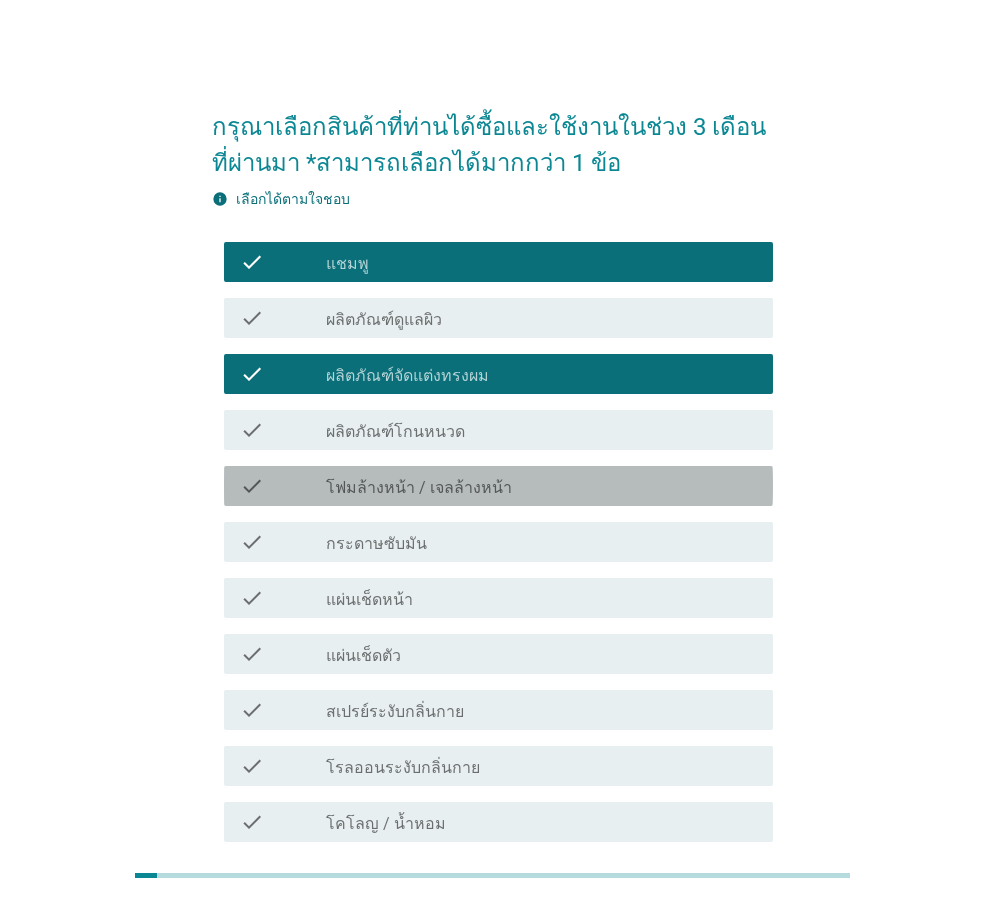 click on "โฟมล้างหน้า / เจลล้างหน้า" at bounding box center (419, 488) 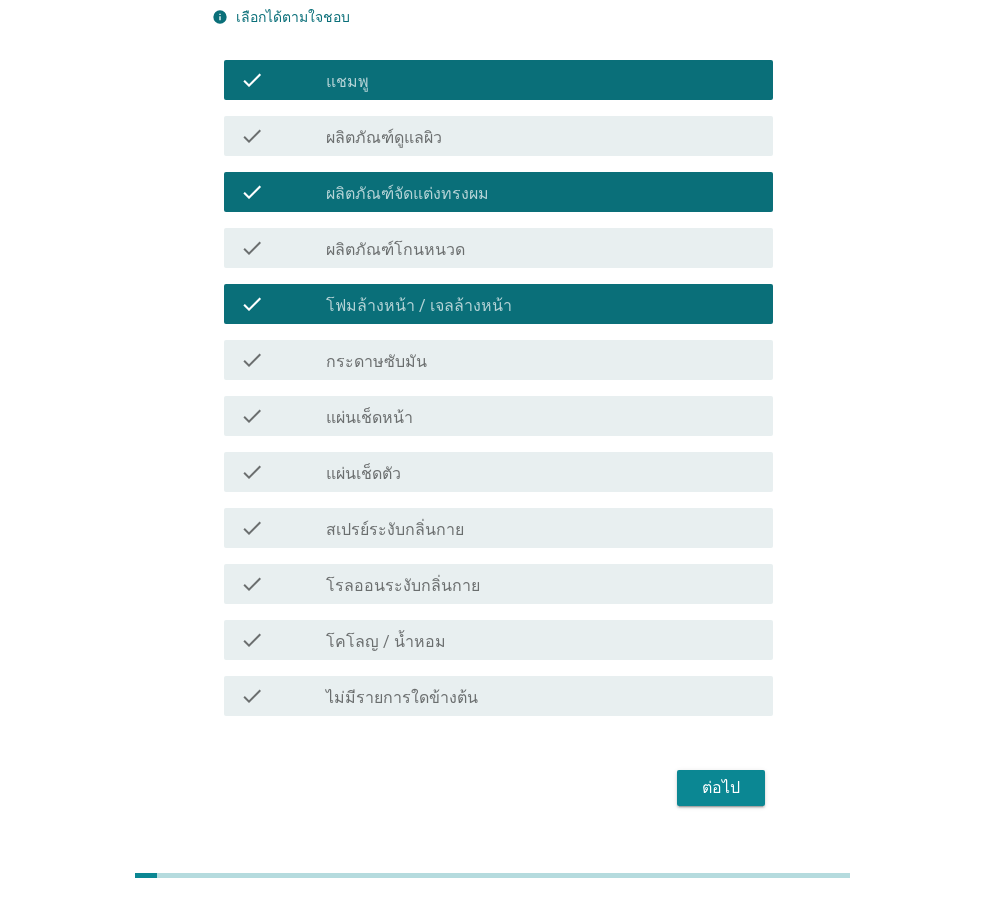scroll, scrollTop: 200, scrollLeft: 0, axis: vertical 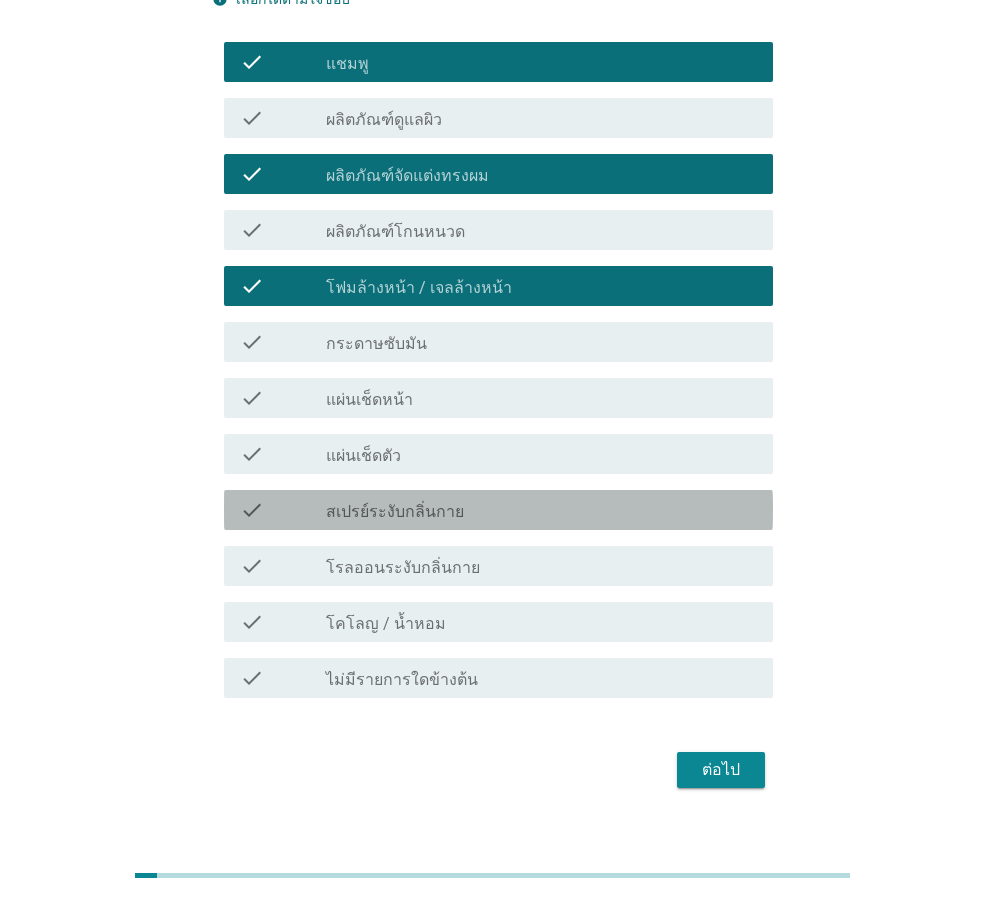 click on "สเปรย์ระงับกลิ่นกาย" at bounding box center [395, 512] 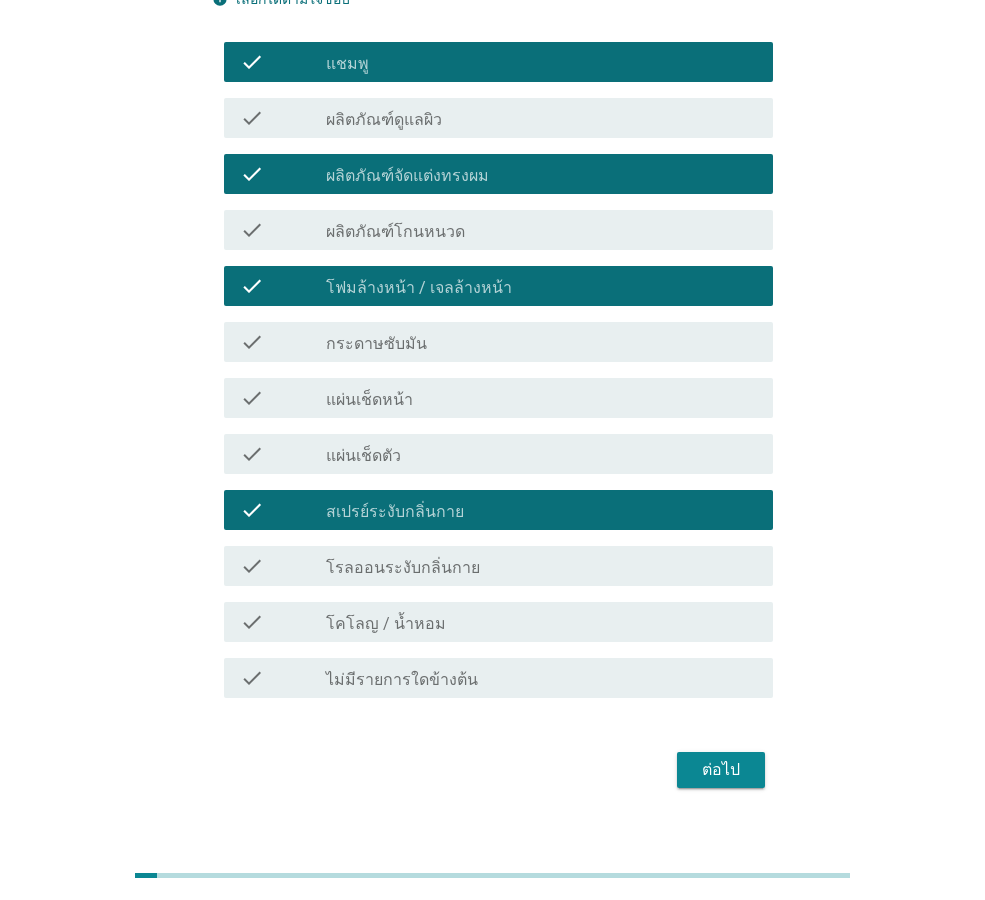 click on "โรลออนระงับกลิ่นกาย" at bounding box center [403, 568] 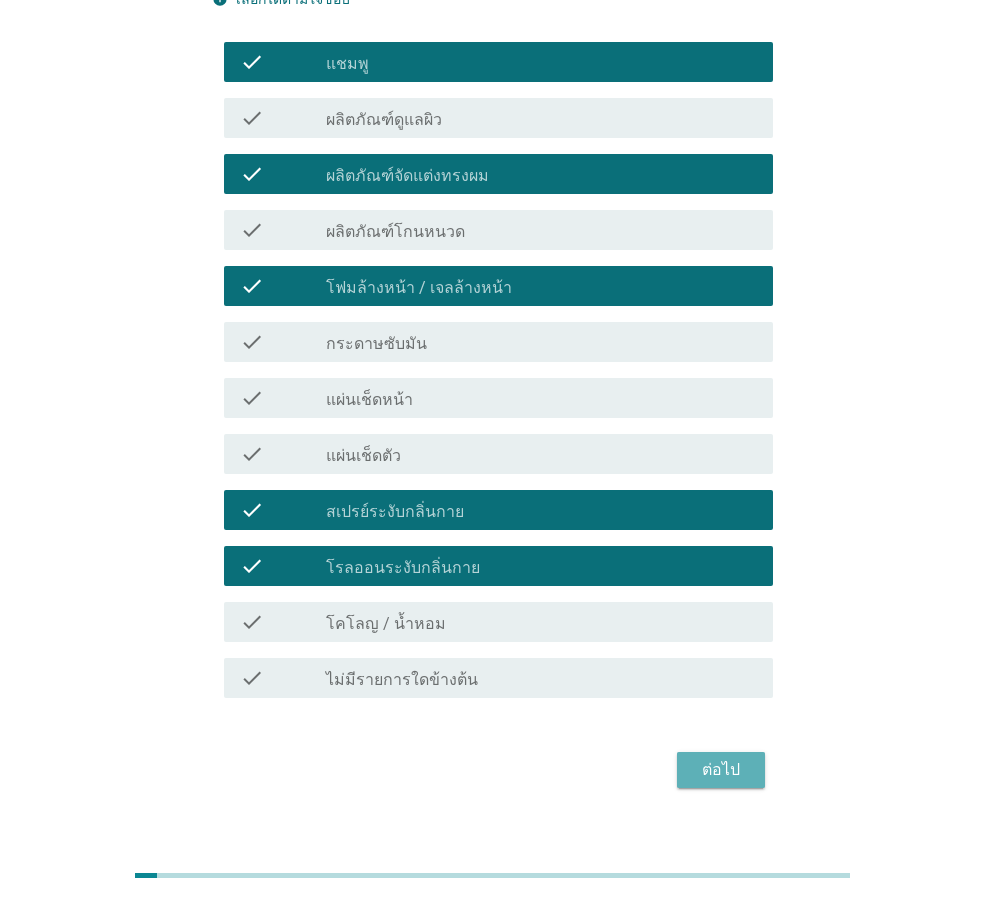 click on "ต่อไป" at bounding box center [721, 770] 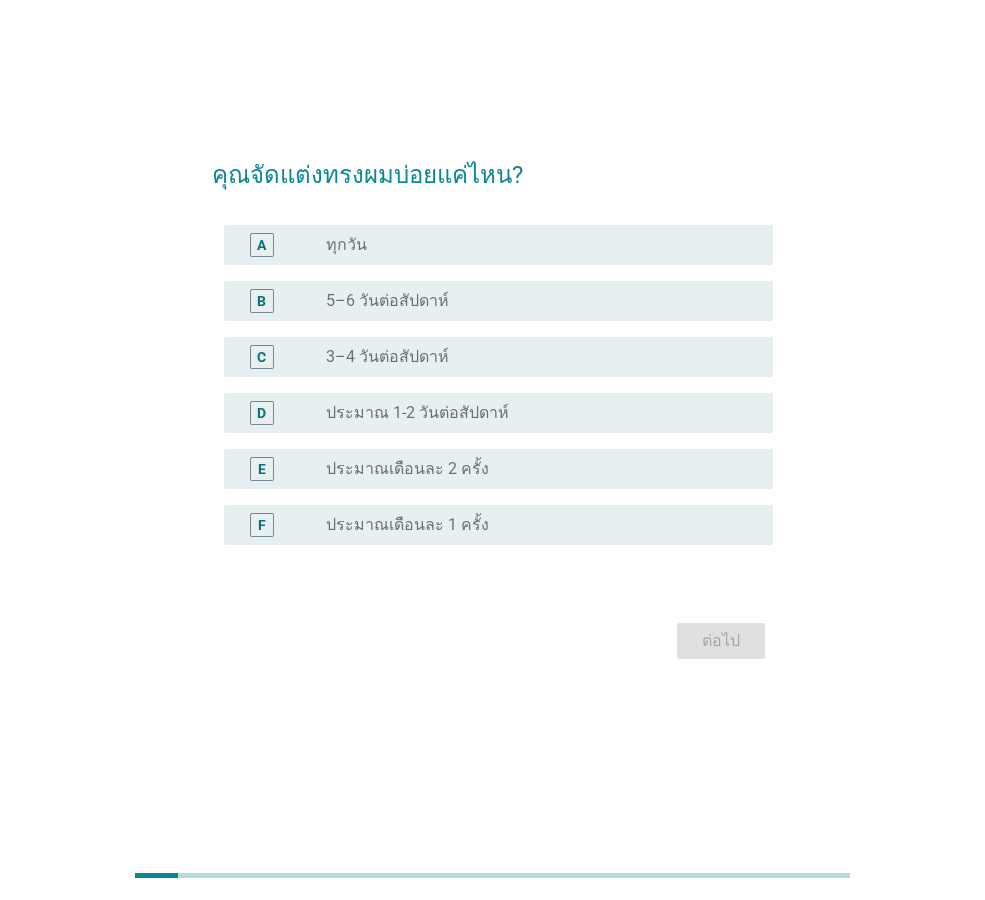 scroll, scrollTop: 0, scrollLeft: 0, axis: both 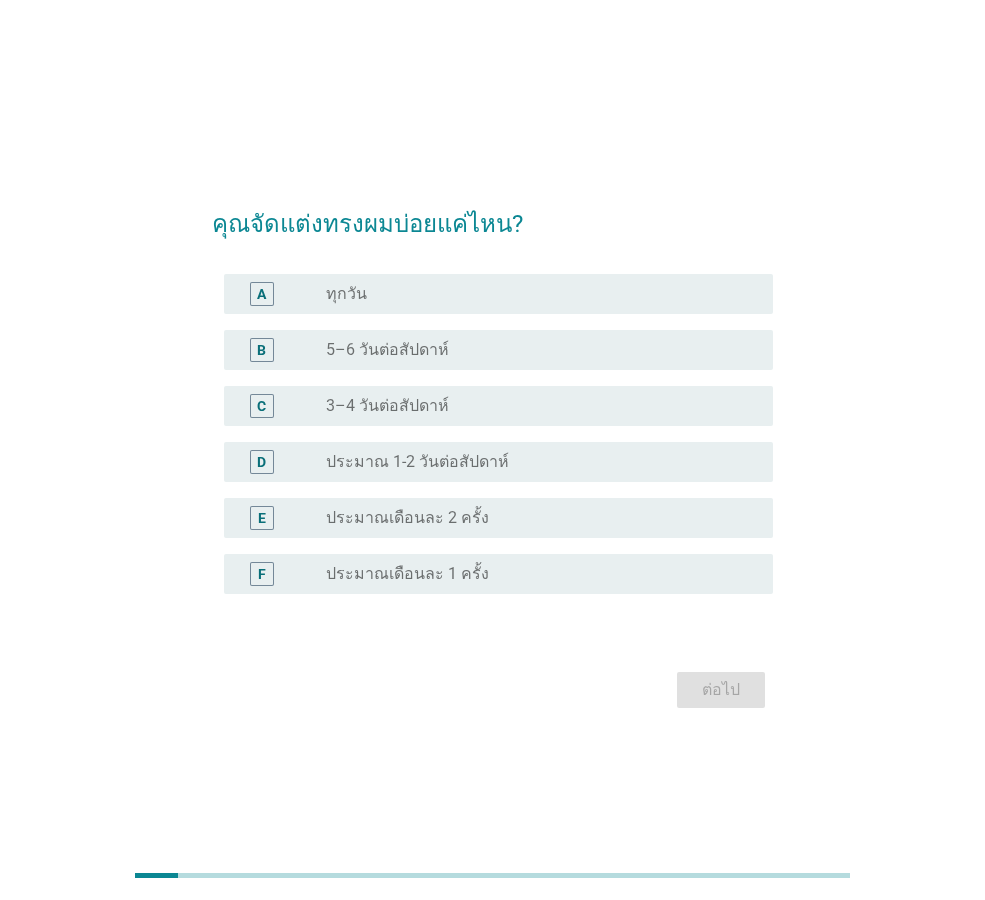 click on "radio_button_unchecked ทุกวัน" at bounding box center [533, 294] 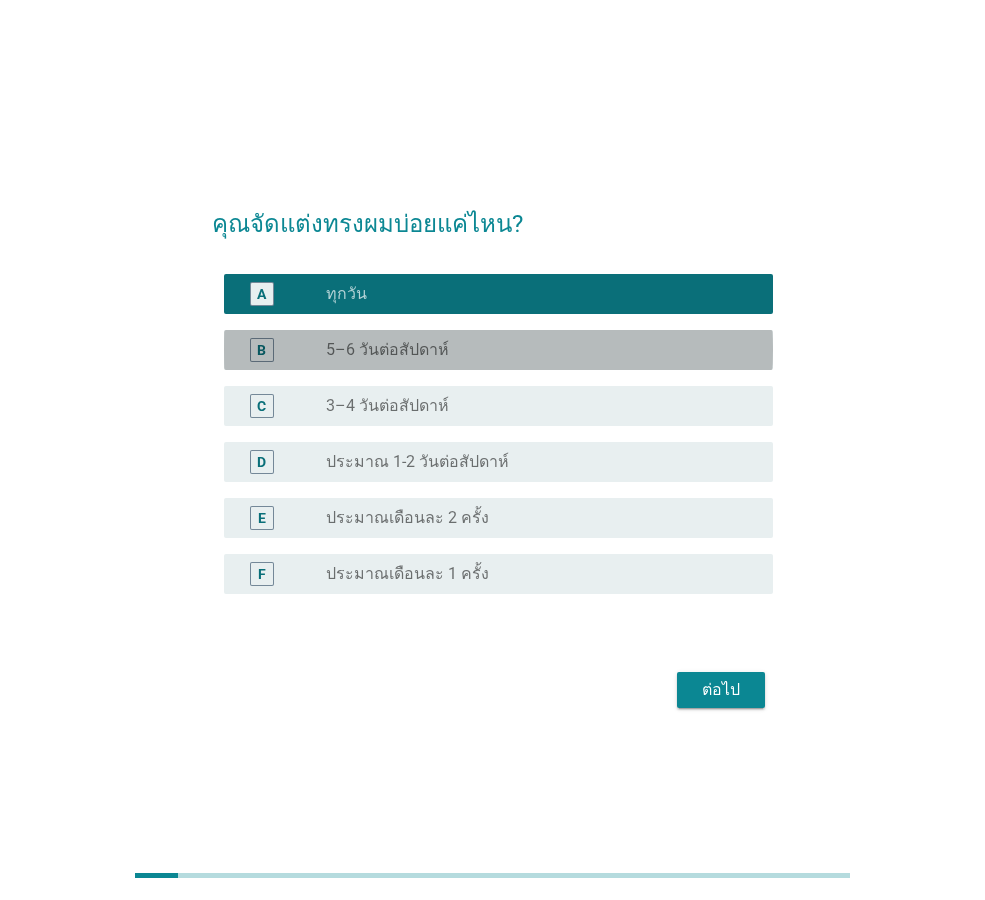 click on "radio_button_unchecked 5–6 วันต่อสัปดาห์" at bounding box center [533, 350] 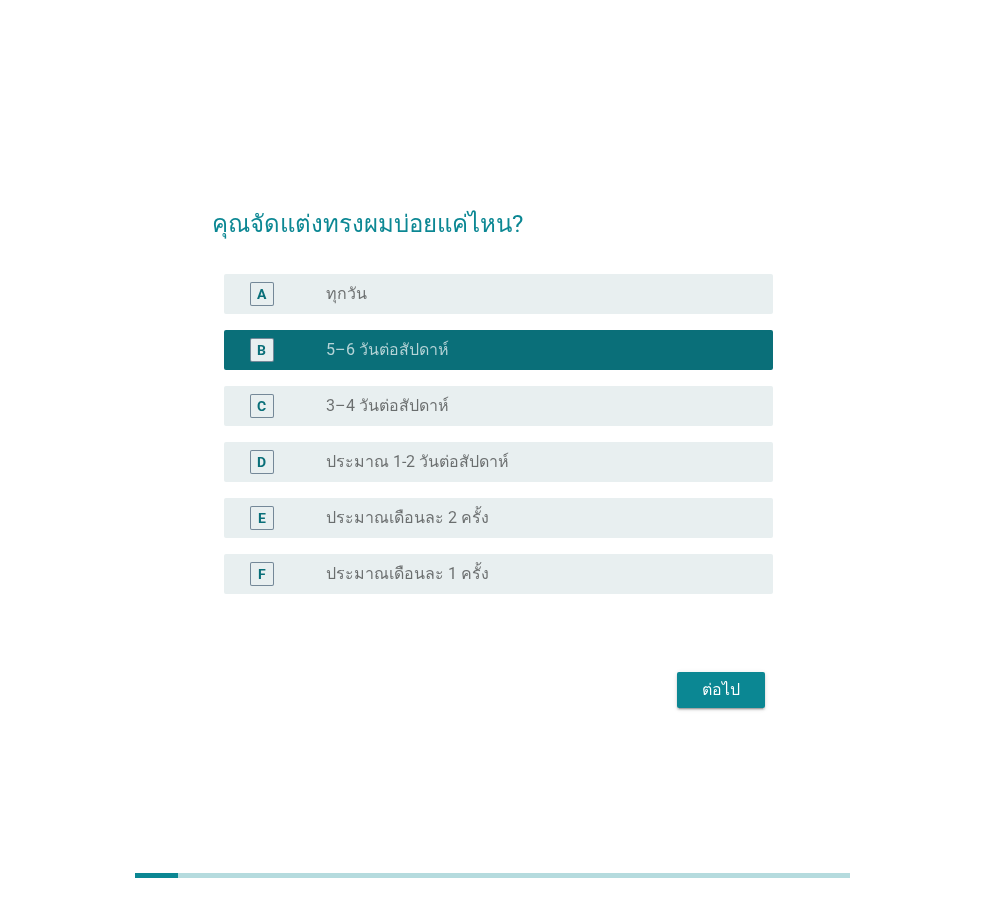 click on "ต่อไป" at bounding box center [721, 690] 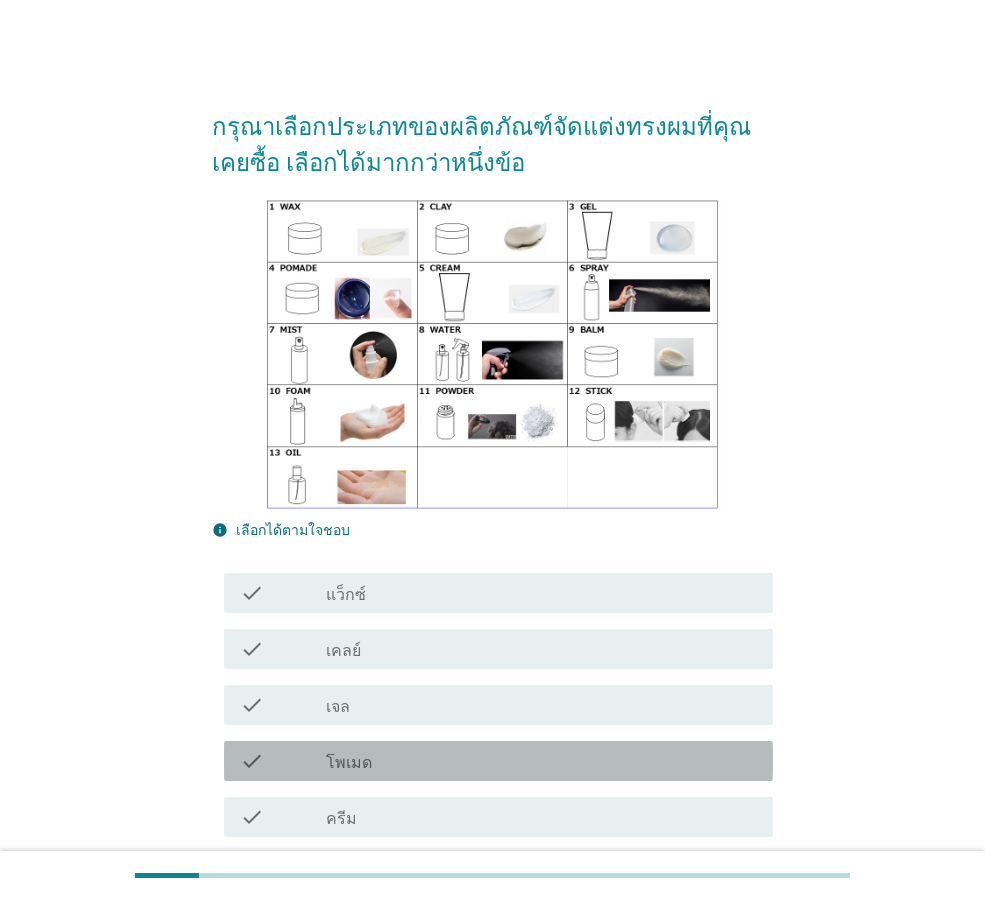 click on "check     check_box_outline_blank โพเมด" at bounding box center (498, 761) 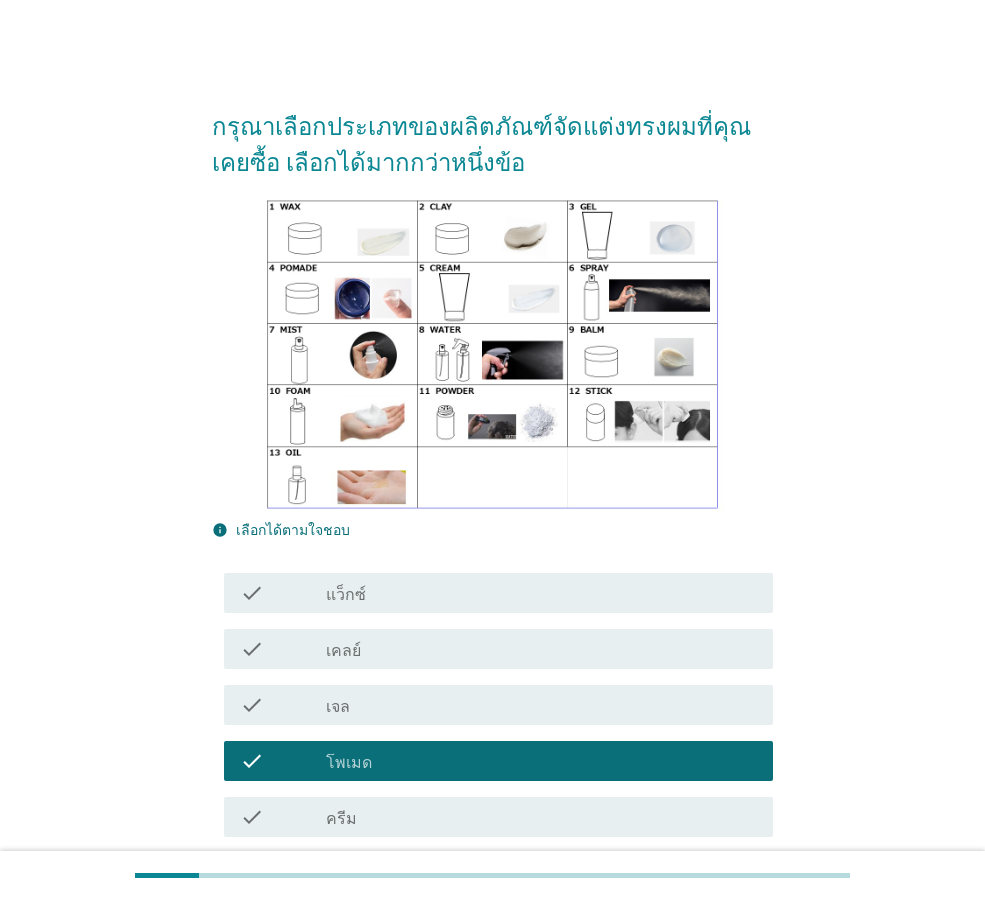 click on "check_box_outline_blank ครีม" at bounding box center (541, 817) 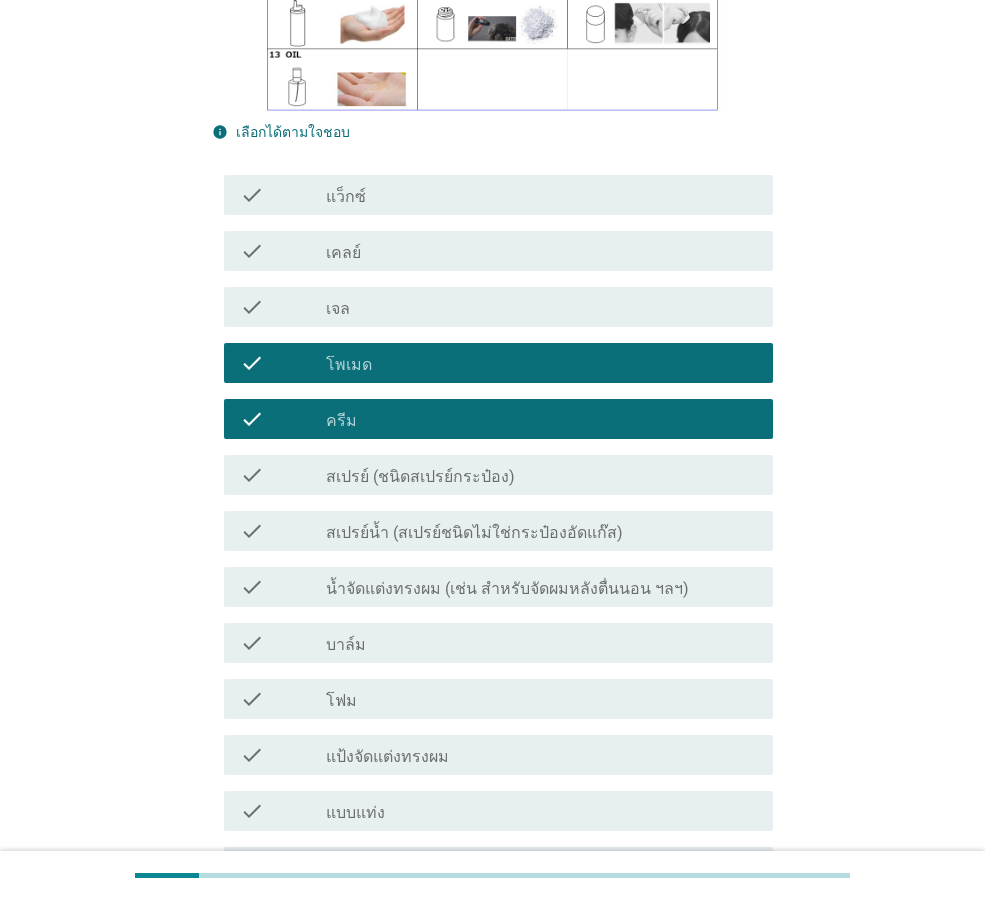 scroll, scrollTop: 400, scrollLeft: 0, axis: vertical 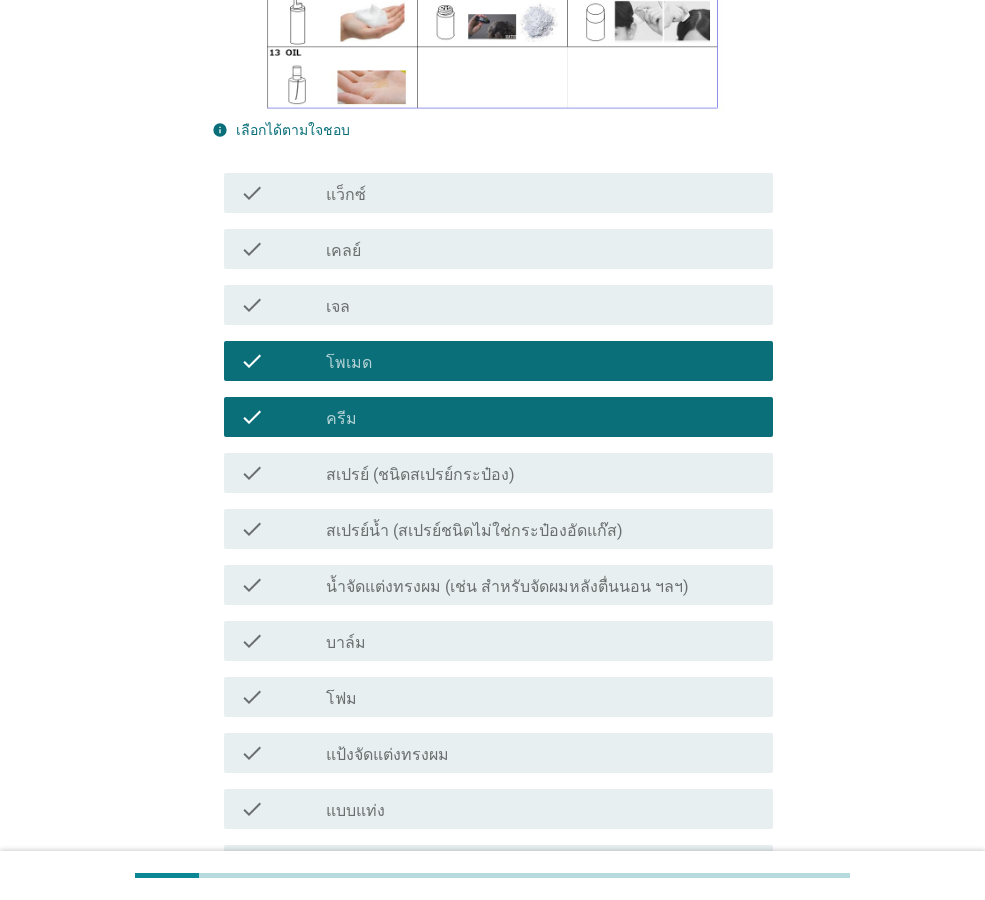 click on "สเปรย์น้ำ (สเปรย์ชนิดไม่ใช่กระป๋องอัดแก๊ส)" at bounding box center [474, 531] 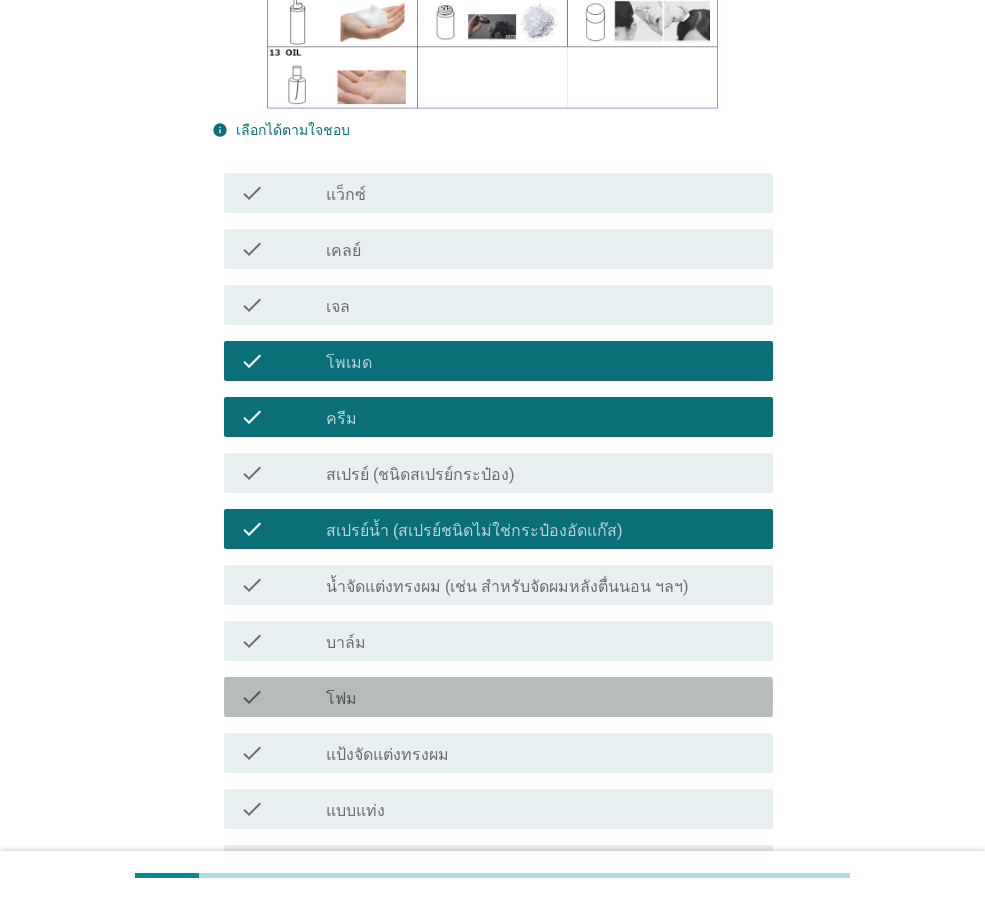 click on "check_box_outline_blank โฟม" at bounding box center [541, 697] 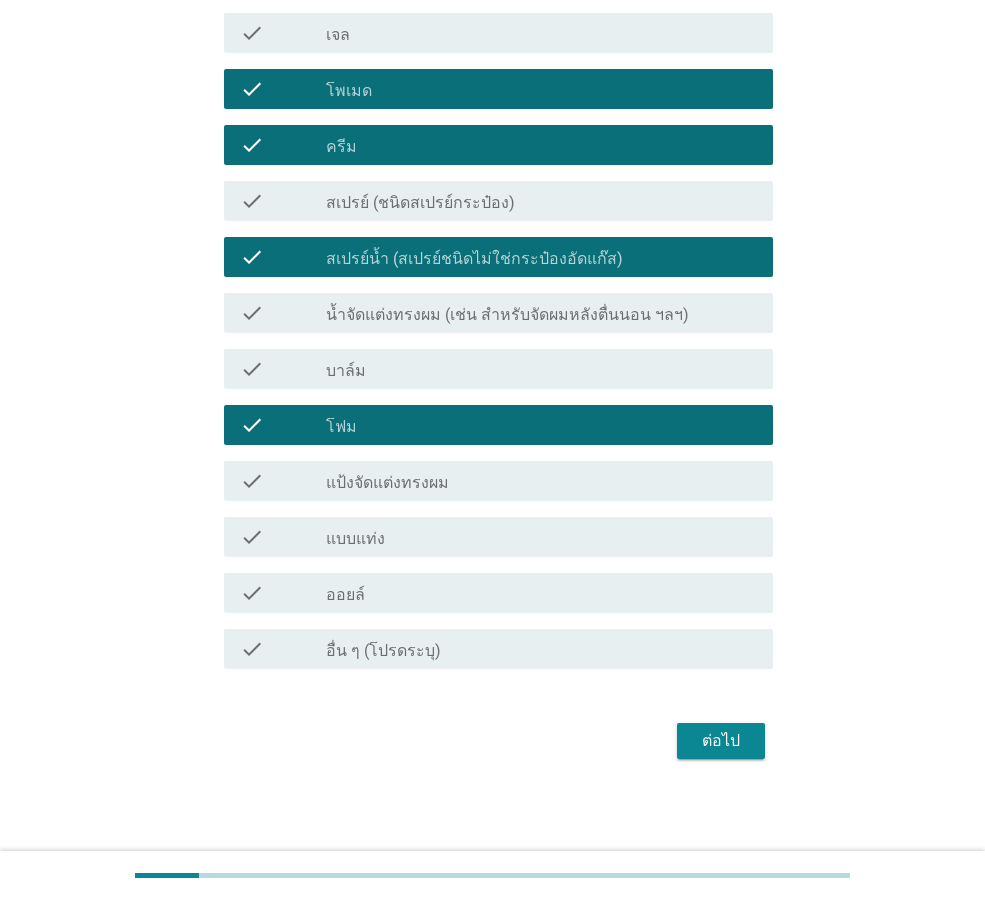 scroll, scrollTop: 674, scrollLeft: 0, axis: vertical 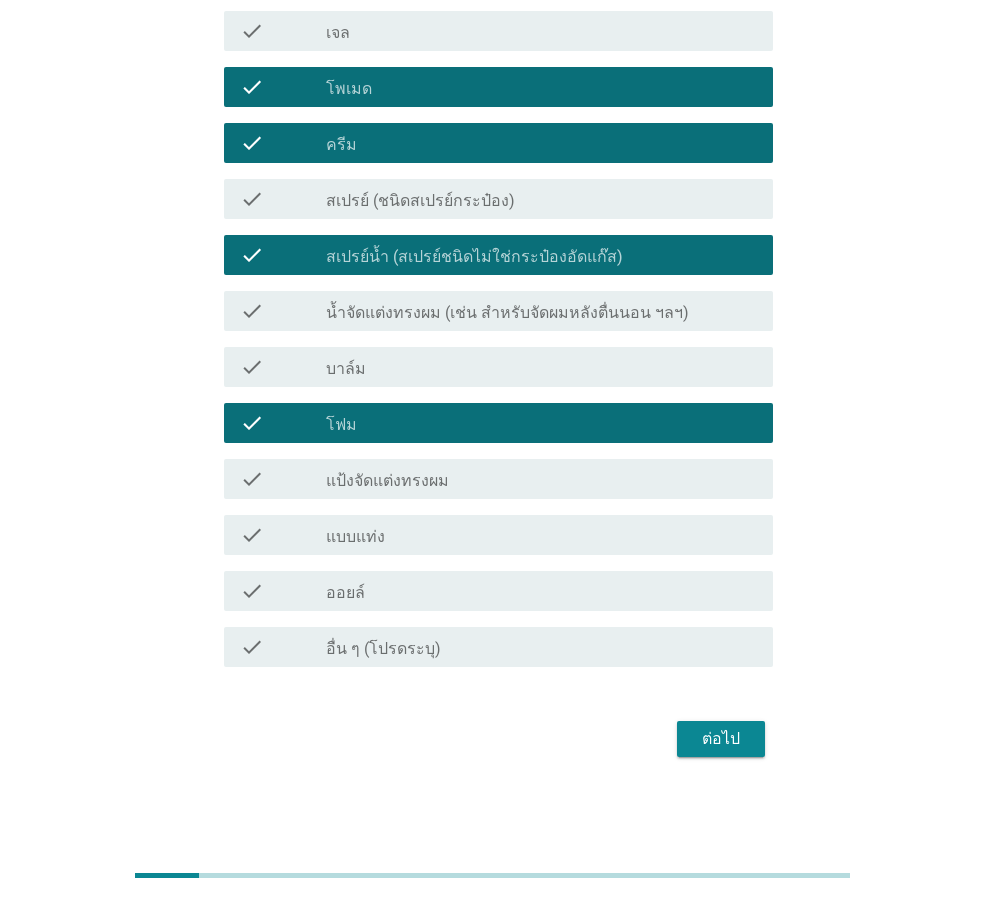 click on "ต่อไป" at bounding box center (721, 739) 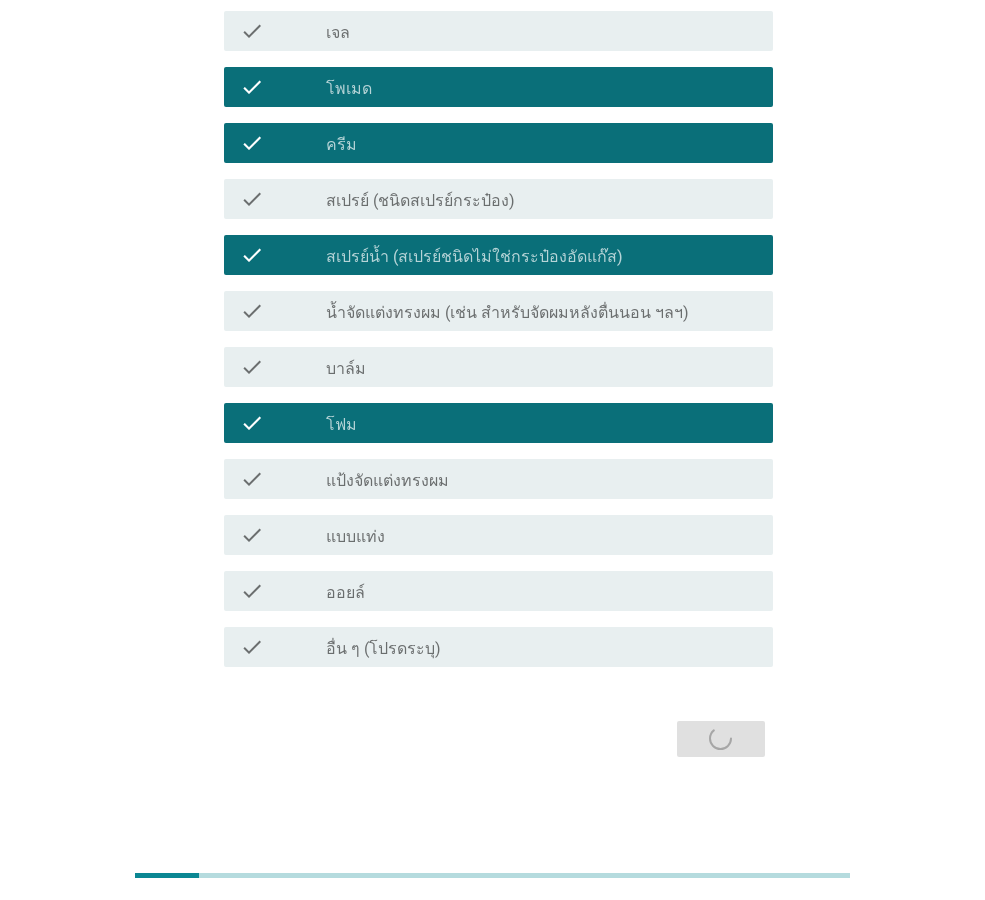 scroll, scrollTop: 0, scrollLeft: 0, axis: both 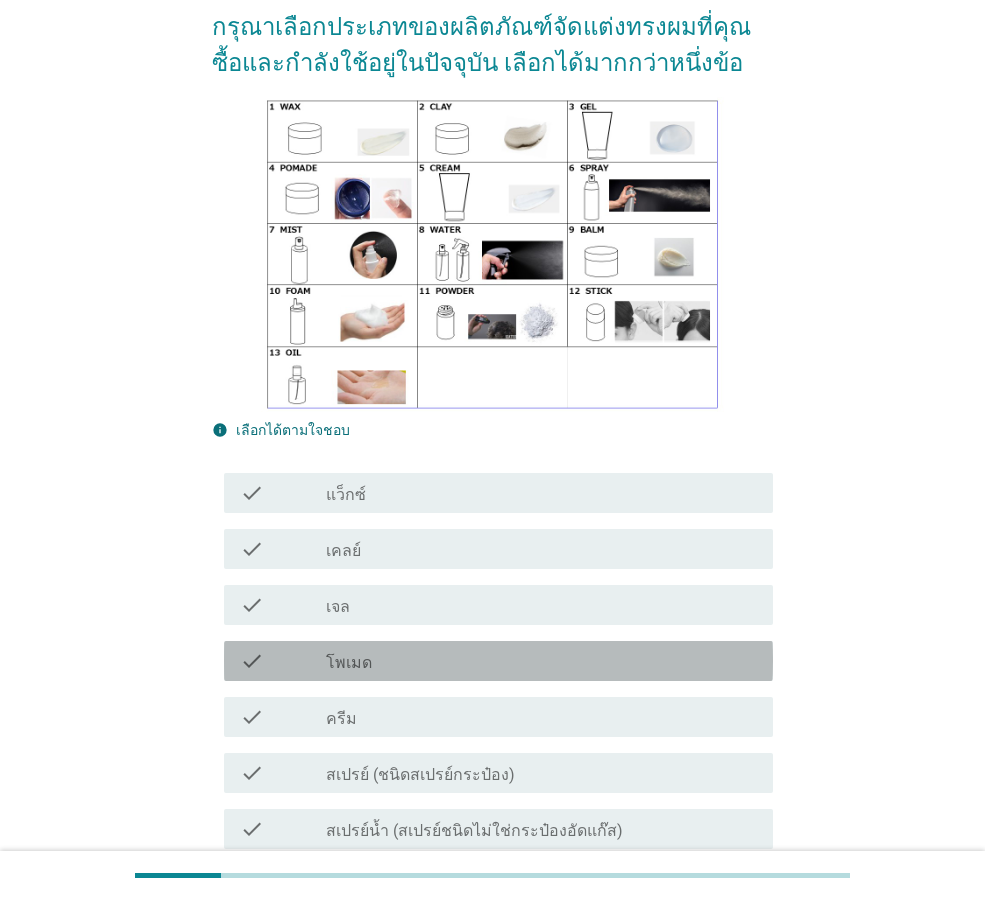 click on "check_box_outline_blank โพเมด" at bounding box center (541, 661) 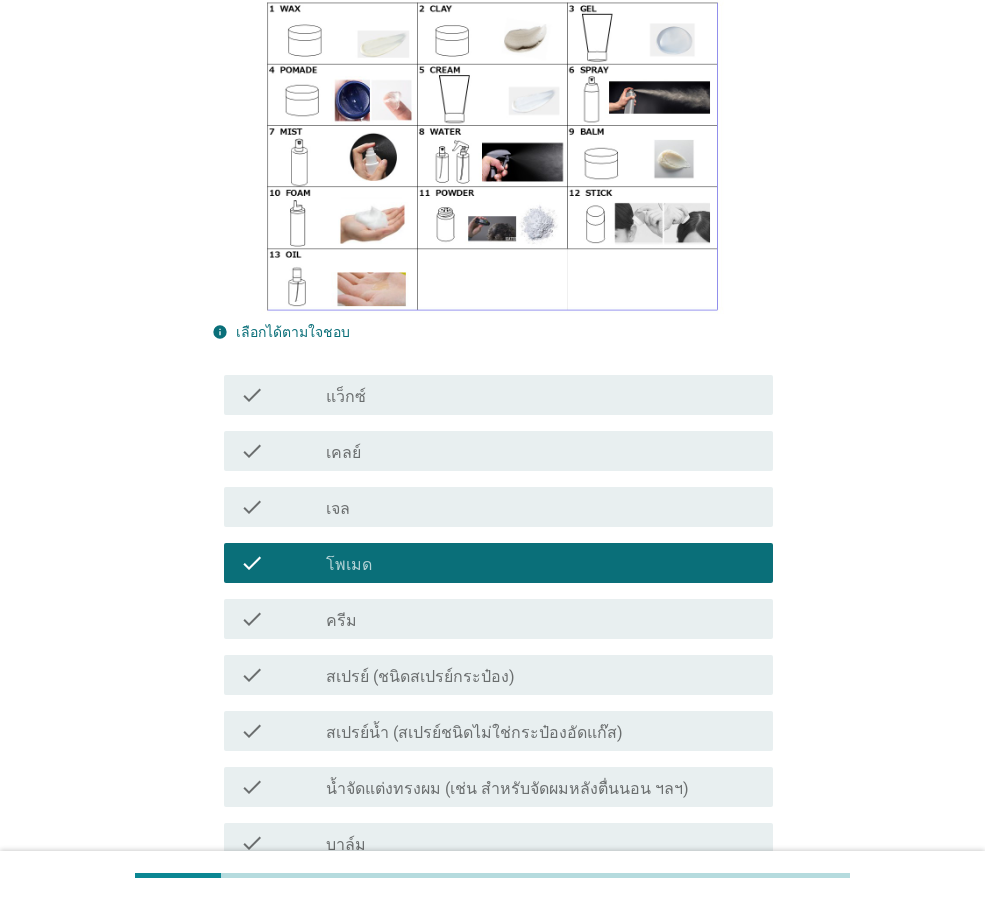 scroll, scrollTop: 300, scrollLeft: 0, axis: vertical 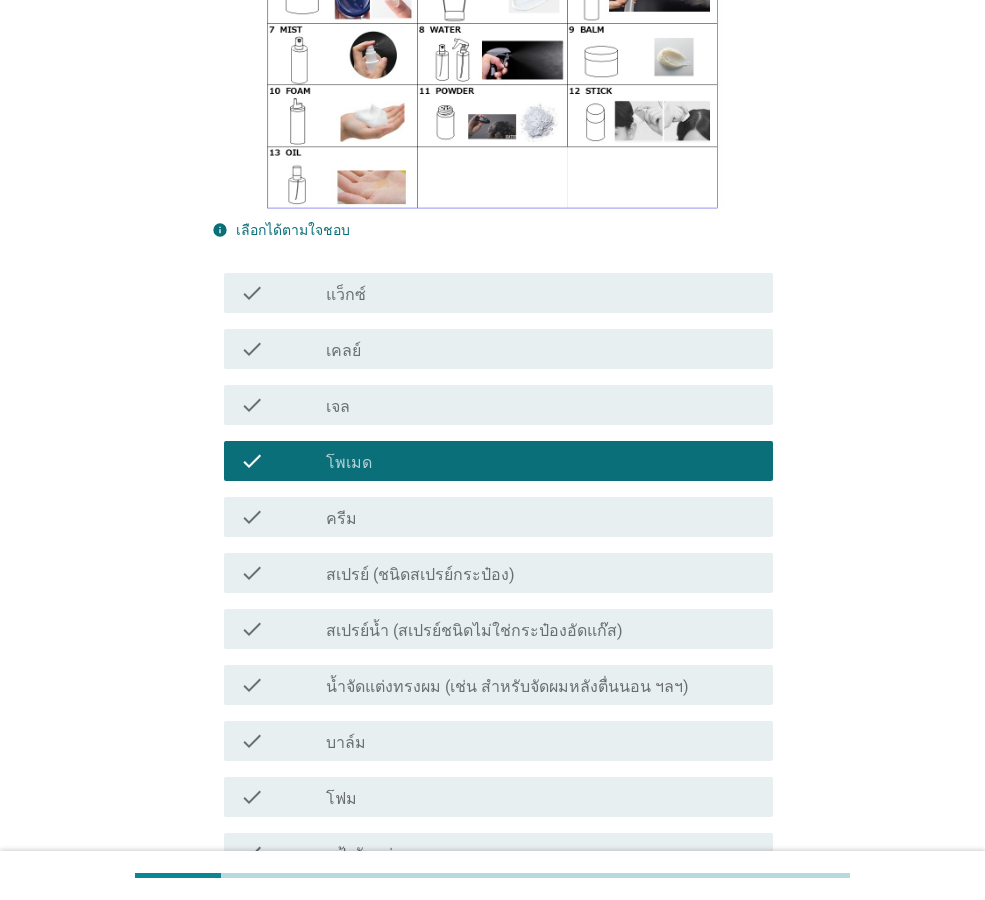 click on "สเปรย์ (ชนิดสเปรย์กระป๋อง)" at bounding box center [420, 575] 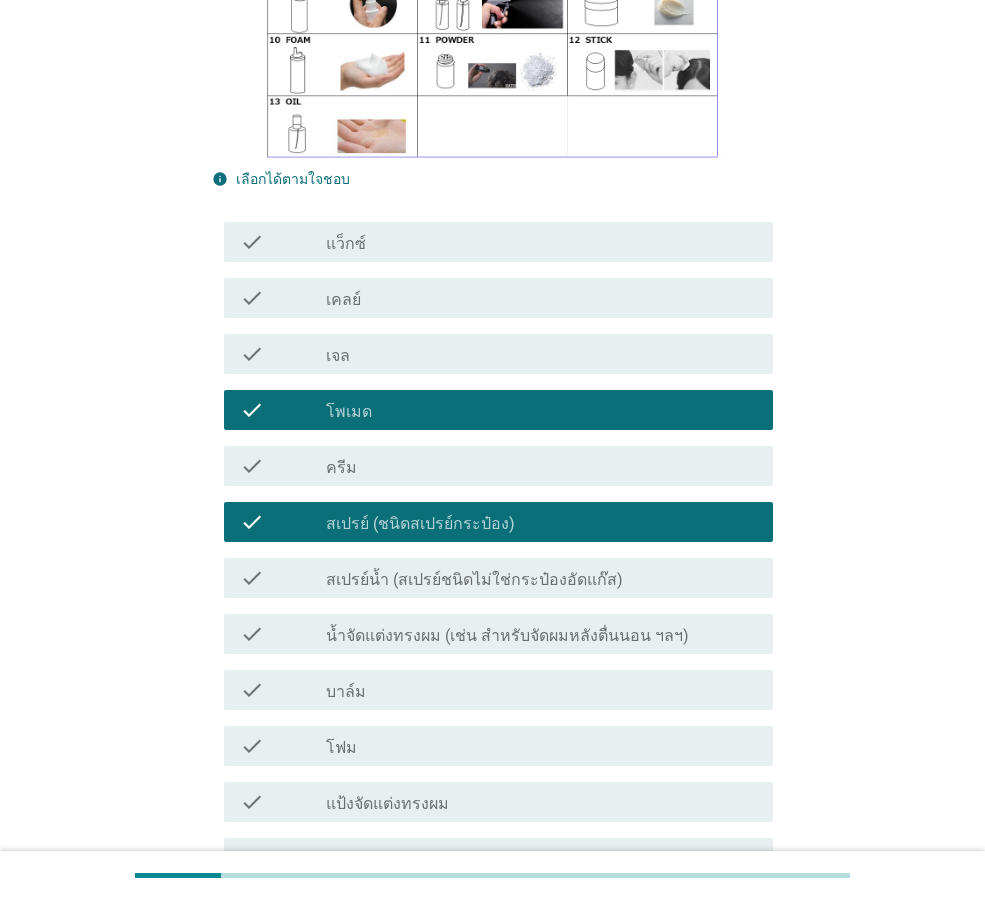 scroll, scrollTop: 400, scrollLeft: 0, axis: vertical 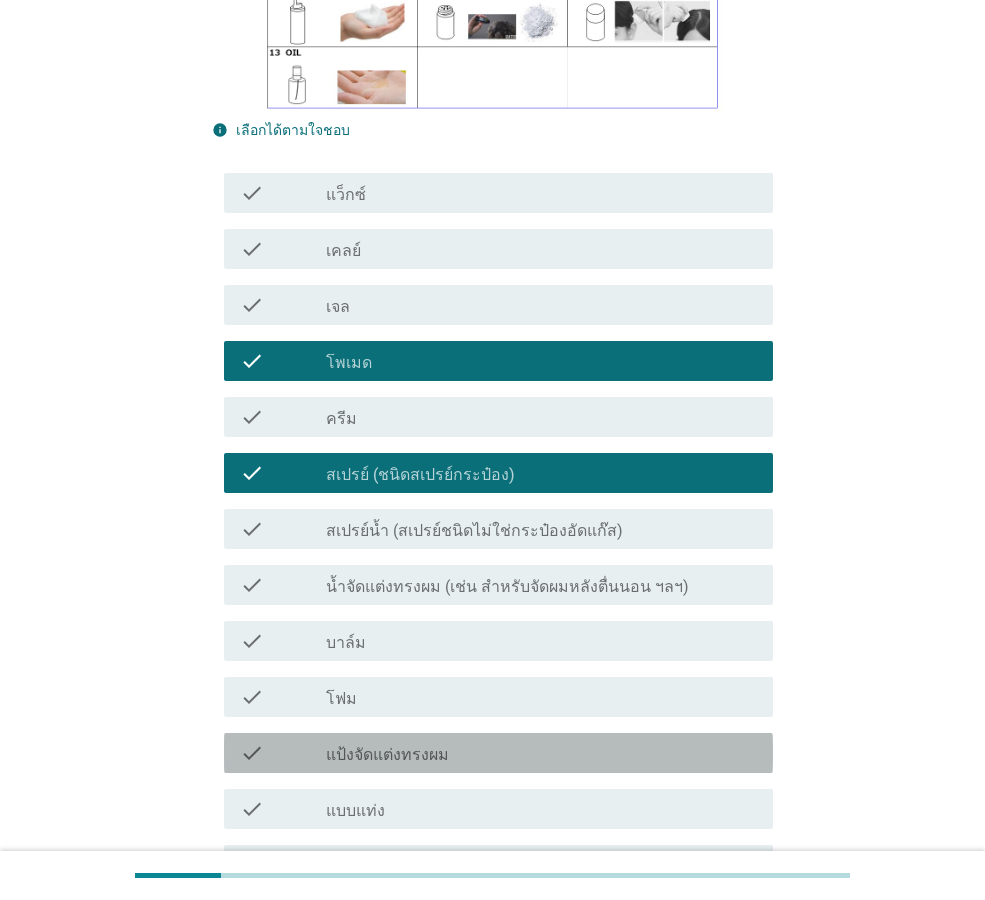 click on "check_box_outline_blank แป้งจัดแต่งทรงผม" at bounding box center (541, 753) 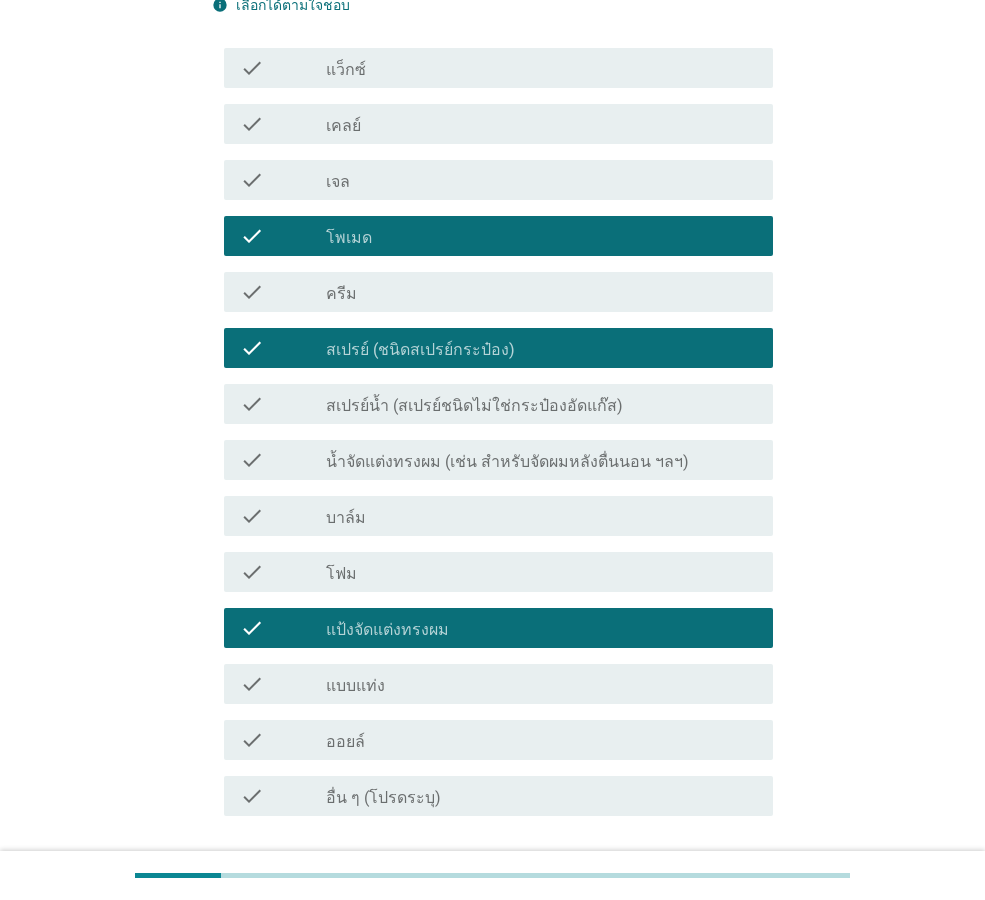 scroll, scrollTop: 674, scrollLeft: 0, axis: vertical 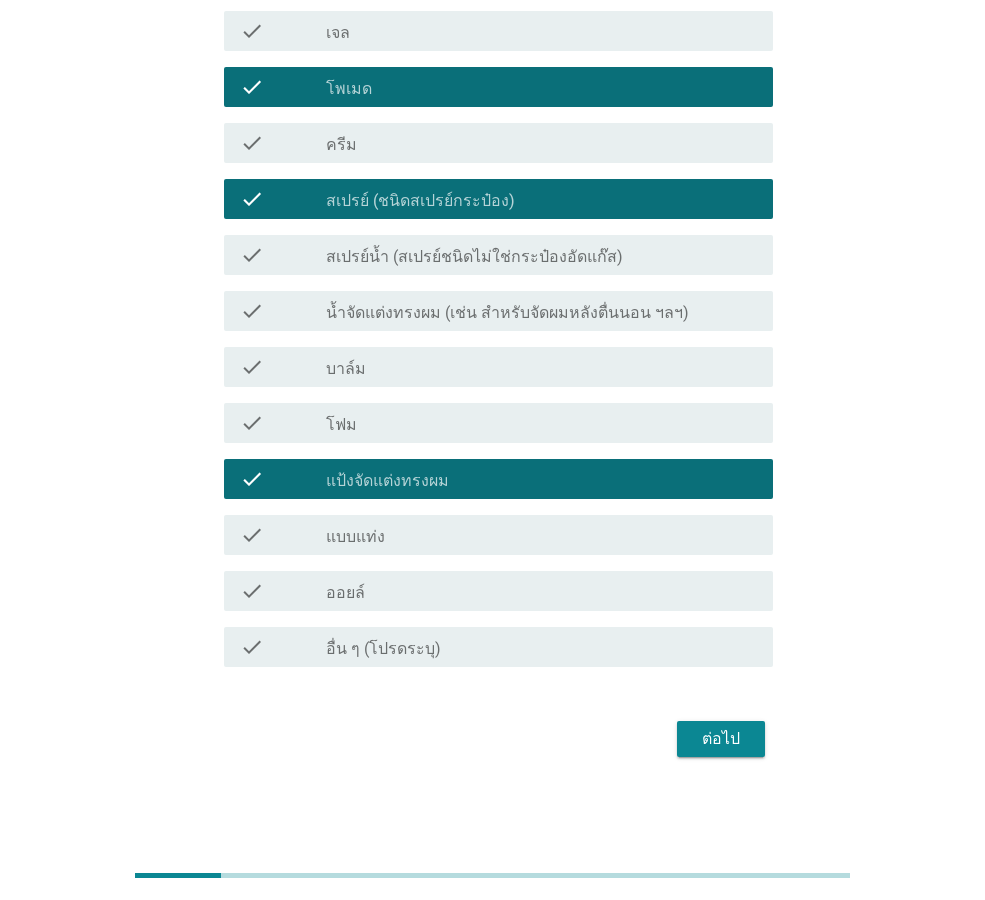 click on "ต่อไป" at bounding box center (721, 739) 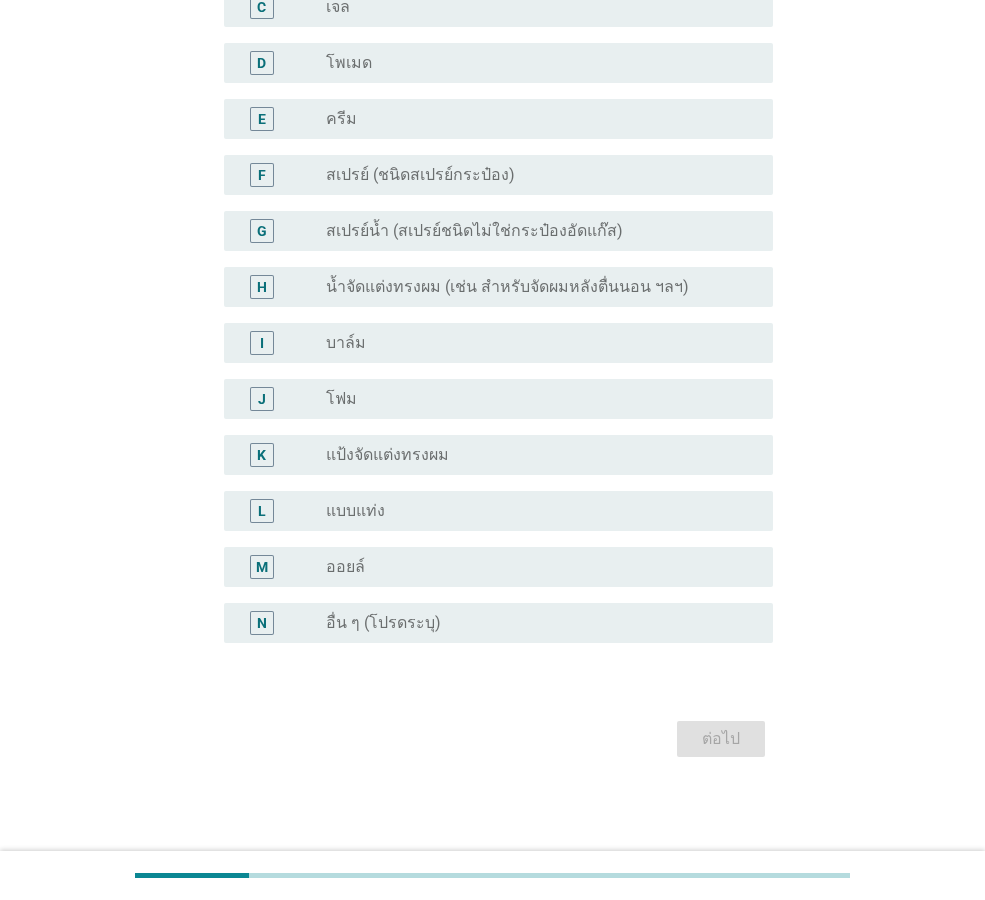 scroll, scrollTop: 0, scrollLeft: 0, axis: both 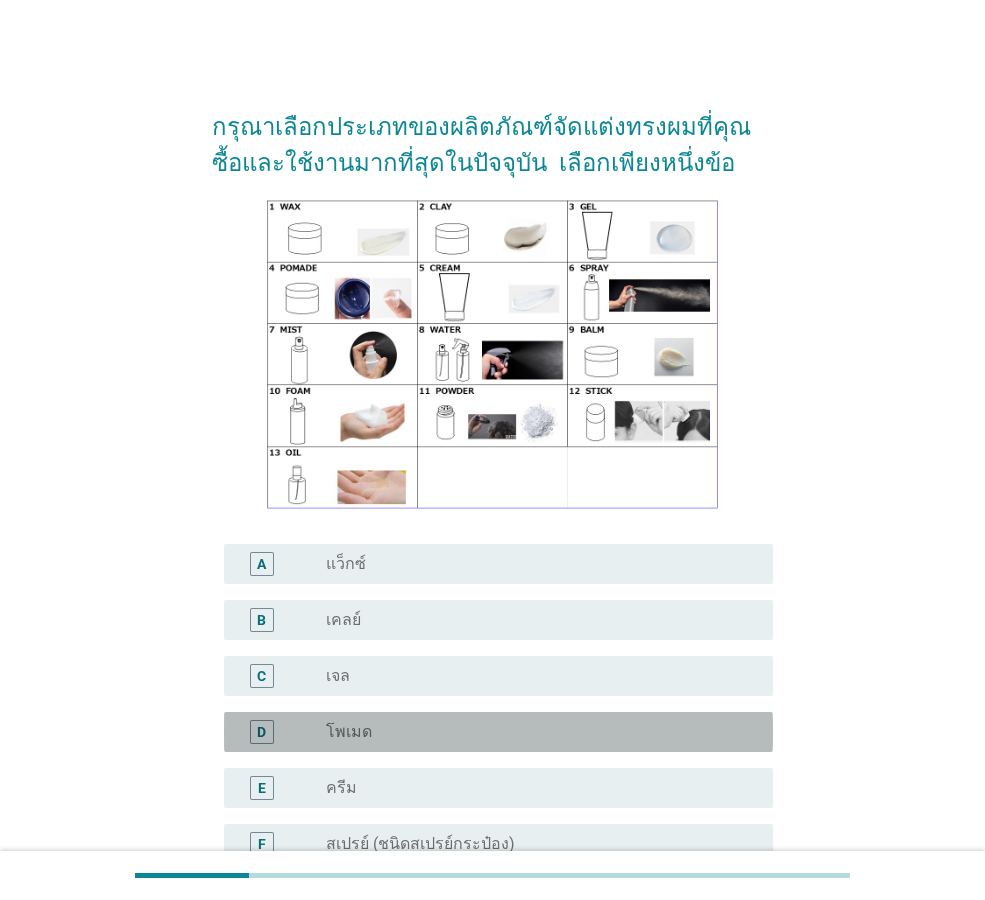 click on "radio_button_unchecked โพเมด" at bounding box center (533, 732) 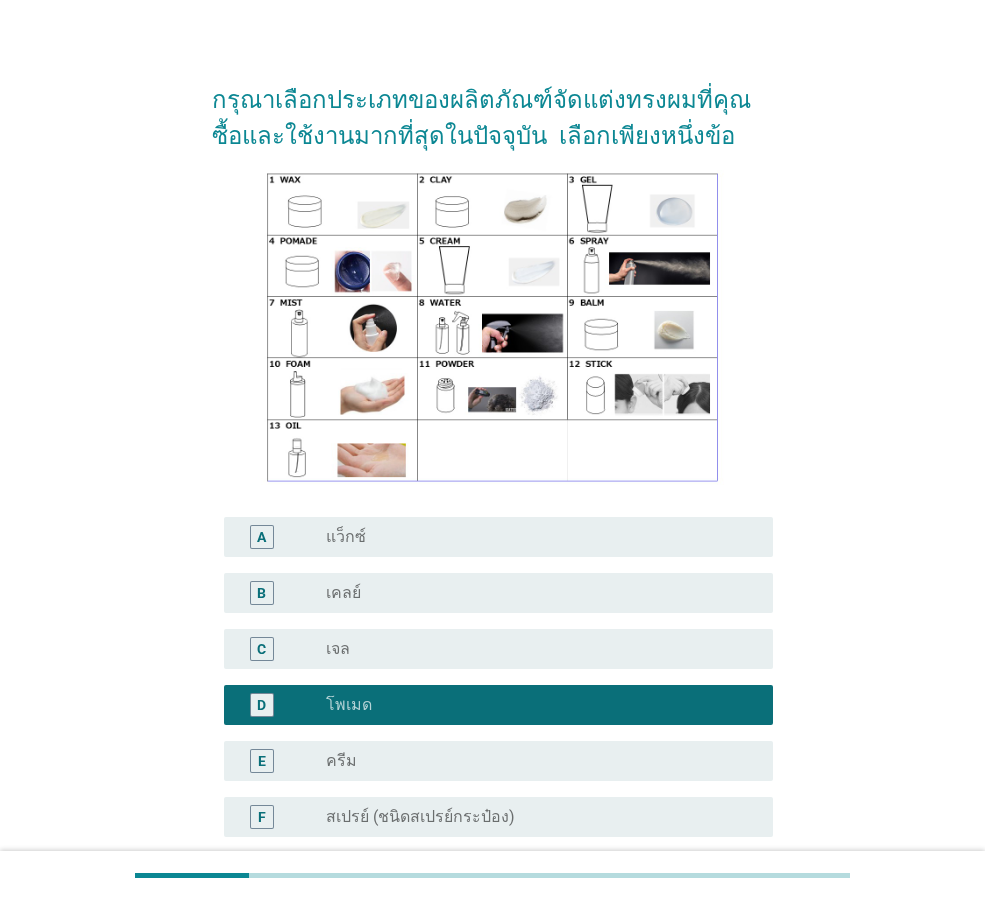 scroll, scrollTop: 400, scrollLeft: 0, axis: vertical 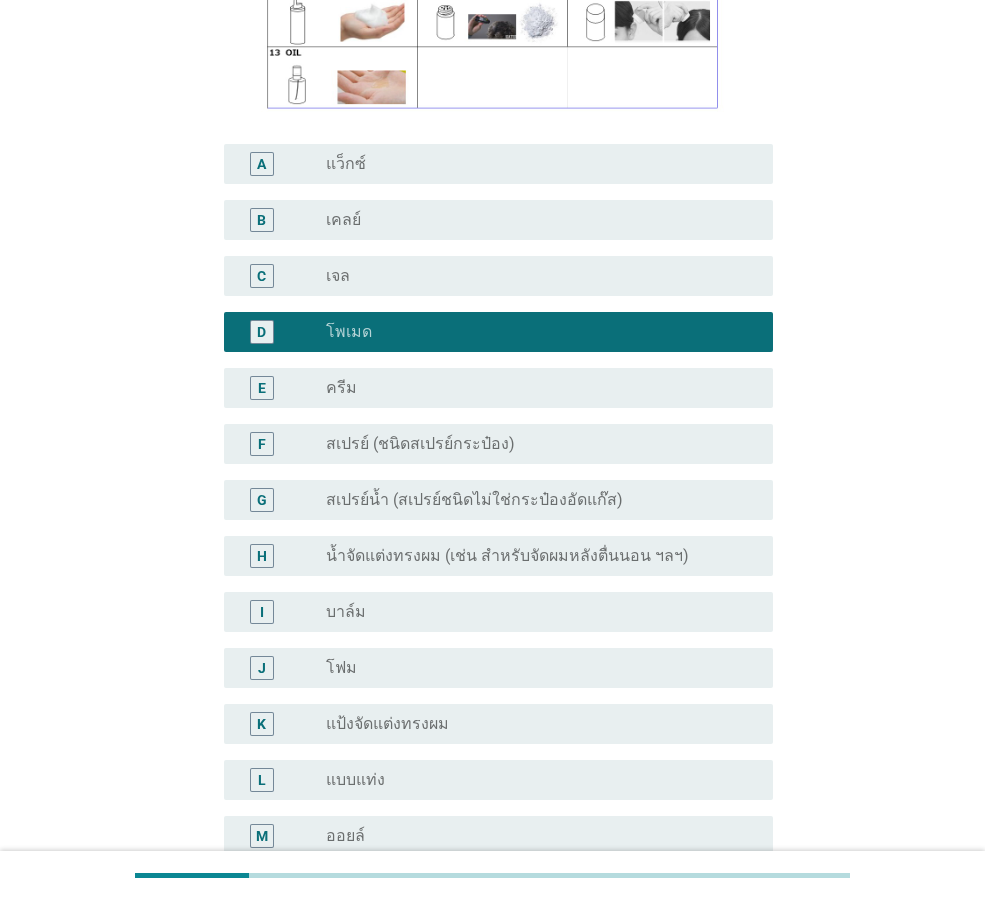 click on "radio_button_unchecked แบบแท่ง" at bounding box center (533, 780) 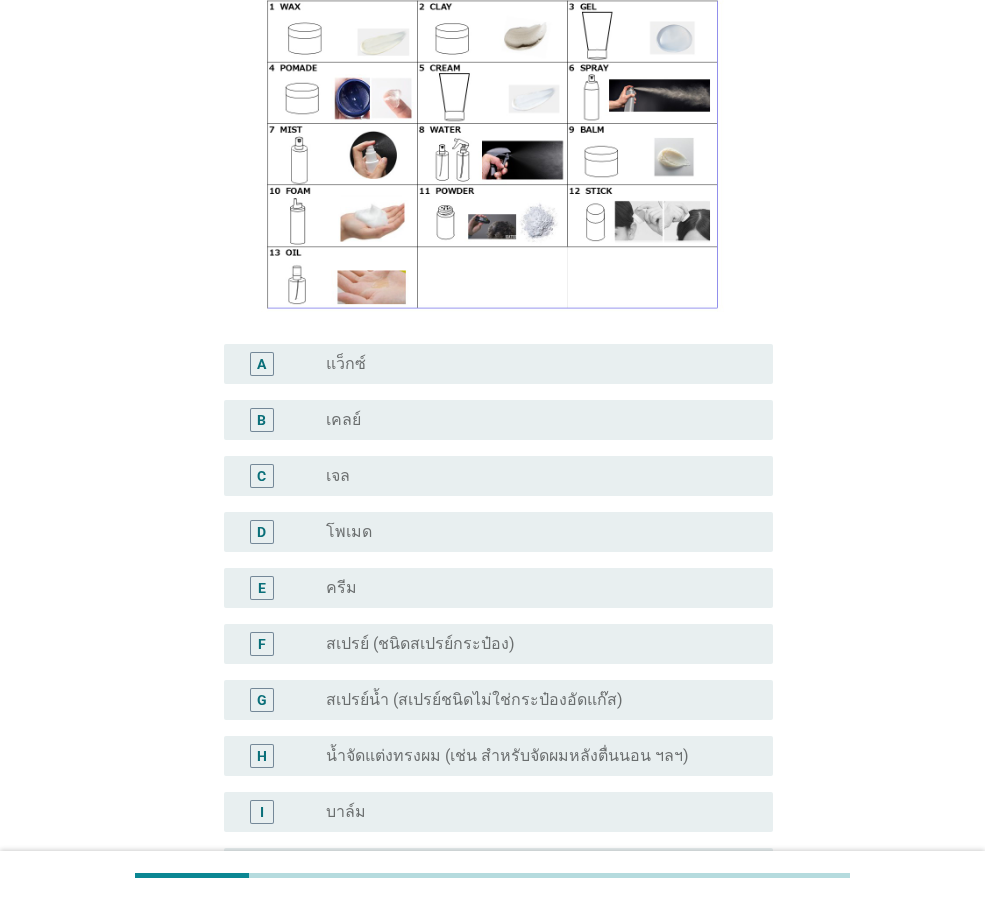 scroll, scrollTop: 669, scrollLeft: 0, axis: vertical 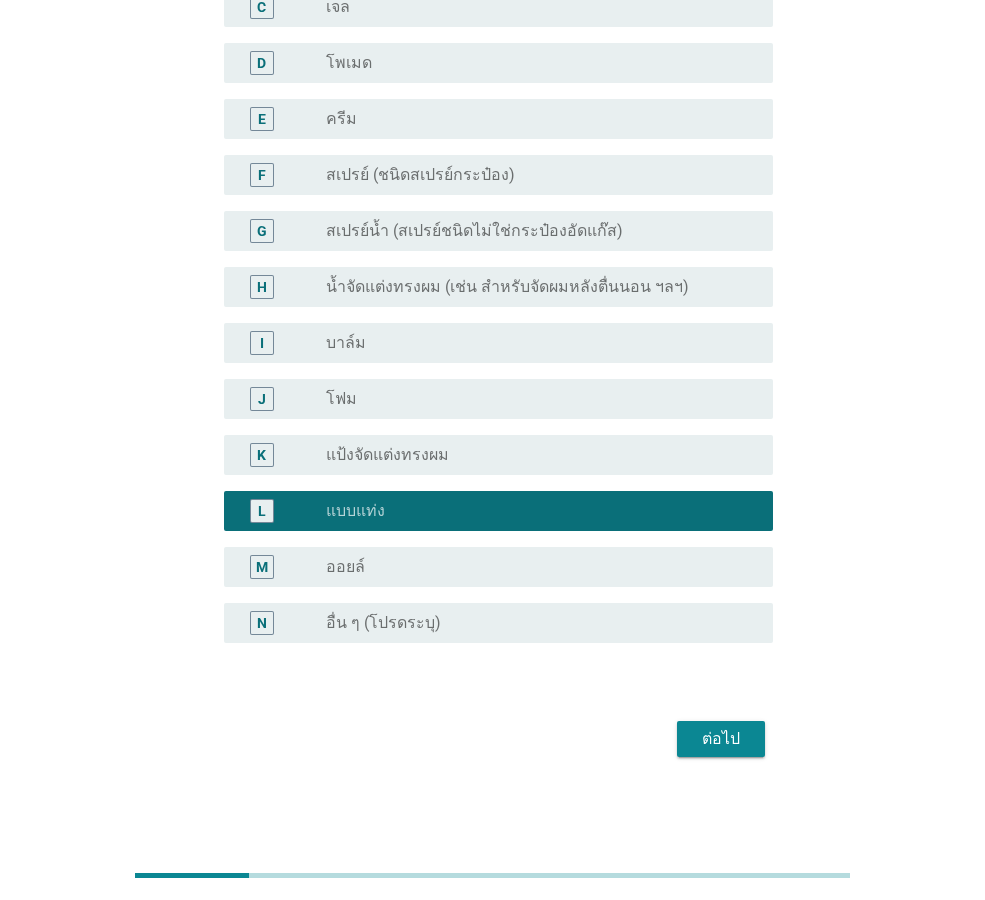 click on "ต่อไป" at bounding box center (721, 739) 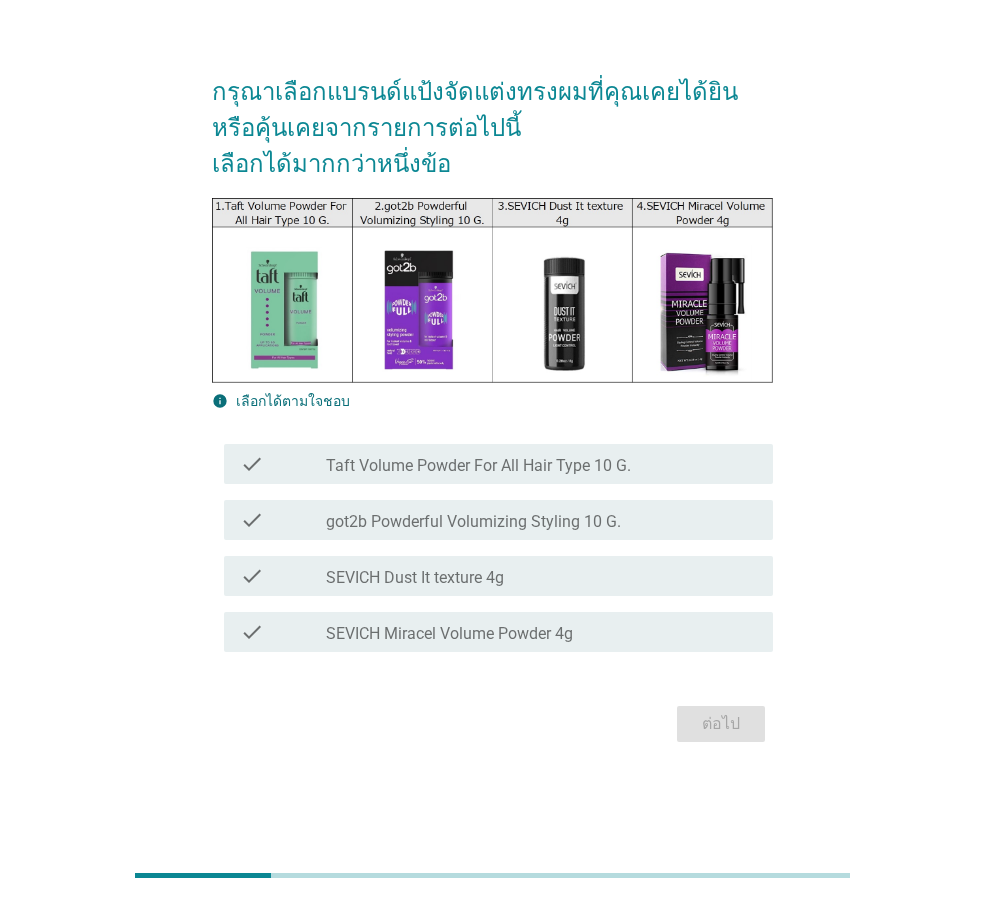scroll, scrollTop: 0, scrollLeft: 0, axis: both 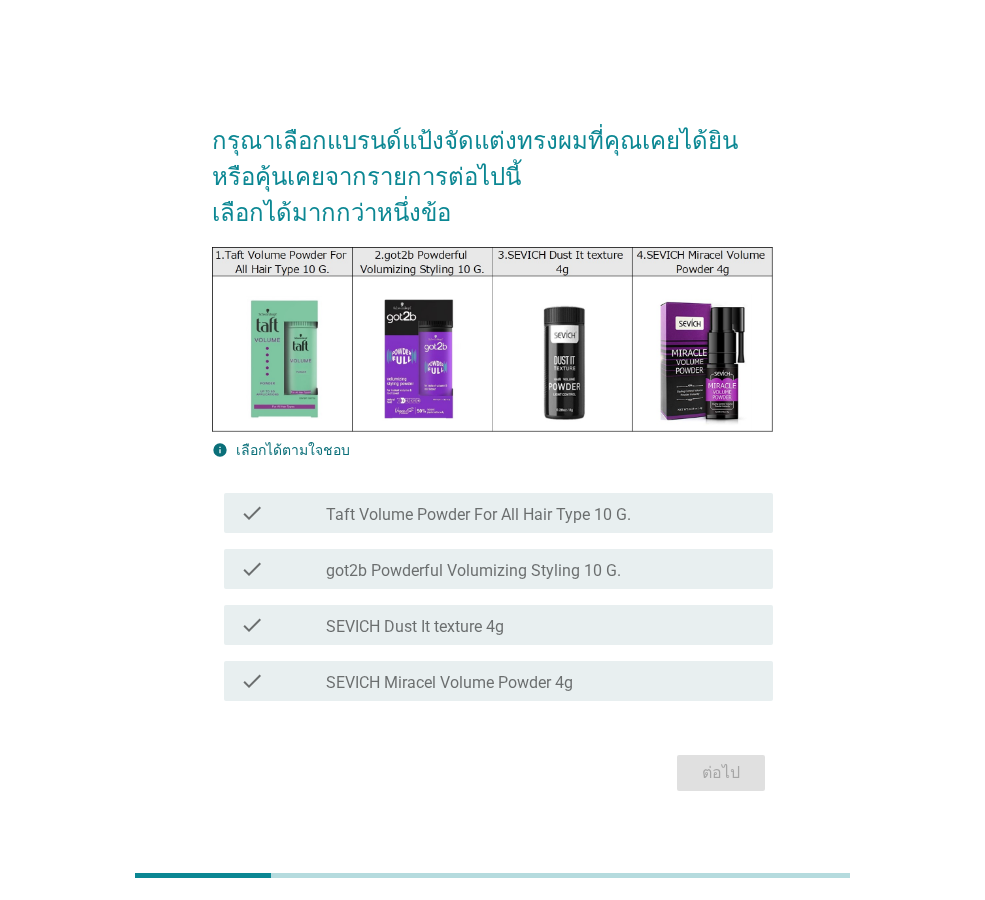 click on "got2b Powderful Volumizing Styling 10 G." at bounding box center (473, 571) 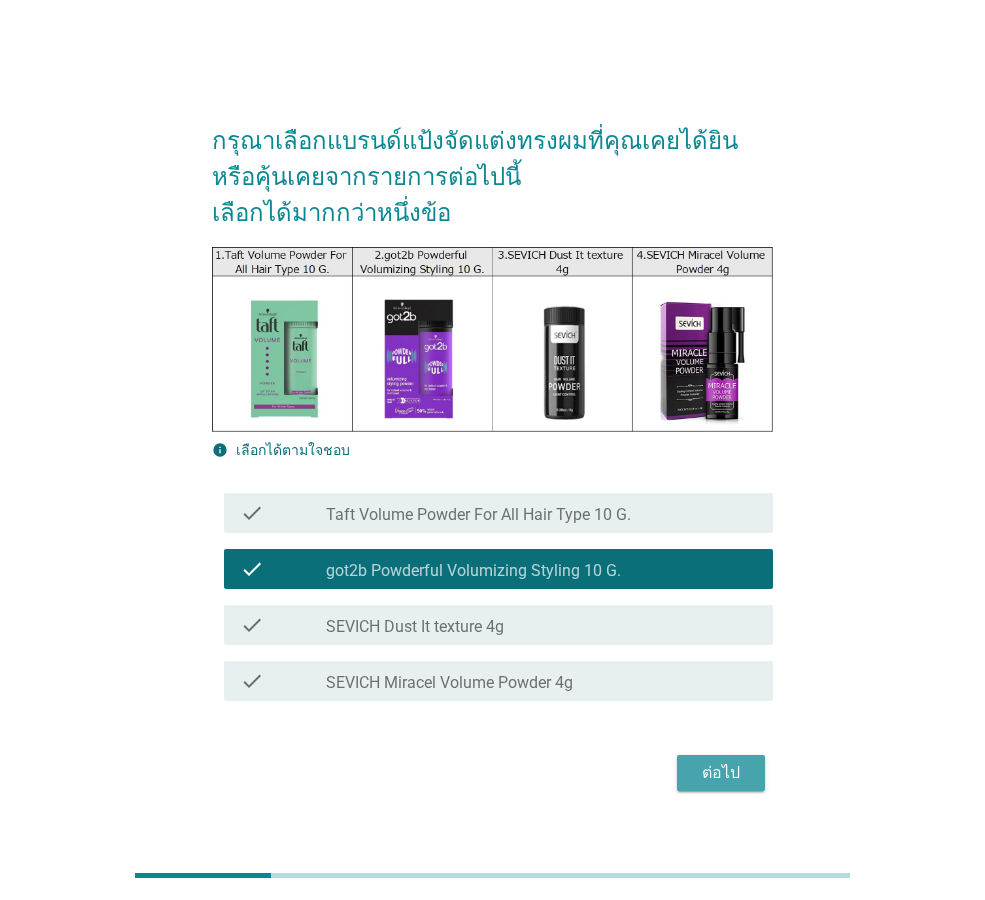 click on "ต่อไป" at bounding box center [721, 773] 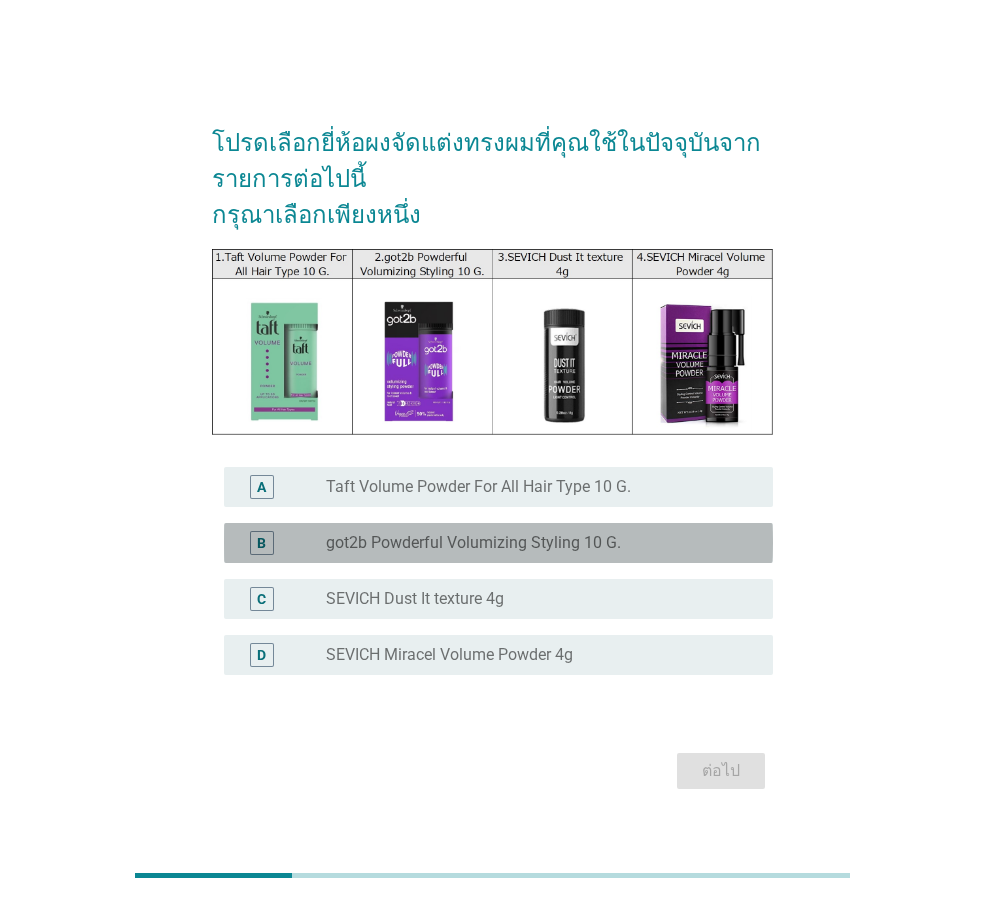 click on "got2b Powderful Volumizing Styling 10 G." at bounding box center (473, 543) 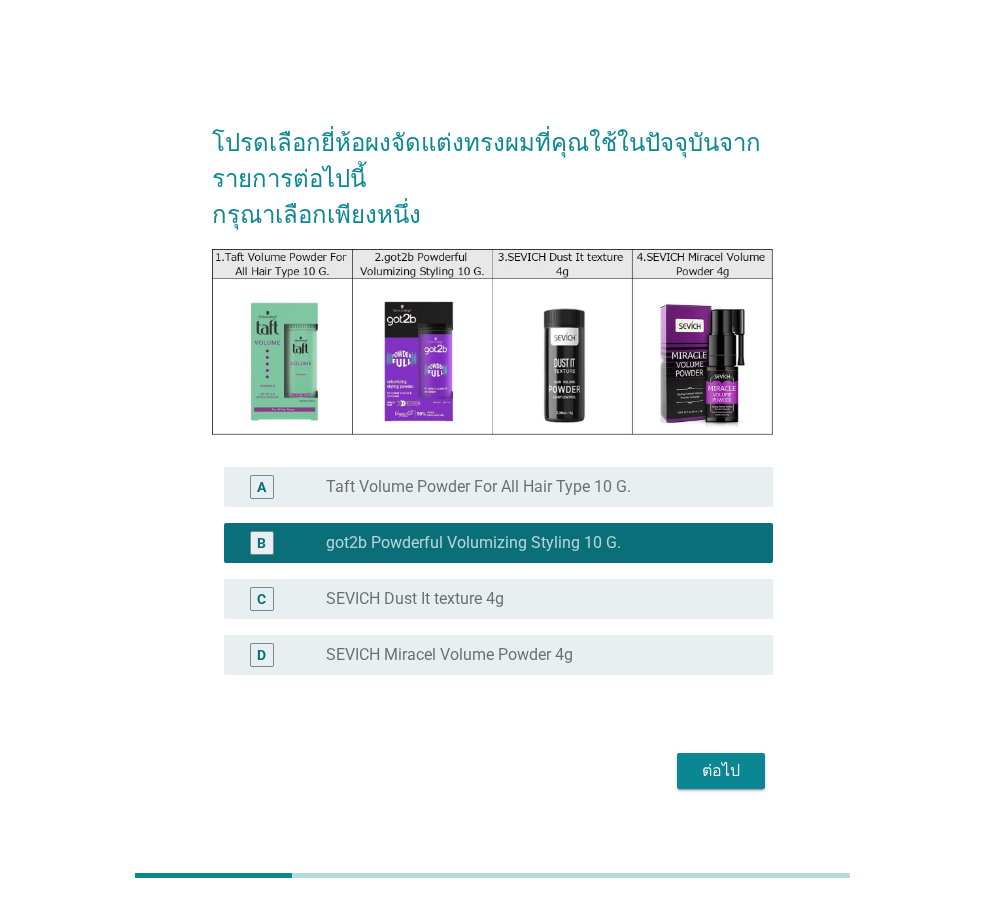 click on "ต่อไป" at bounding box center (721, 771) 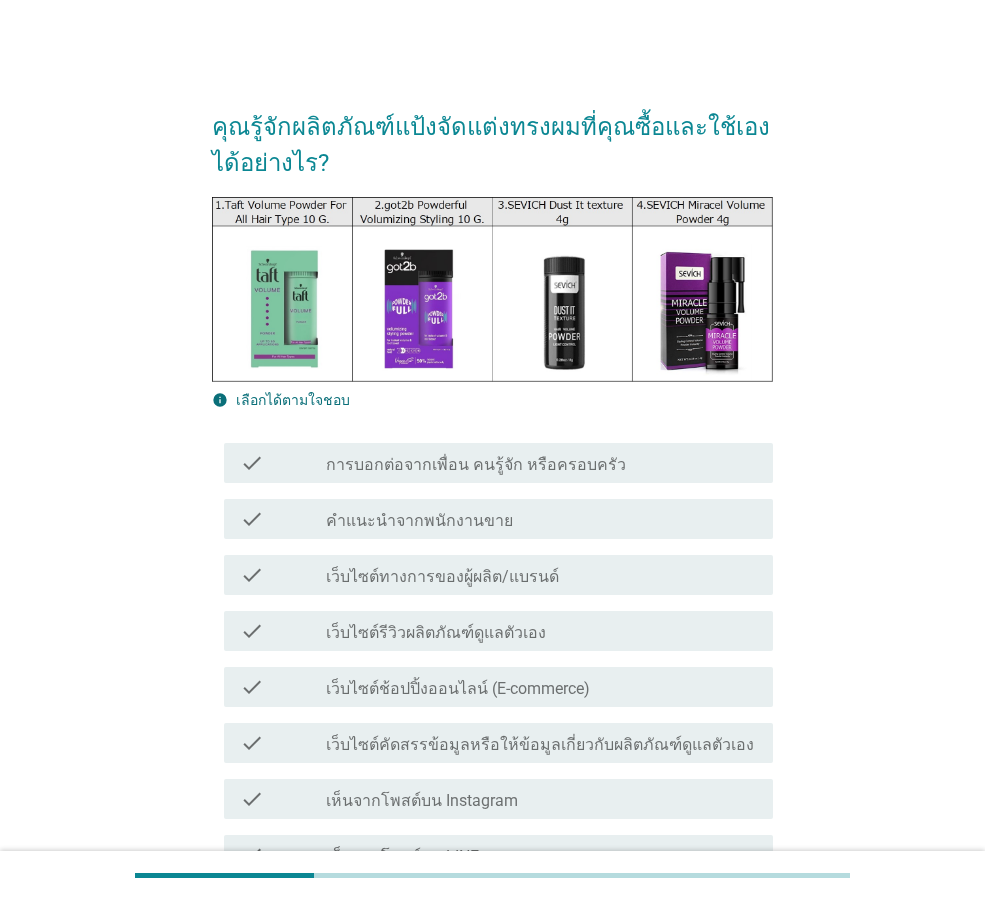 click on "เว็บไซต์ทางการของผู้ผลิต/แบรนด์" at bounding box center (442, 577) 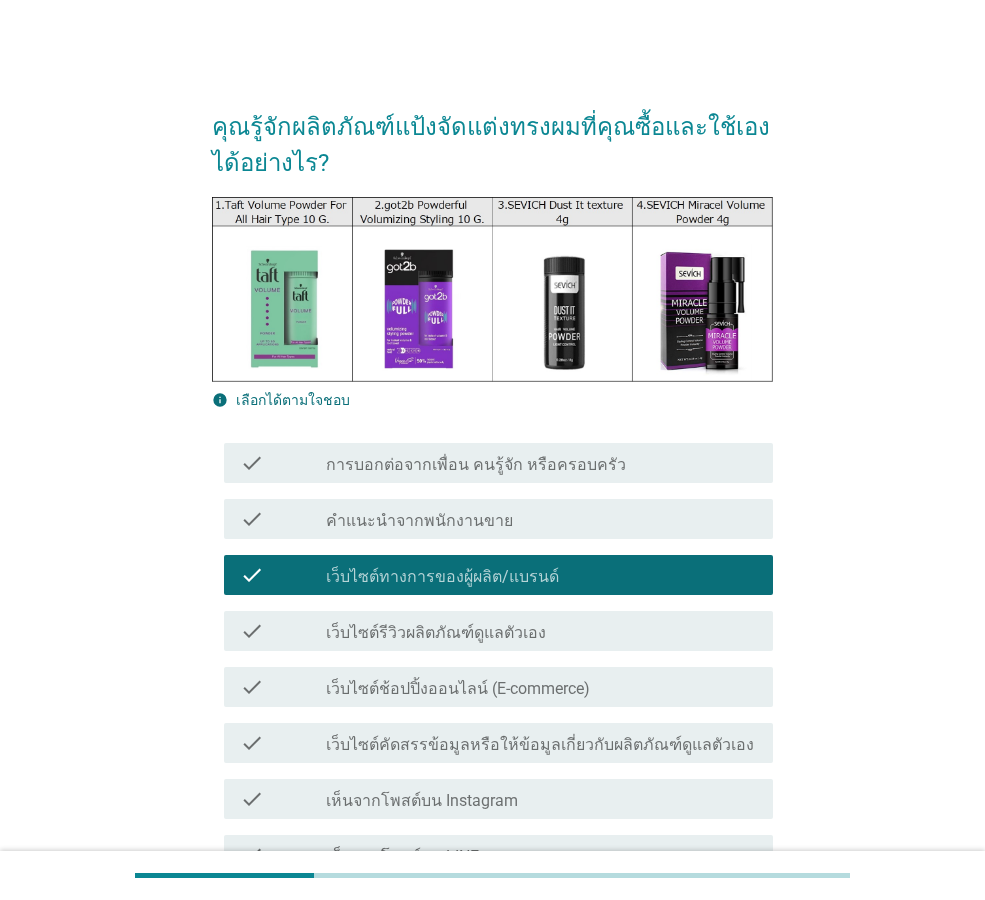 click on "check     check_box_outline_blank เว็บไซต์คัดสรรข้อมูลหรือให้ข้อมูลเกี่ยวกับผลิตภัณฑ์ดูแลตัวเอง" at bounding box center (498, 743) 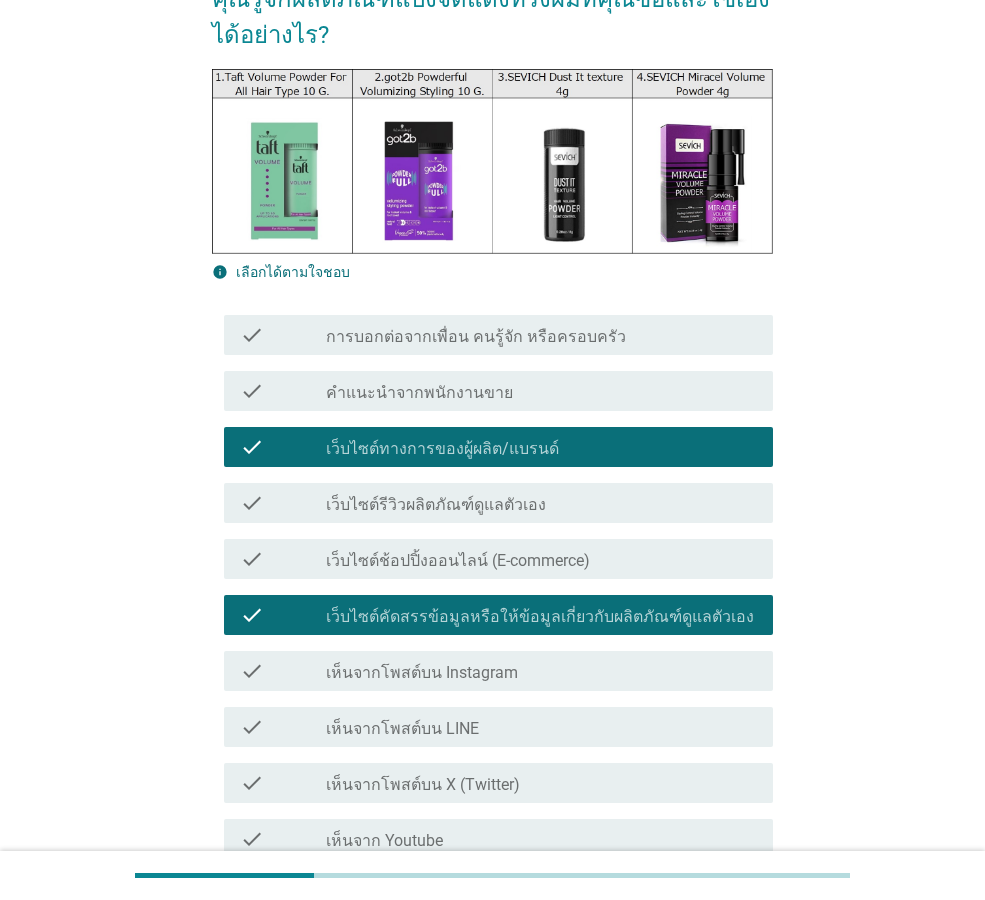 scroll, scrollTop: 400, scrollLeft: 0, axis: vertical 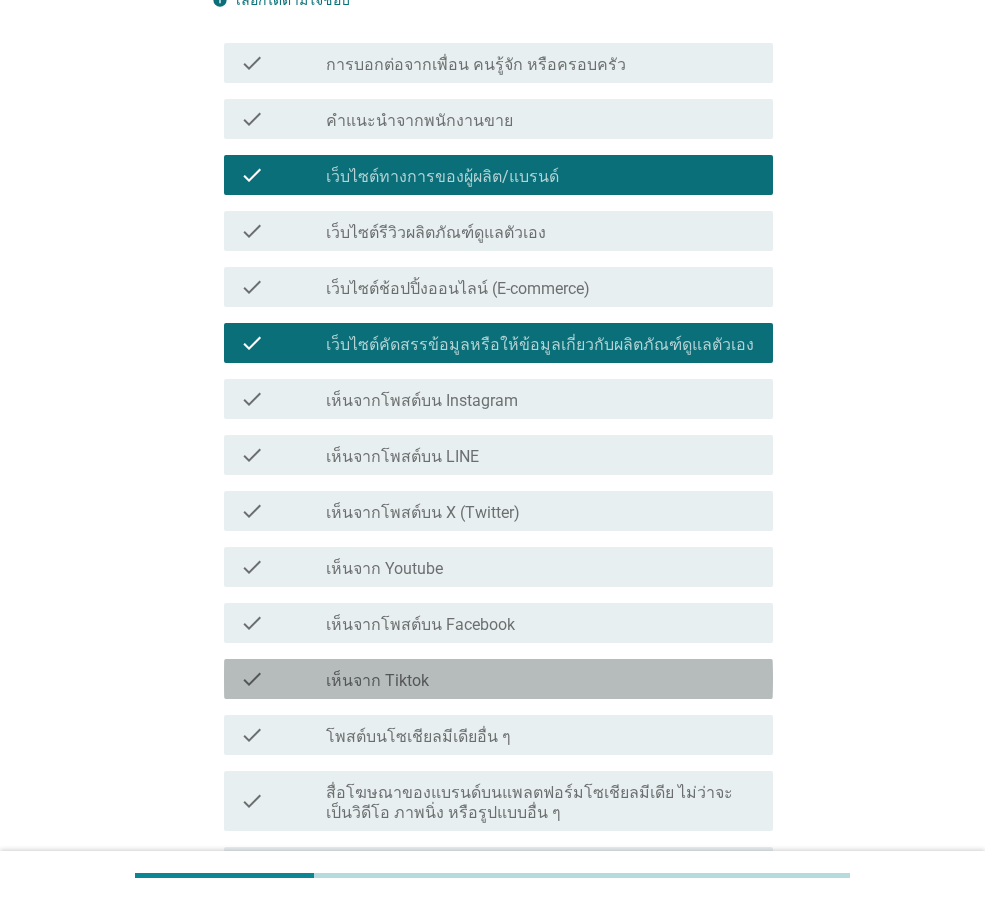 click on "check_box_outline_blank เห็นจาก Tiktok" at bounding box center (541, 679) 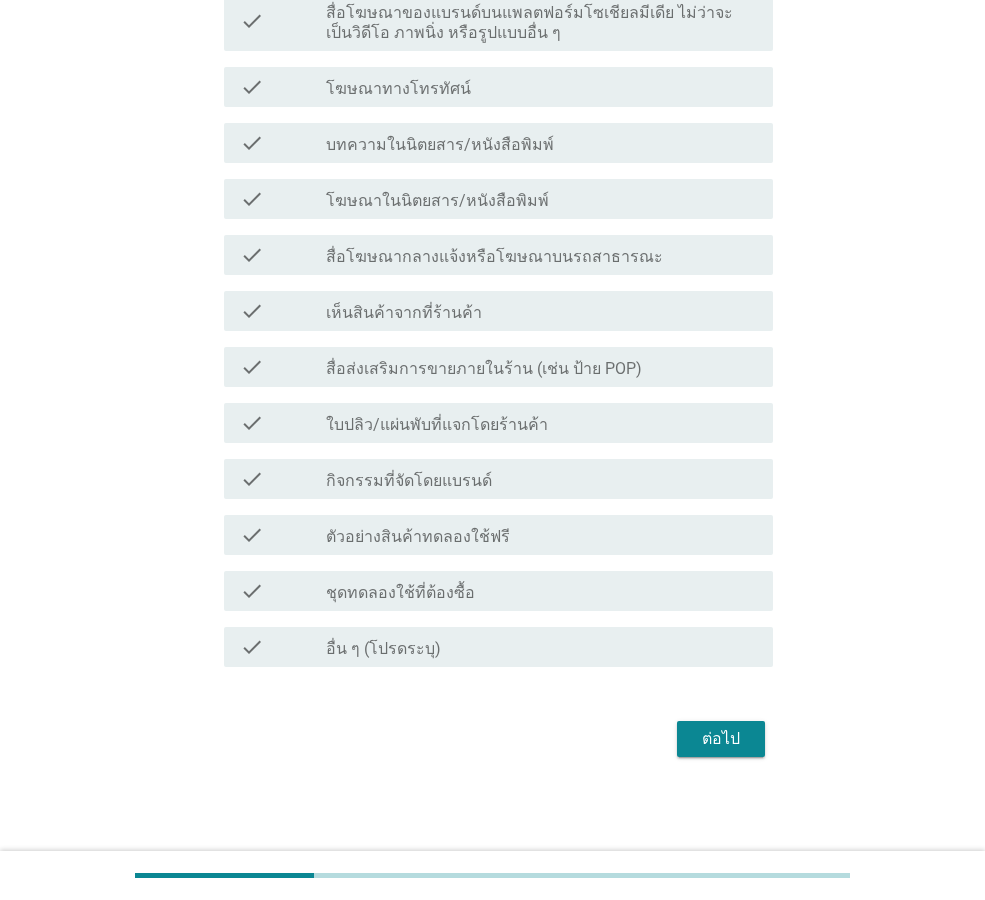 scroll, scrollTop: 1181, scrollLeft: 0, axis: vertical 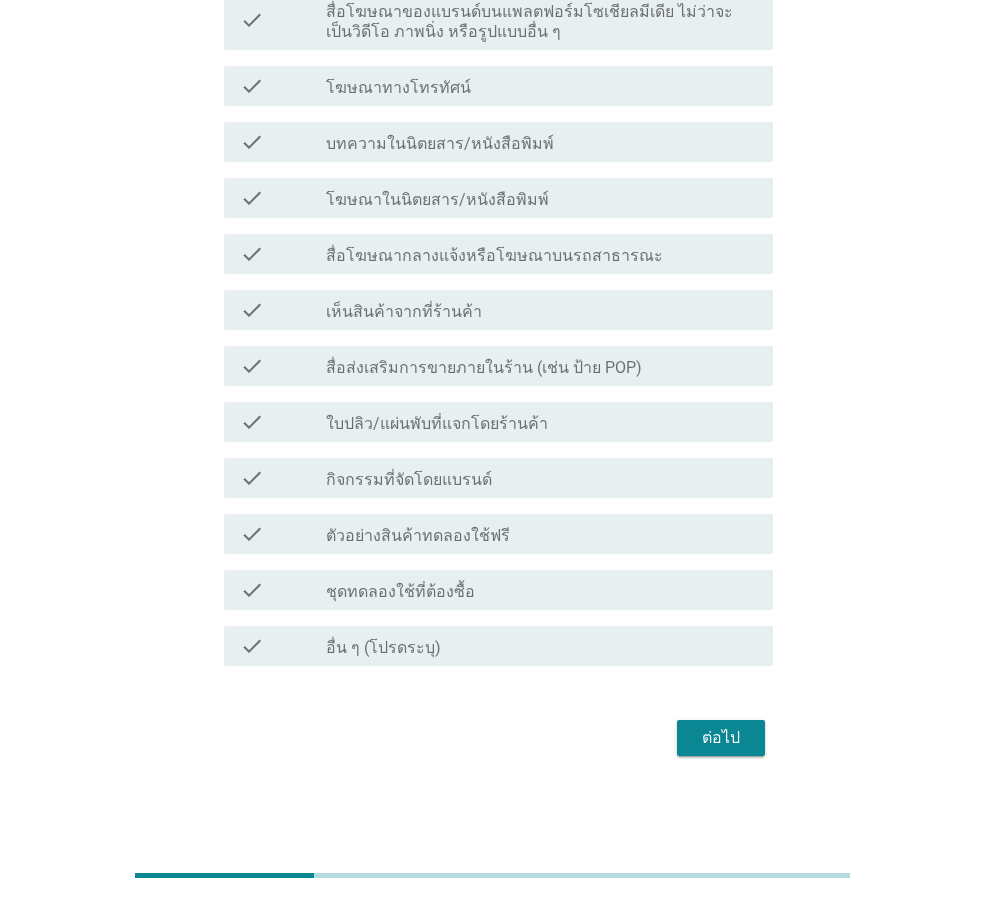 click on "ต่อไป" at bounding box center (721, 738) 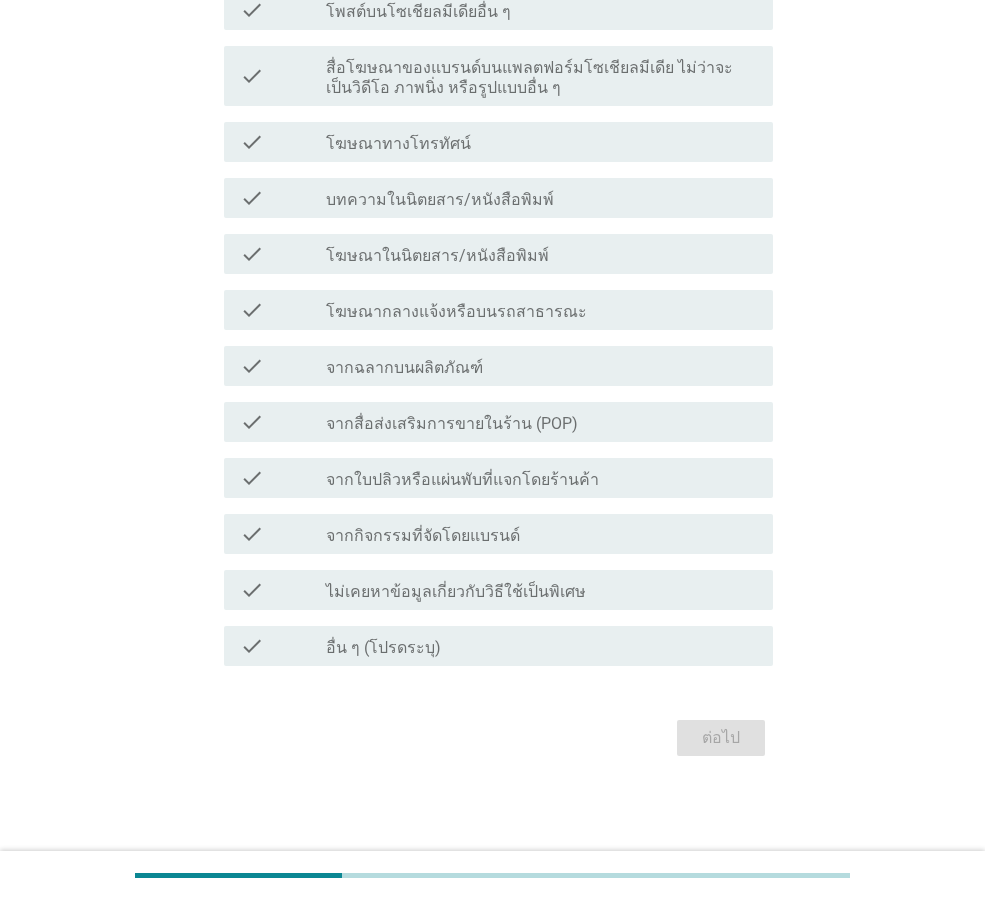 scroll, scrollTop: 0, scrollLeft: 0, axis: both 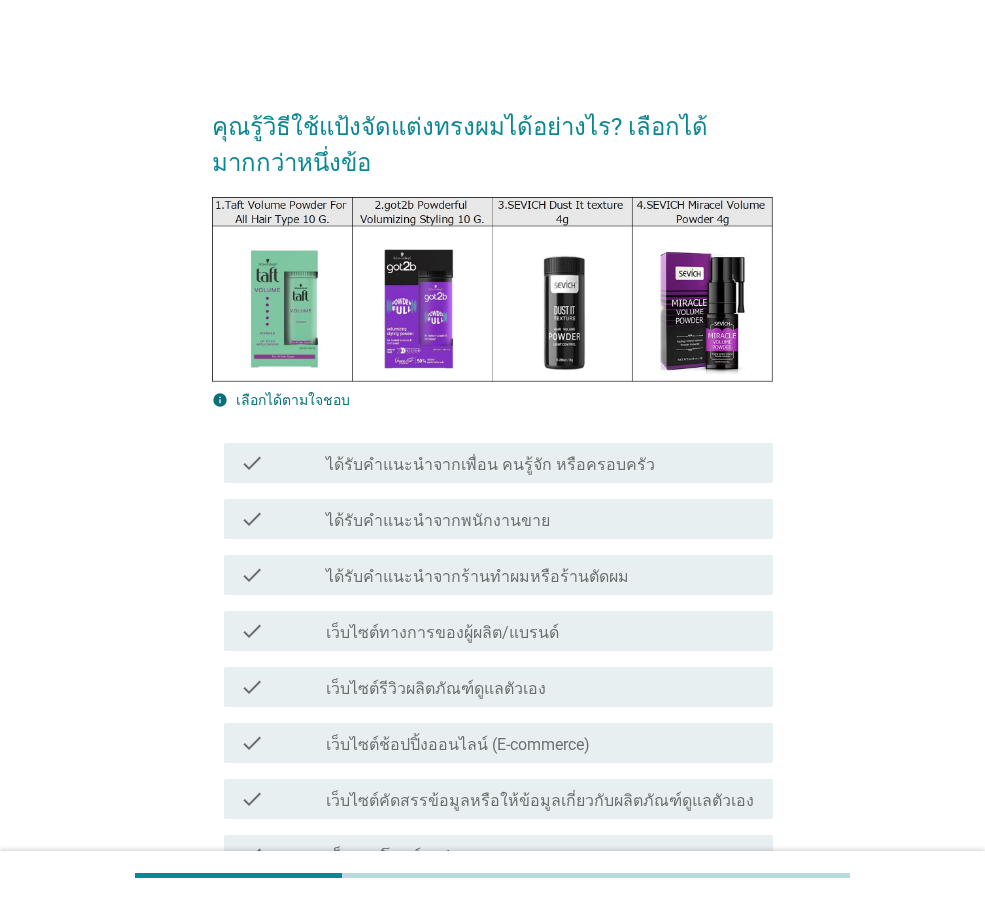 drag, startPoint x: 496, startPoint y: 565, endPoint x: 501, endPoint y: 577, distance: 13 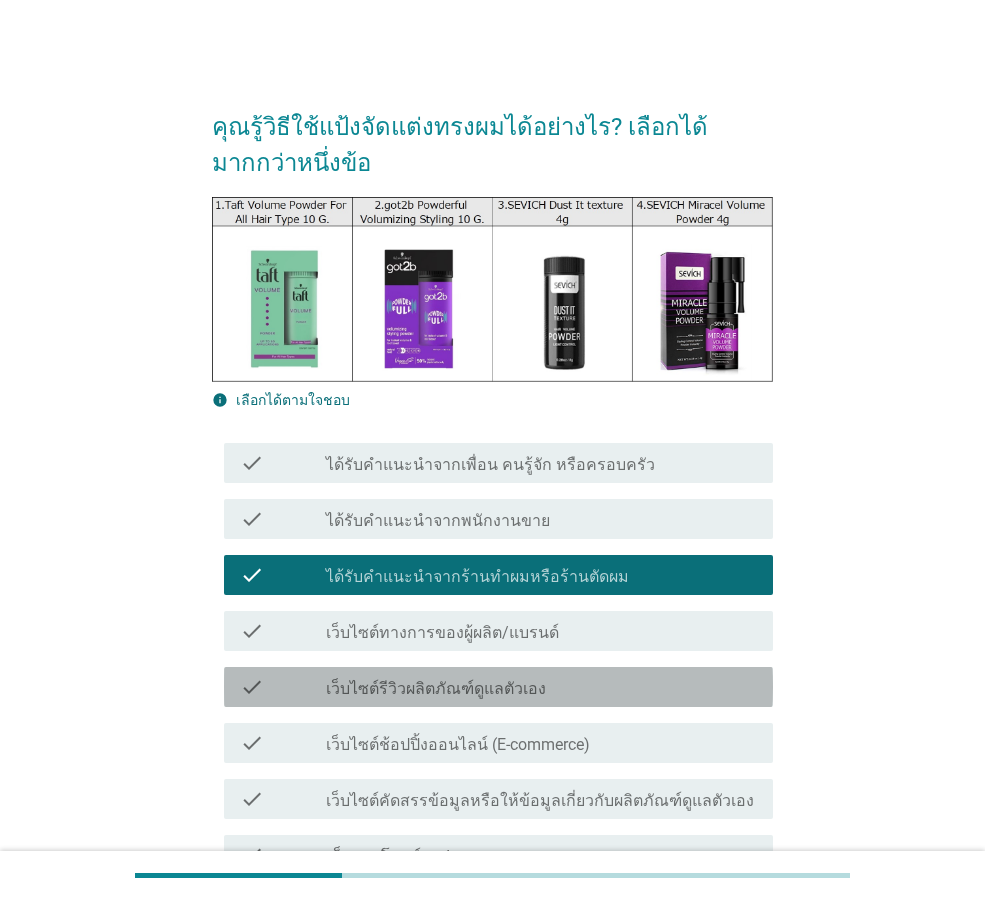 click on "เว็บไซต์รีวิวผลิตภัณฑ์ดูแลตัวเอง" at bounding box center [436, 689] 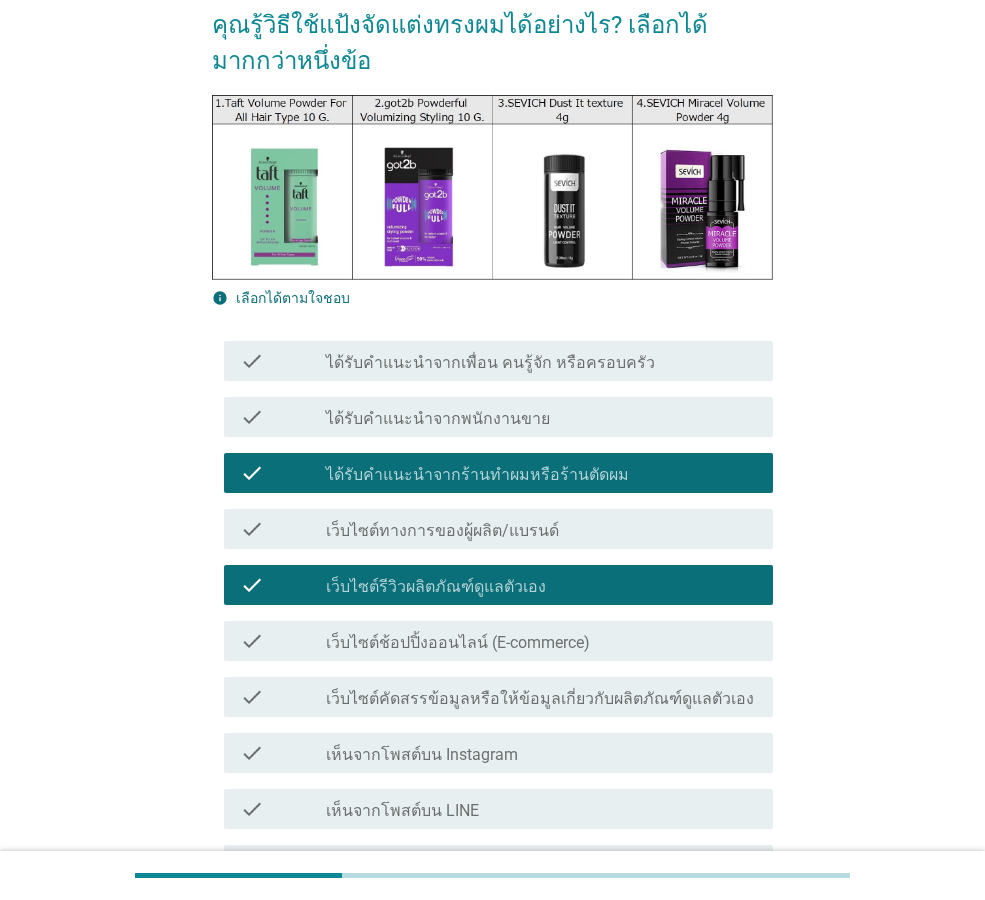 scroll, scrollTop: 200, scrollLeft: 0, axis: vertical 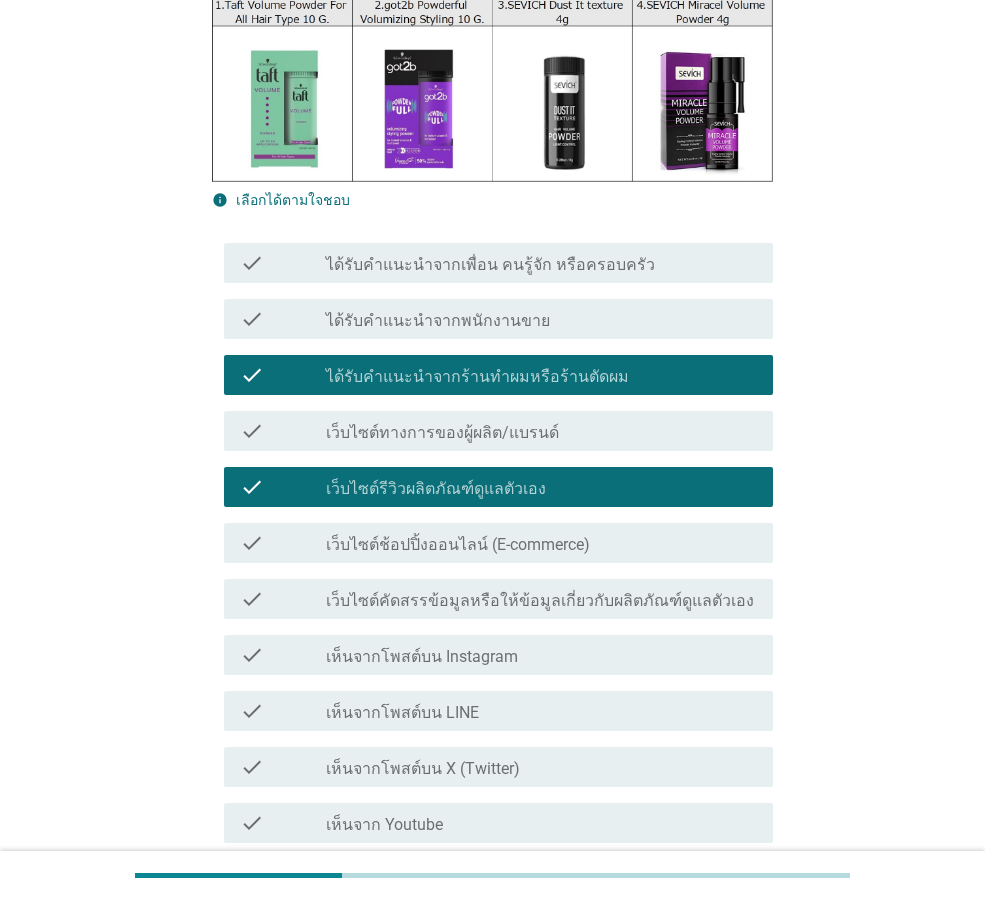 click on "check     check_box_outline_blank เห็นจากโพสต์บน Instagram" at bounding box center [498, 655] 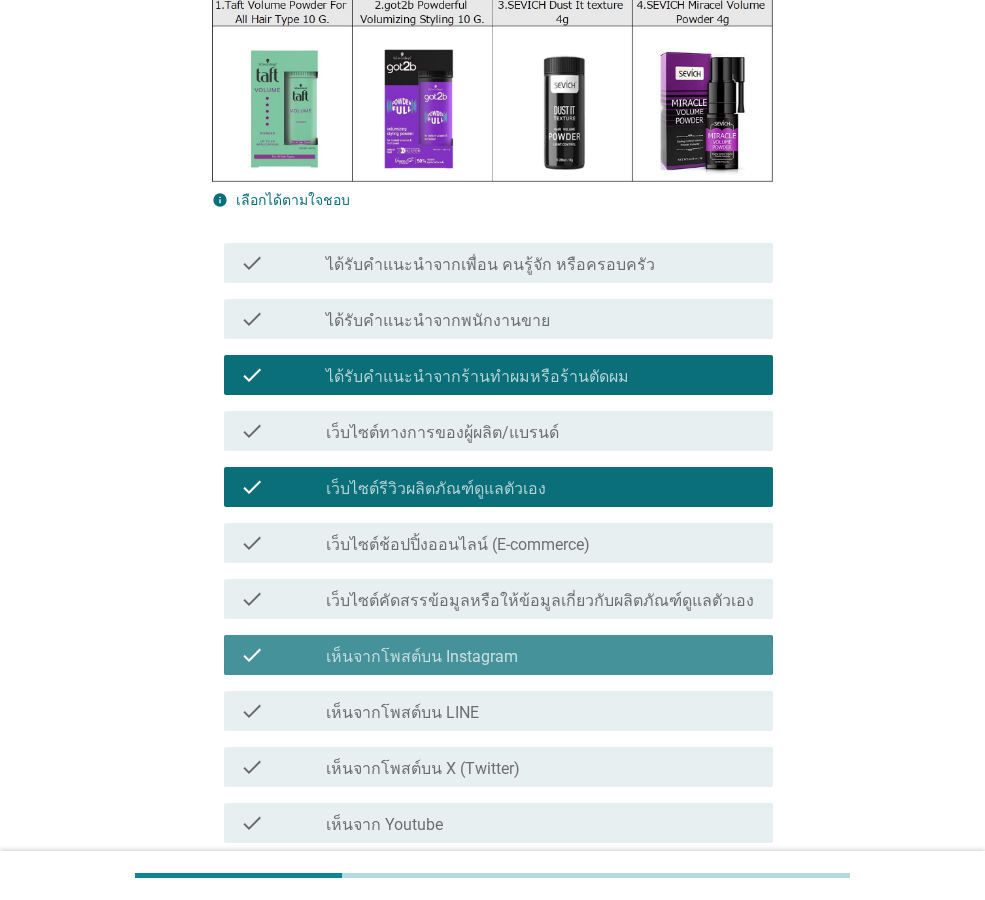 click on "เห็นจากโพสต์บน Instagram" at bounding box center [422, 657] 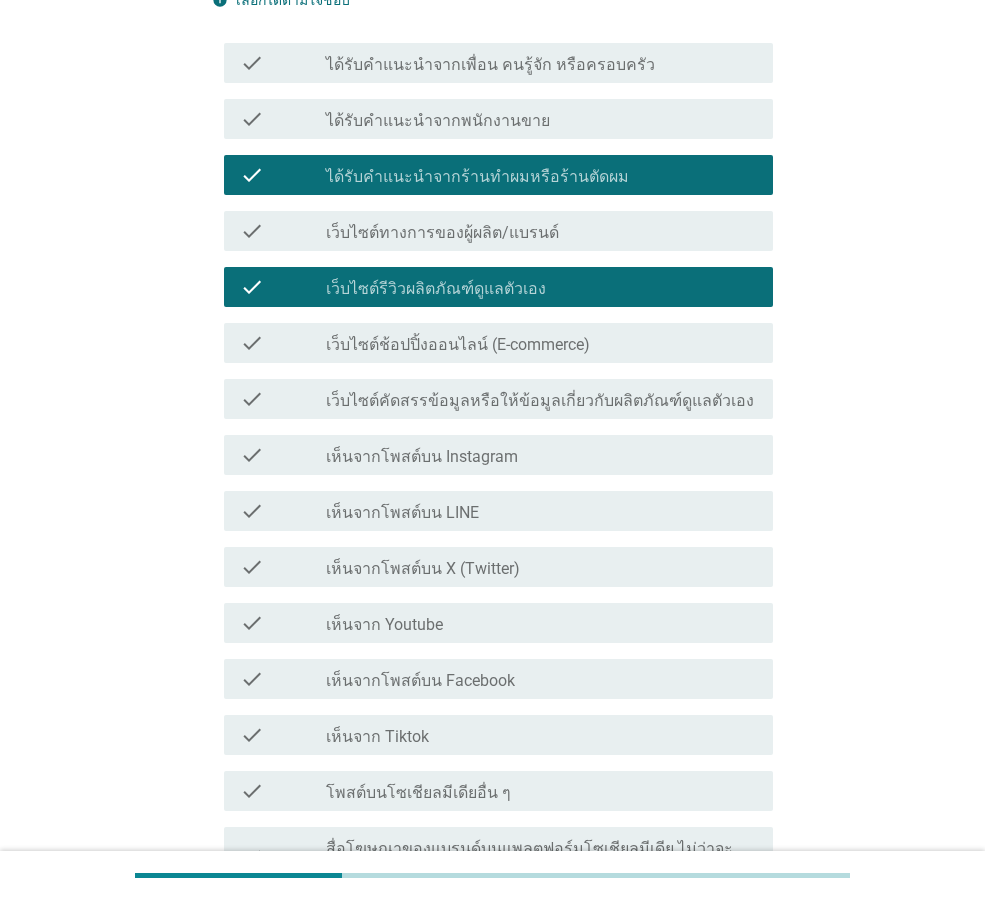 click on "check_box_outline_blank เห็นจาก Tiktok" at bounding box center (541, 735) 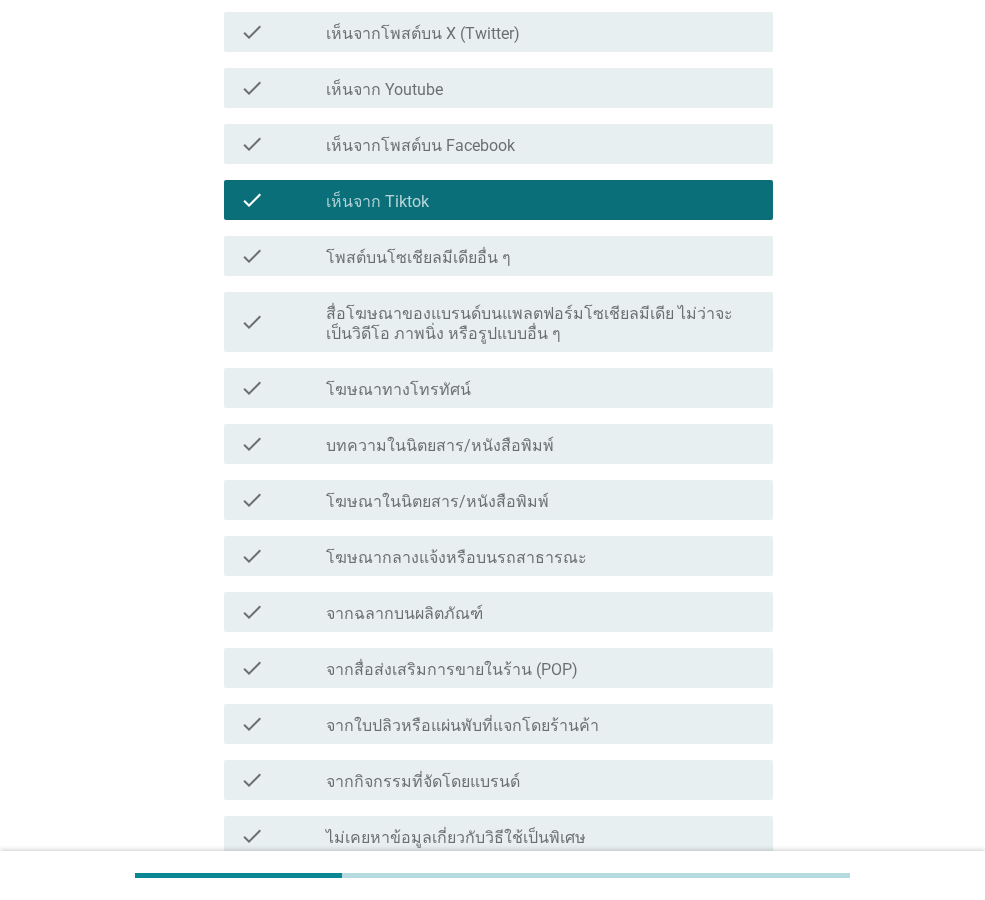 scroll, scrollTop: 1181, scrollLeft: 0, axis: vertical 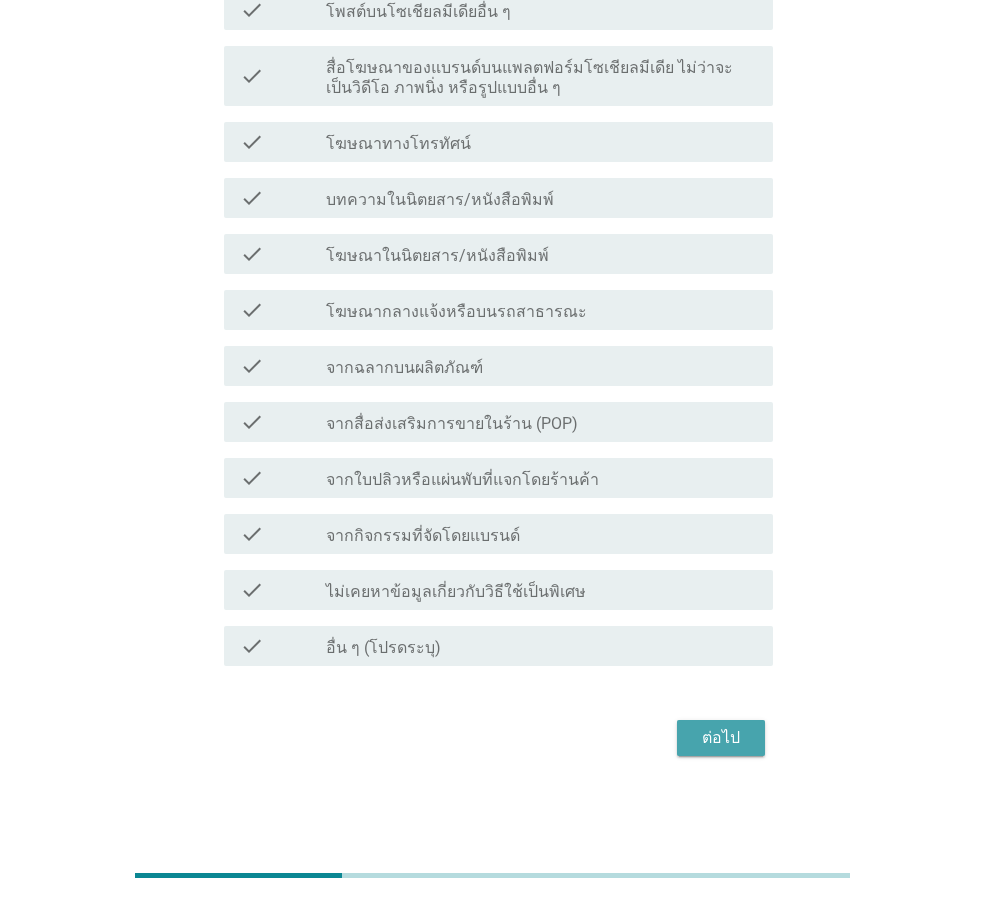 click on "ต่อไป" at bounding box center (721, 738) 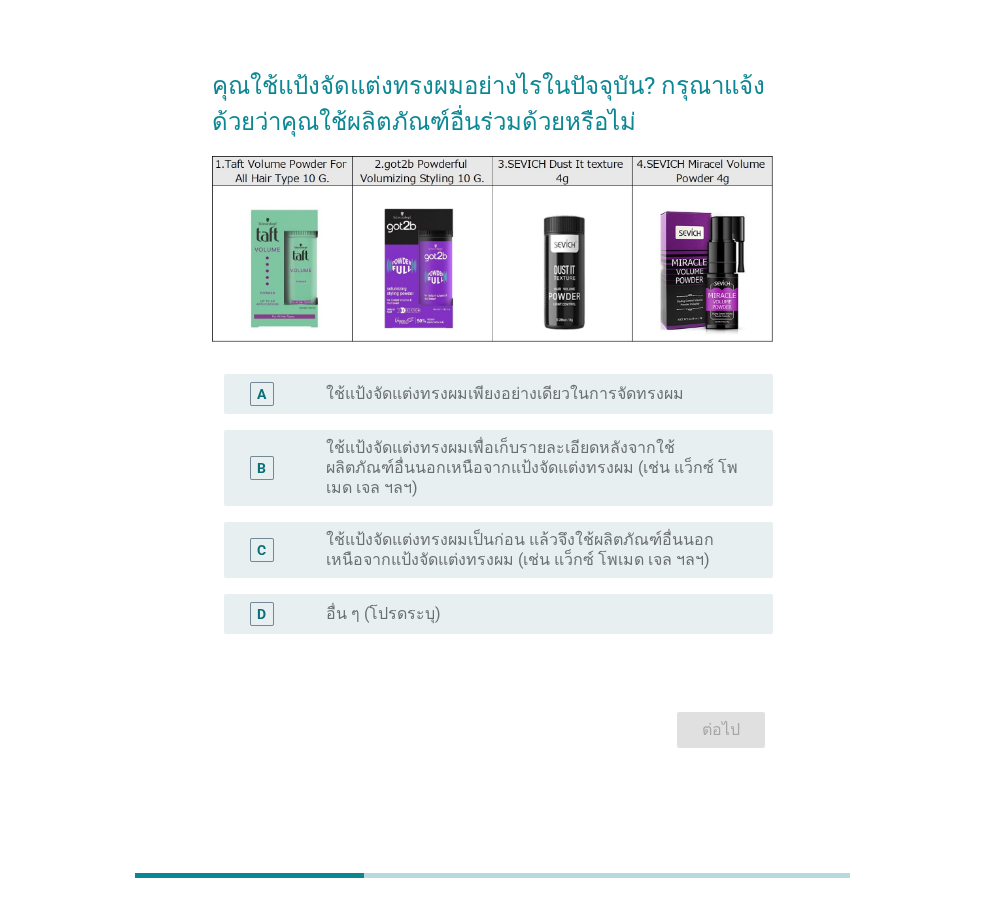 scroll, scrollTop: 0, scrollLeft: 0, axis: both 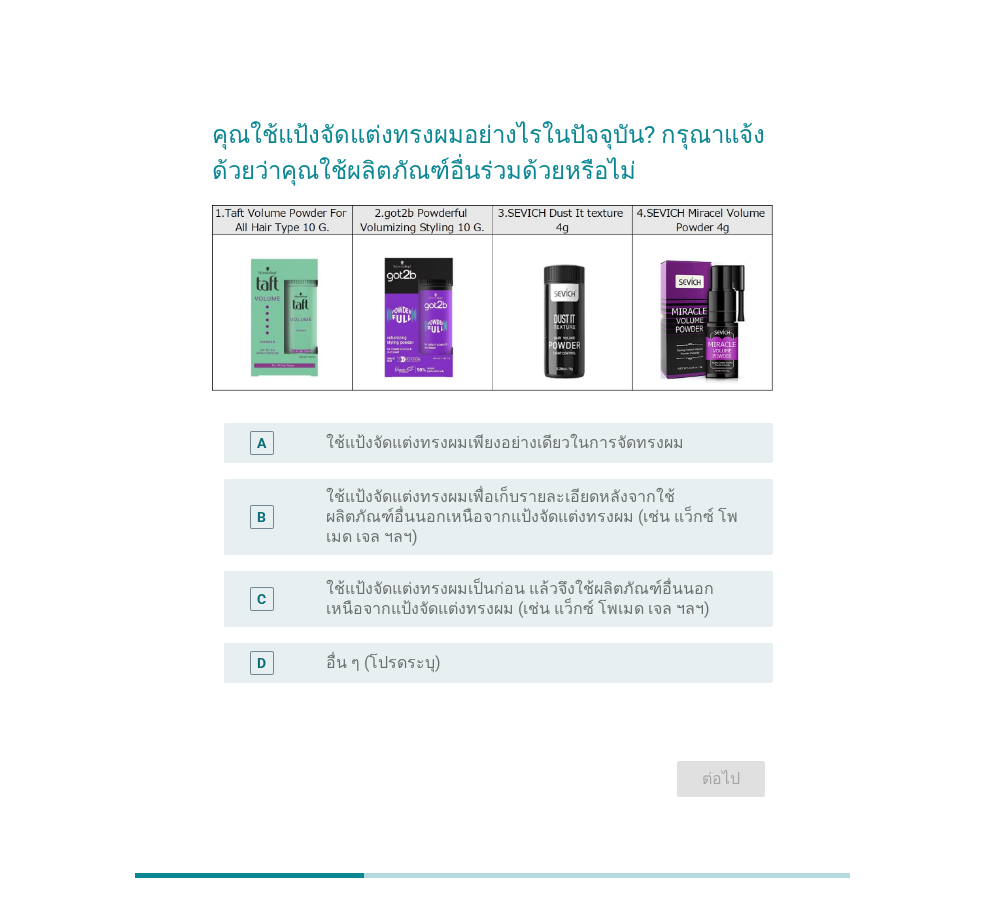 click on "A     radio_button_unchecked ใช้แป้งจัดแต่งทรงผมเพียงอย่างเดียวในการจัดทรงผม   B     radio_button_unchecked ใช้แป้งจัดแต่งทรงผมเพื่อเก็บรายละเอียดหลังจากใช้ผลิตภัณฑ์อื่นนอกเหนือจากแป้งจัดแต่งทรงผม (เช่น แว็กซ์ โพเมด เจล ฯลฯ)   C     radio_button_unchecked ใช้แป้งจัดแต่งทรงผมเป็นก่อน แล้วจึงใช้ผลิตภัณฑ์อื่นนอกเหนือจากแป้งจัดแต่งทรงผม (เช่น แว็กซ์ โพเมด เจล ฯลฯ)   D     radio_button_unchecked อื่น ๆ (โปรดระบุ)" at bounding box center [492, 565] 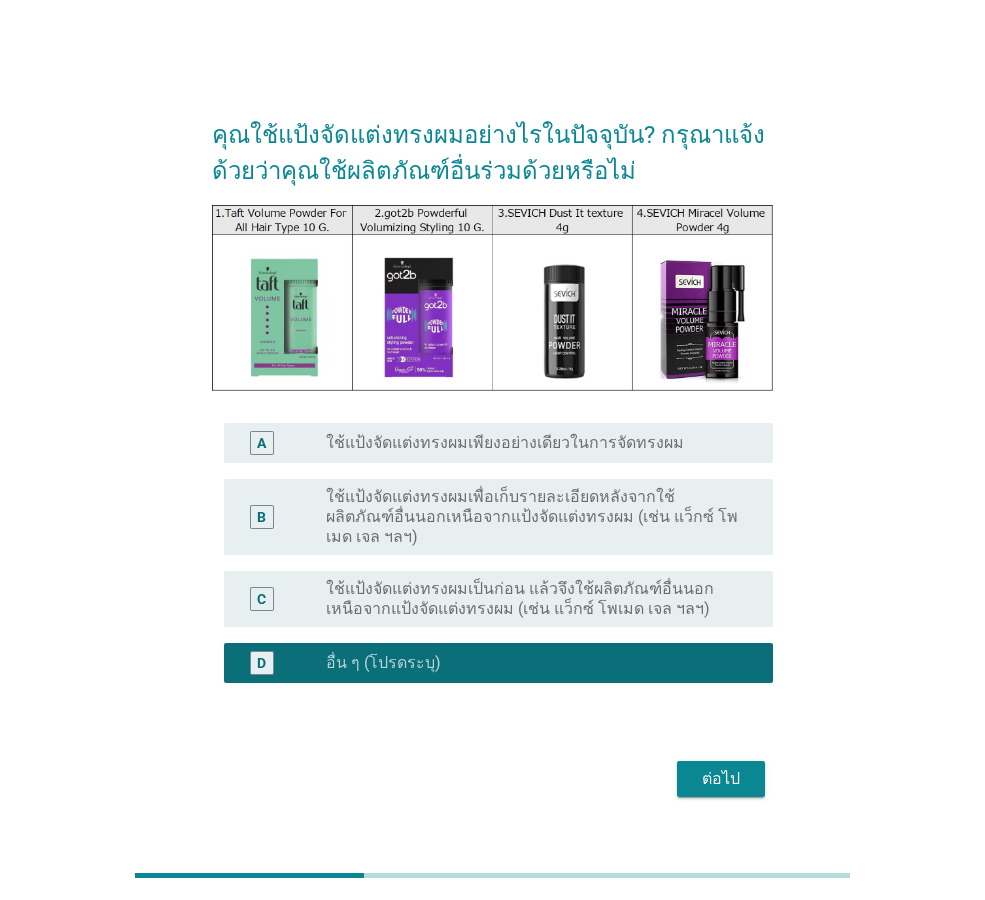 click on "ใช้แป้งจัดแต่งทรงผมเพื่อเก็บรายละเอียดหลังจากใช้ผลิตภัณฑ์อื่นนอกเหนือจากแป้งจัดแต่งทรงผม (เช่น แว็กซ์ โพเมด เจล ฯลฯ)" at bounding box center (533, 517) 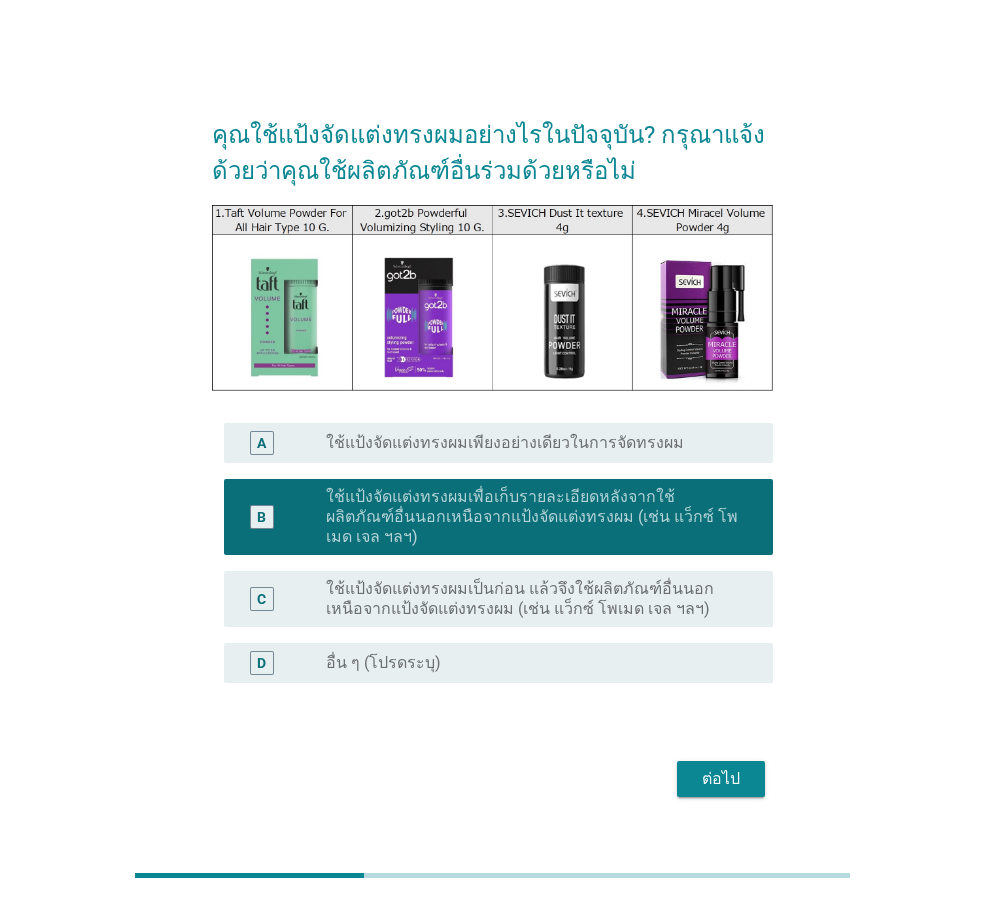 click on "ต่อไป" at bounding box center [721, 779] 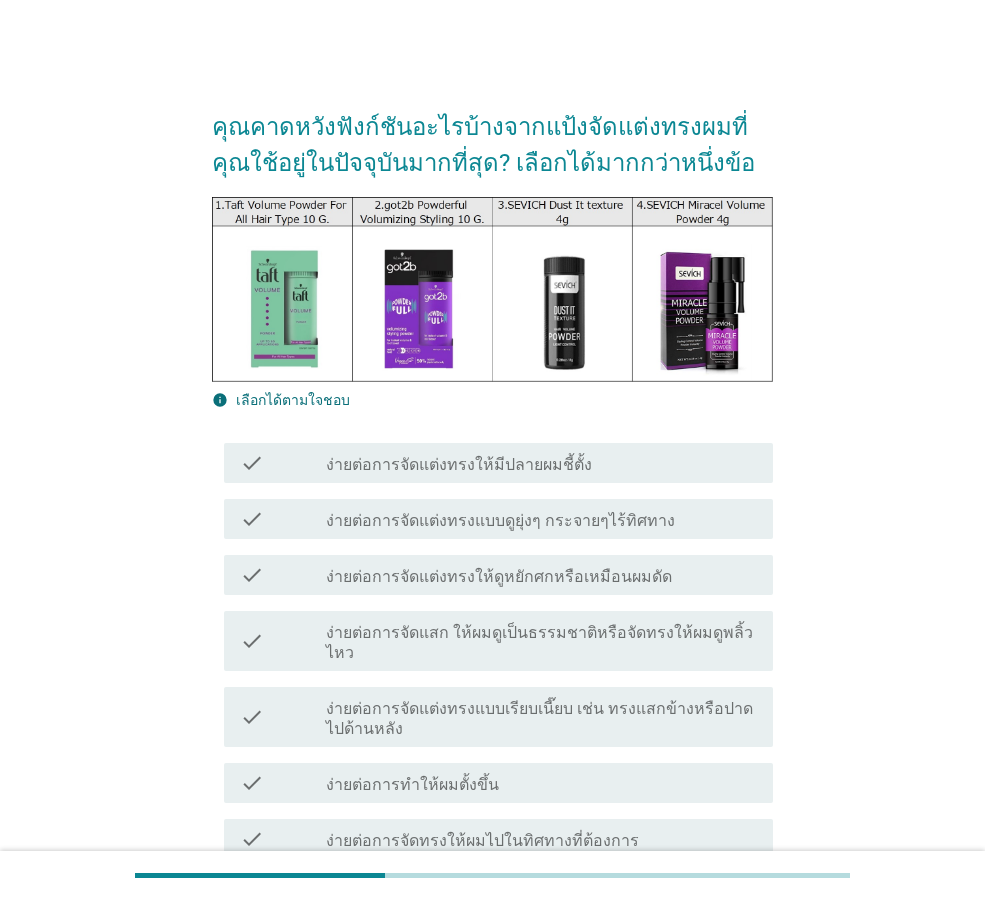 click on "check     check_box_outline_blank ง่ายต่อการจัดแต่งทรงให้ดูหยักศกหรือเหมือนผมดัด" at bounding box center (498, 575) 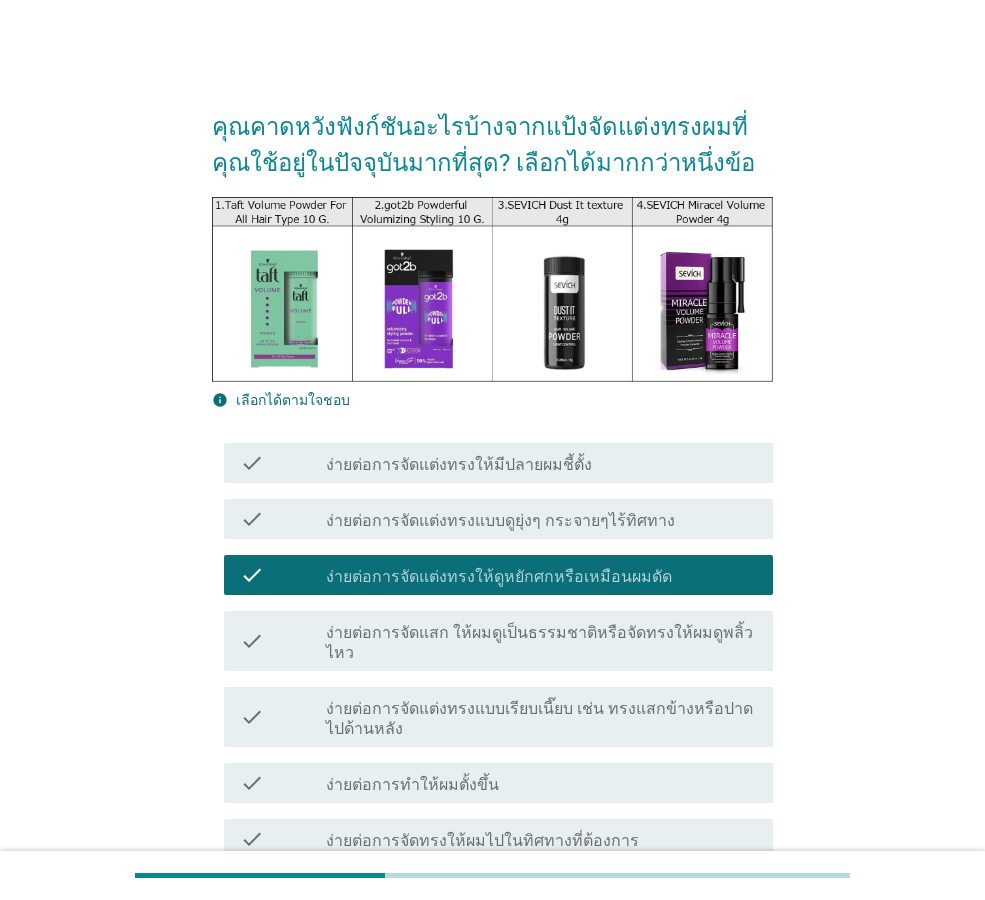 click on "ง่ายต่อการจัดแต่งทรงแบบเรียบเนี๊ยบ เช่น ทรงแสกข้างหรือปาดไปด้านหลัง" at bounding box center [541, 719] 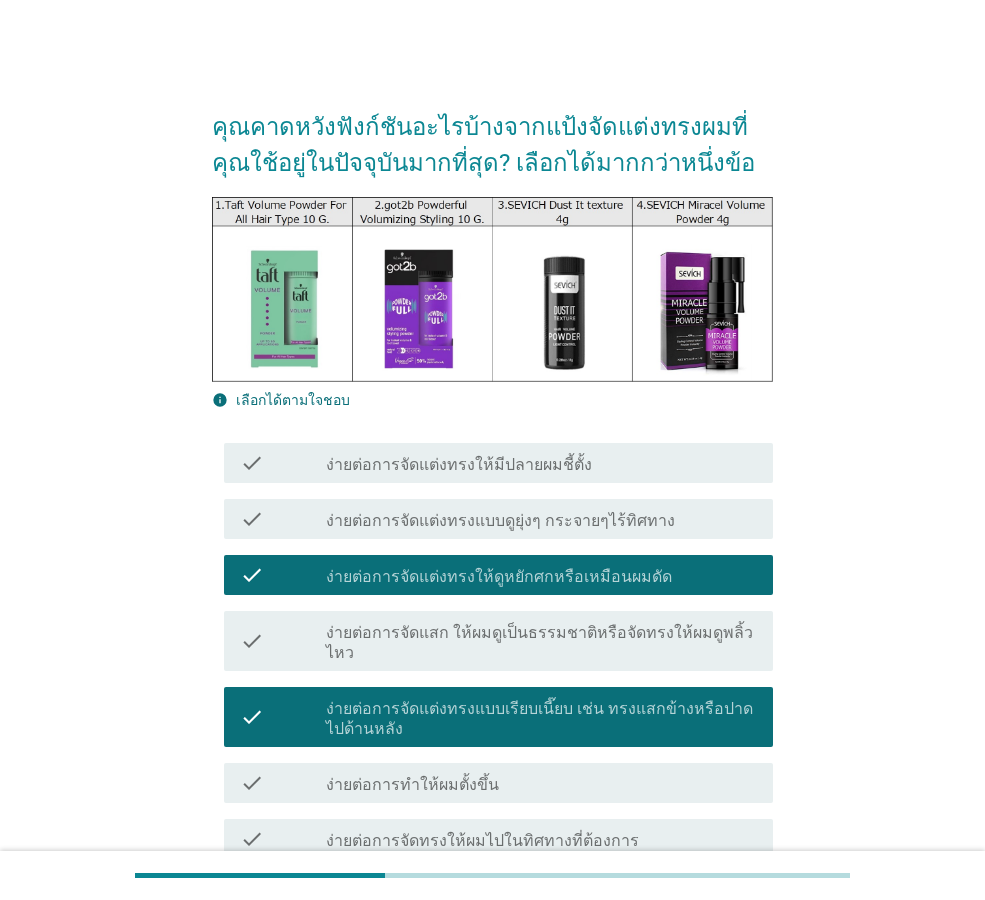 click at bounding box center [492, 875] 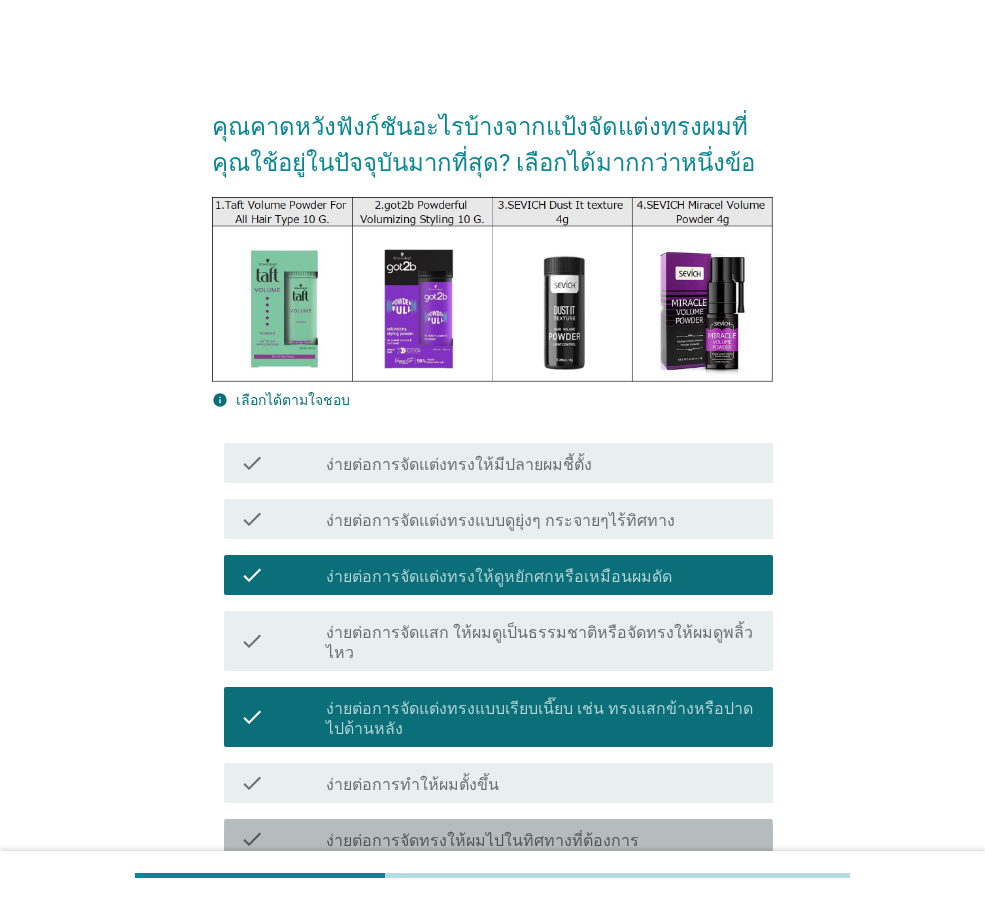 click on "ง่ายต่อการจัดทรงให้ผมไปในทิศทางที่ต้องการ" at bounding box center [482, 841] 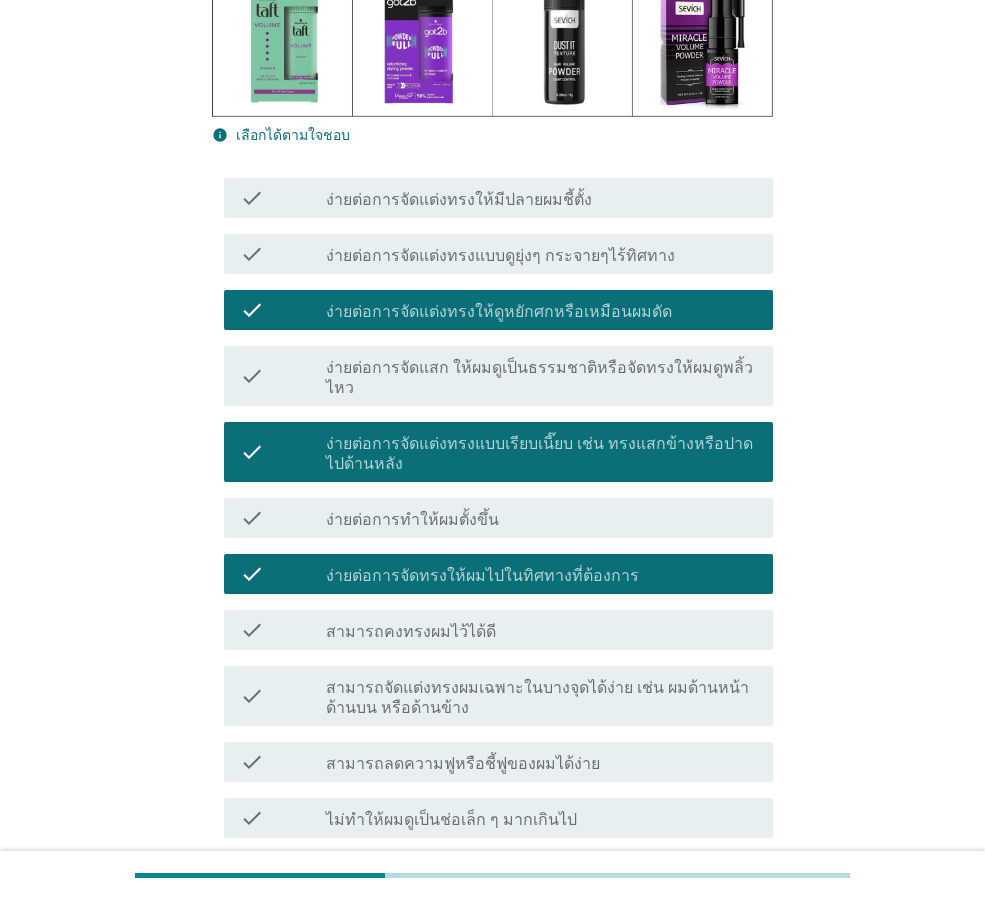 scroll, scrollTop: 300, scrollLeft: 0, axis: vertical 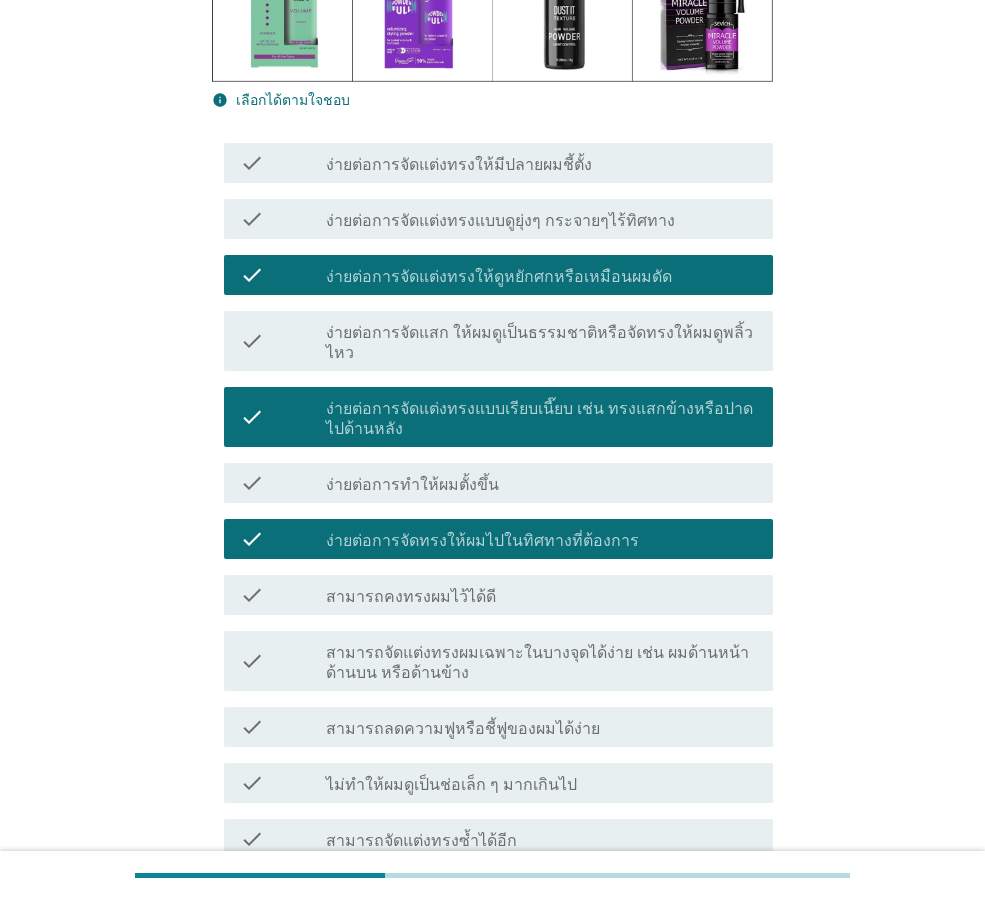 click on "ง่ายต่อการจัดแต่งทรงแบบเรียบเนี๊ยบ เช่น ทรงแสกข้างหรือปาดไปด้านหลัง" at bounding box center [541, 419] 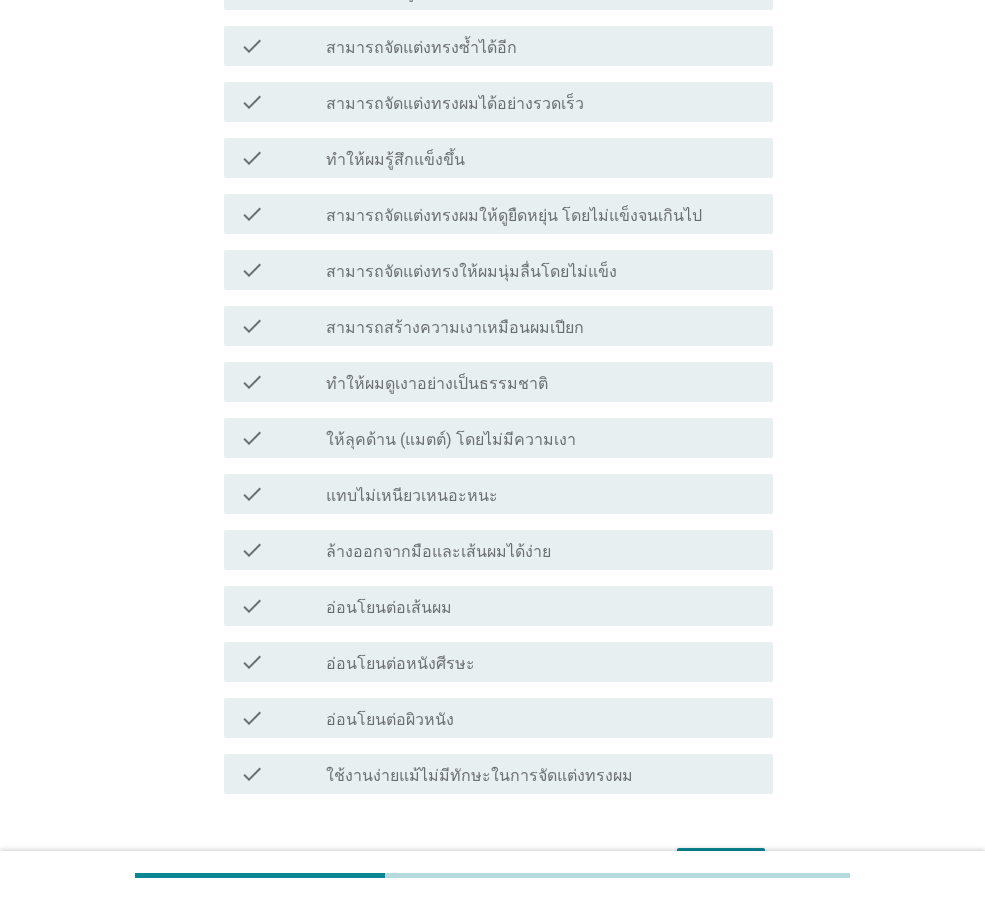 scroll, scrollTop: 1100, scrollLeft: 0, axis: vertical 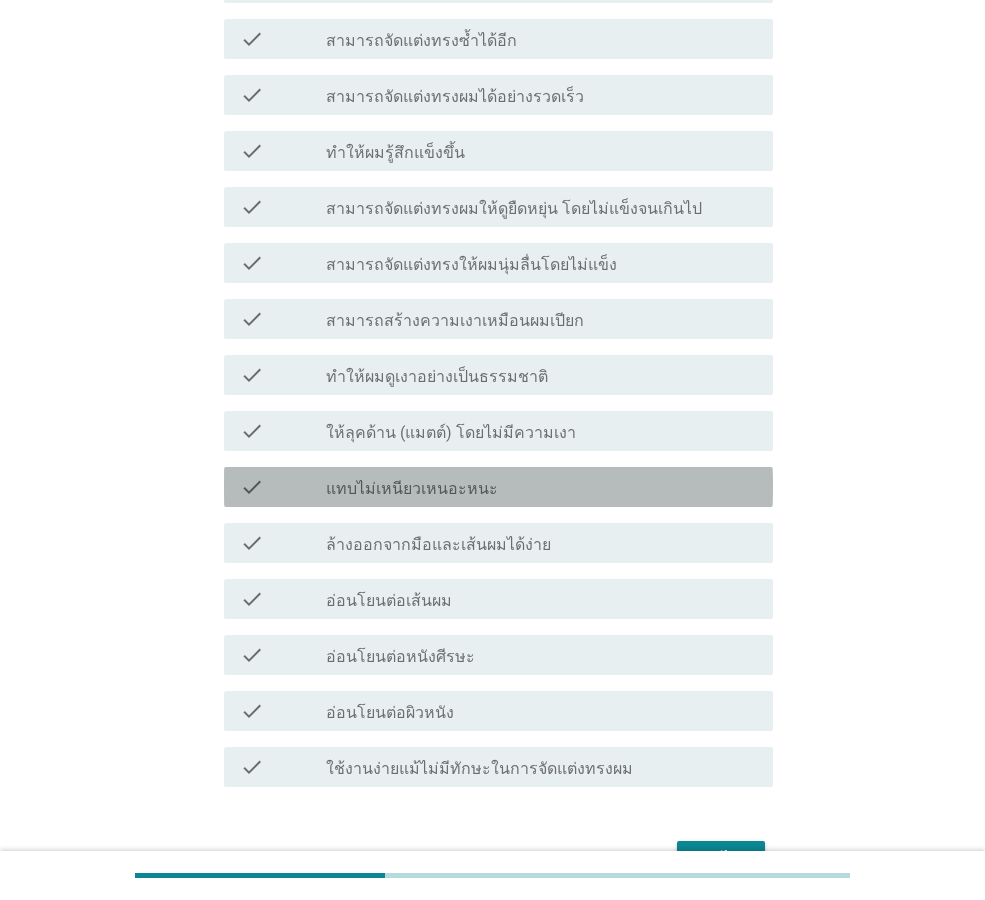 click on "check_box_outline_blank แทบไม่เหนียวเหนอะหนะ" at bounding box center (541, 487) 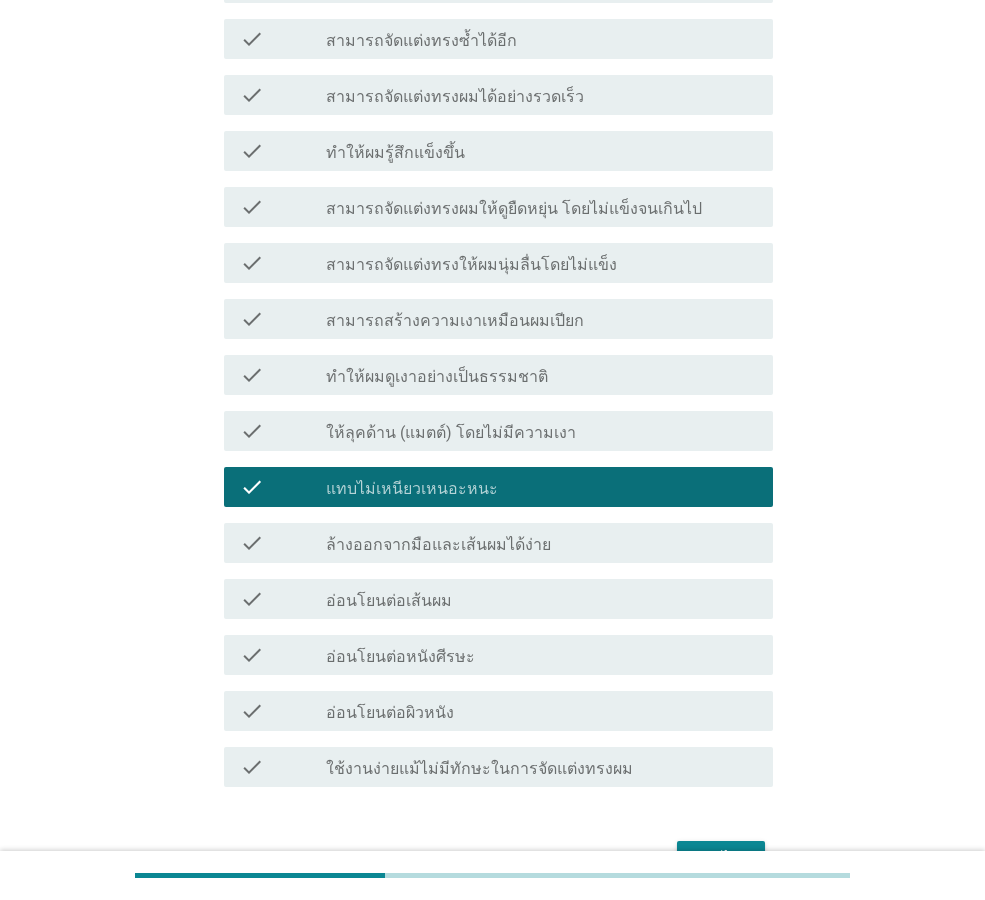 click on "ต่อไป" at bounding box center [721, 859] 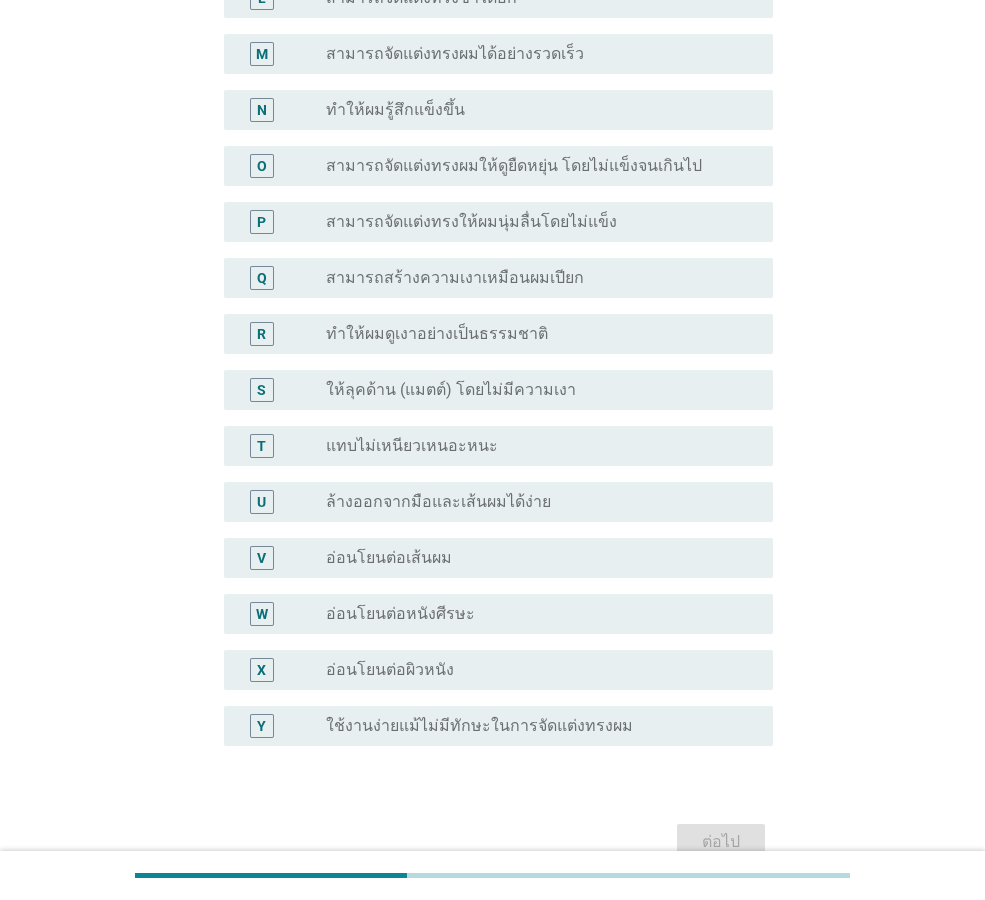 scroll, scrollTop: 0, scrollLeft: 0, axis: both 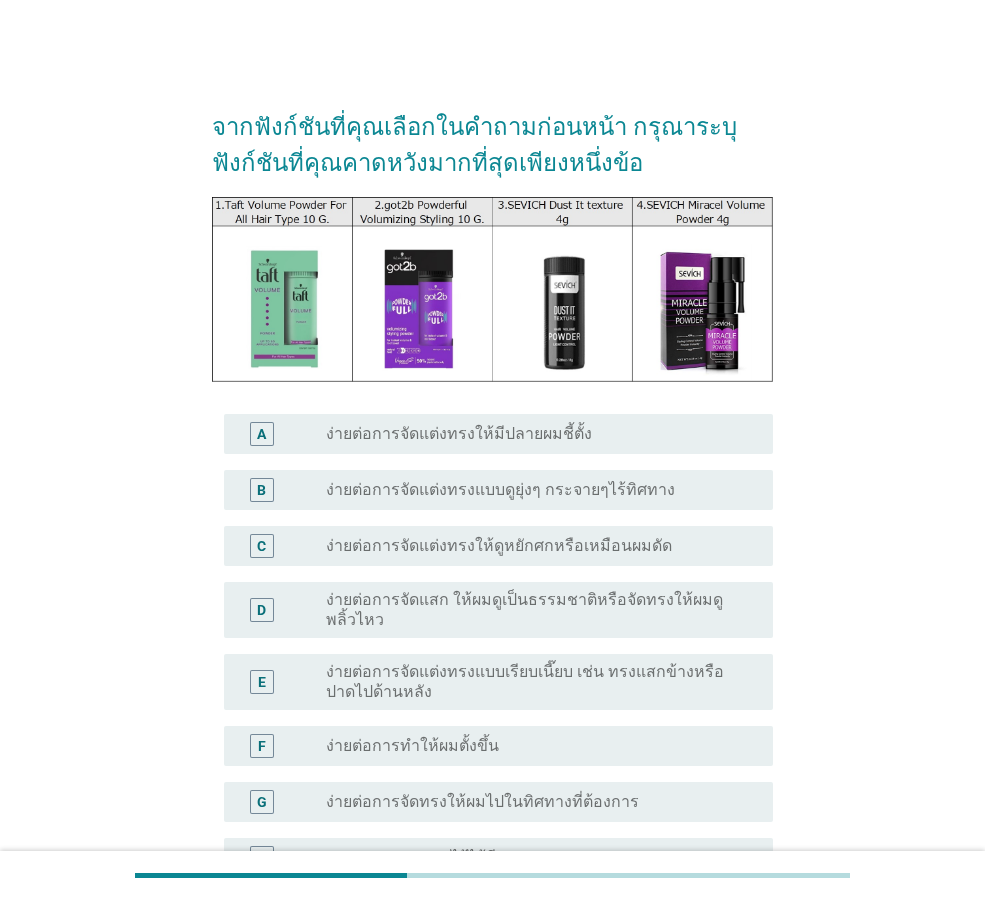 click on "C     radio_button_unchecked ง่ายต่อการจัดแต่งทรงให้ดูหยักศกหรือเหมือนผมดัด" at bounding box center [498, 546] 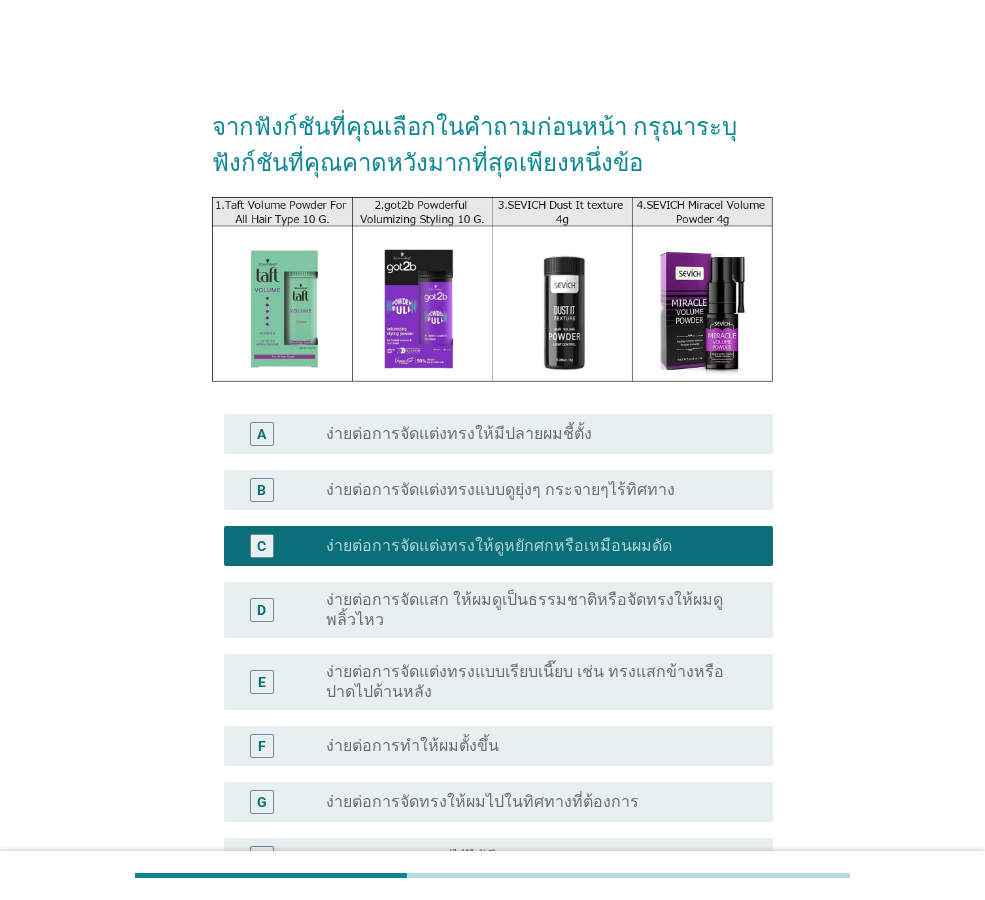 click on "F     radio_button_unchecked ง่ายต่อการทำให้ผมตั้งขึ้น" at bounding box center [492, 746] 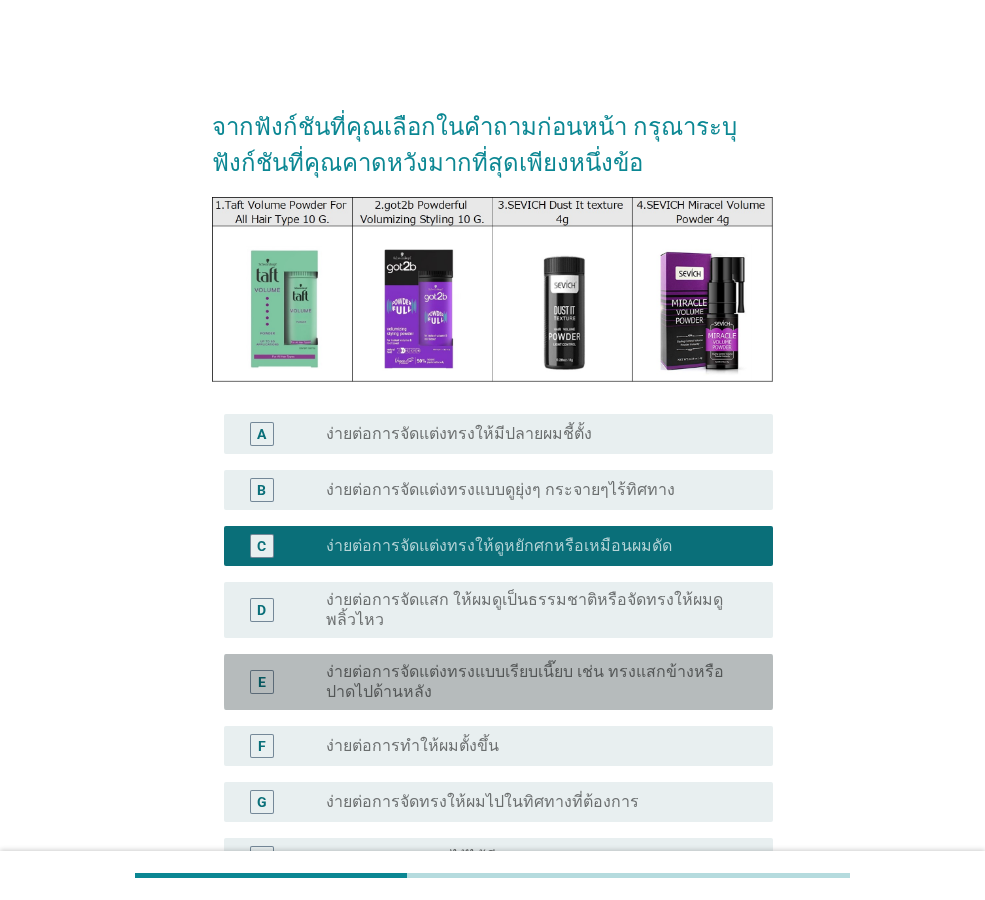 click on "ง่ายต่อการจัดแต่งทรงแบบเรียบเนี๊ยบ เช่น ทรงแสกข้างหรือปาดไปด้านหลัง" at bounding box center (533, 682) 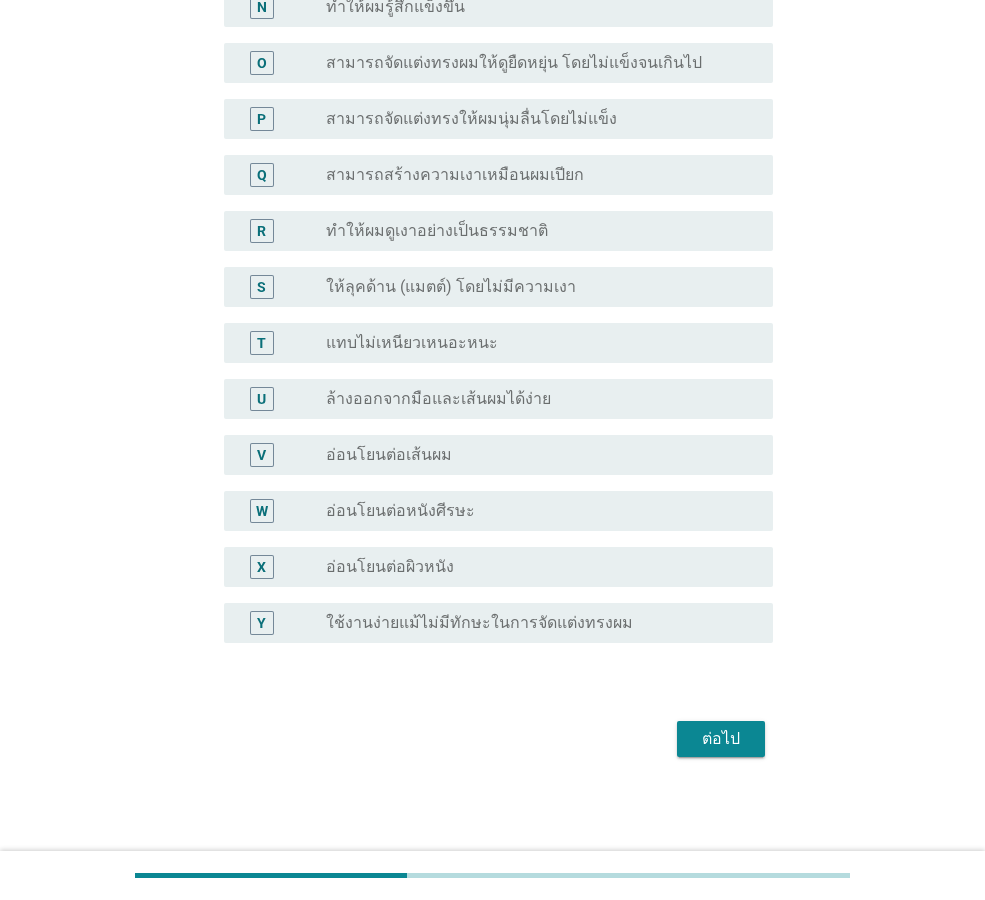 scroll, scrollTop: 1204, scrollLeft: 0, axis: vertical 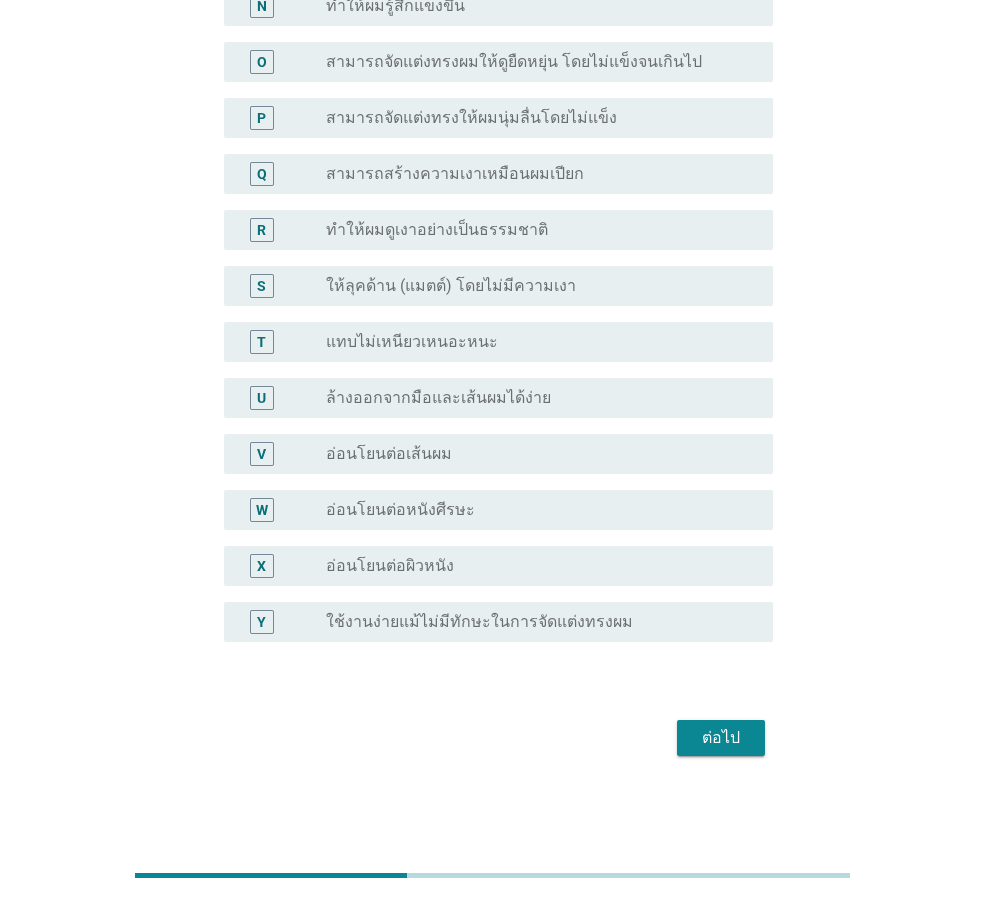click on "ต่อไป" at bounding box center [721, 738] 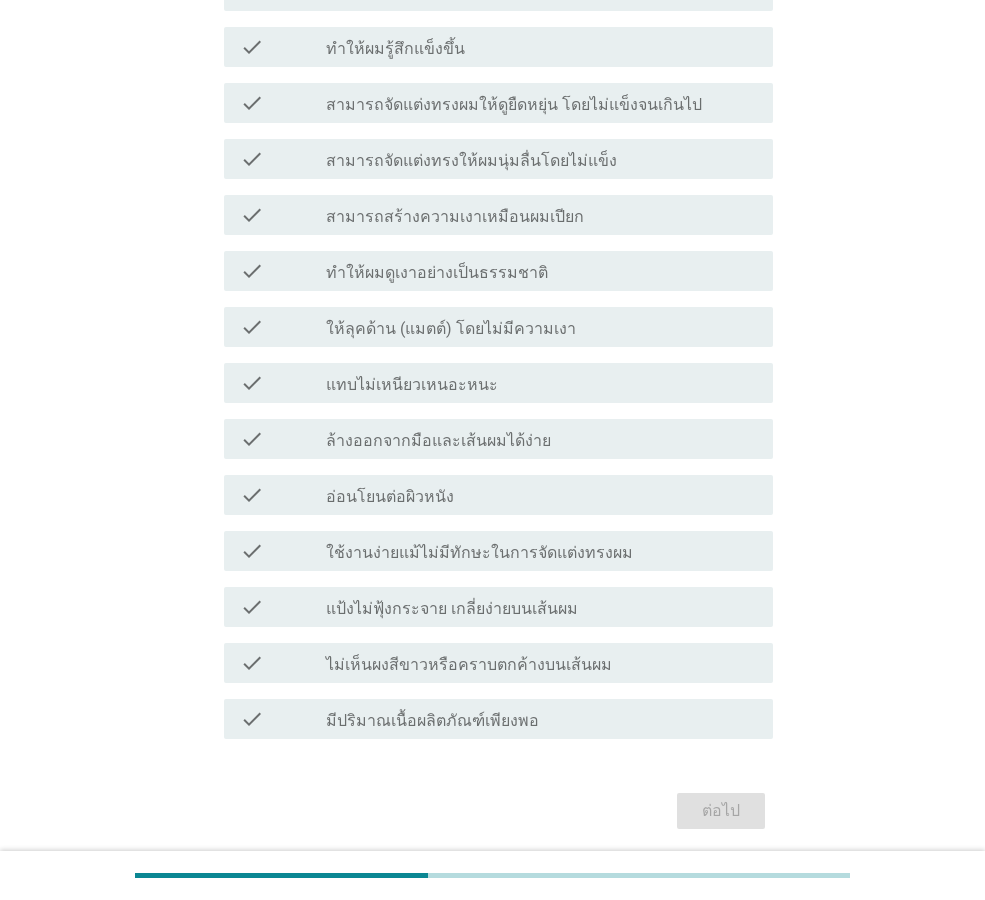 scroll, scrollTop: 0, scrollLeft: 0, axis: both 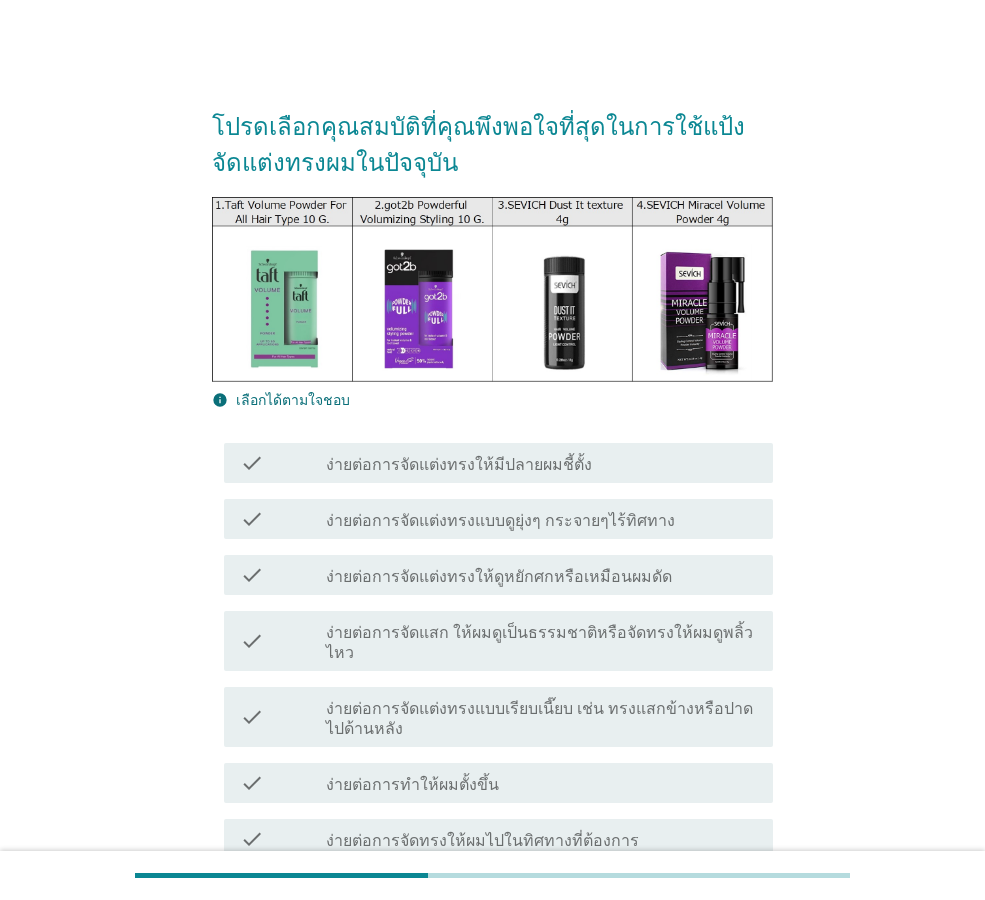 click on "check     check_box_outline_blank ง่ายต่อการจัดแต่งทรงให้มีปลายผมชี้ตั้ง" at bounding box center (492, 463) 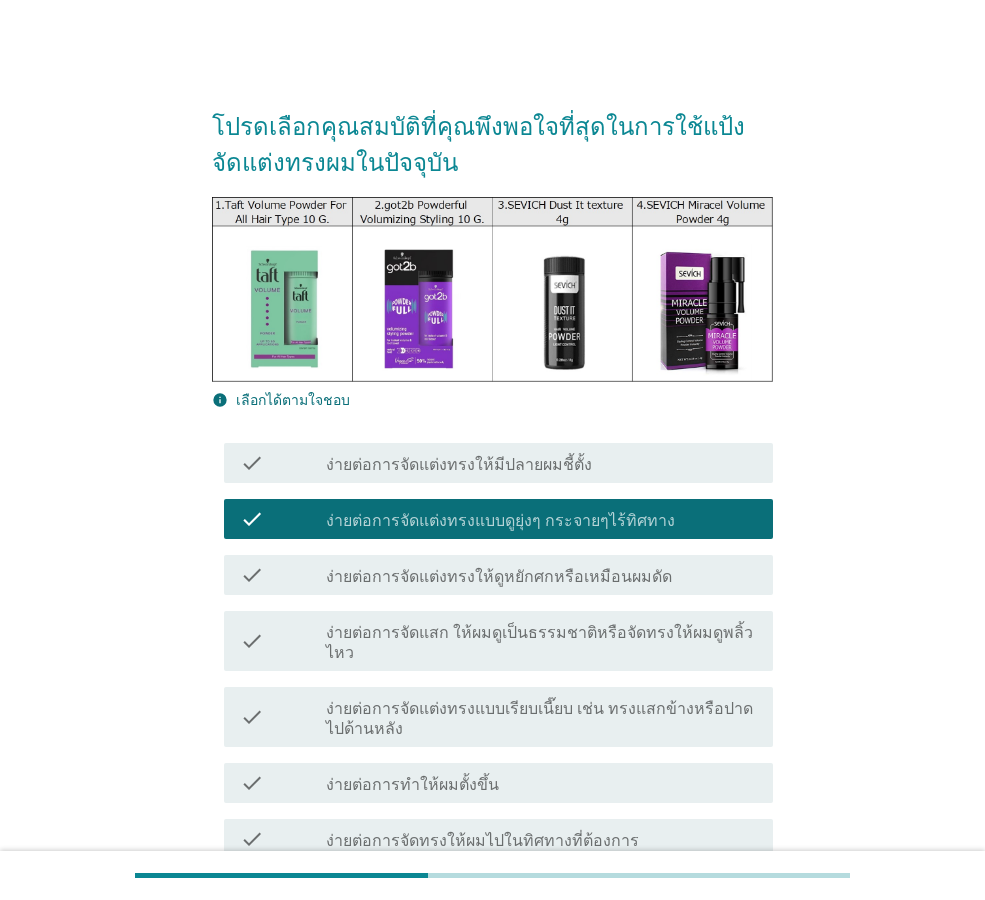 click on "ง่ายต่อการจัดแต่งทรงแบบดูยุ่งๆ กระจายๆไร้ทิศทาง" at bounding box center (500, 521) 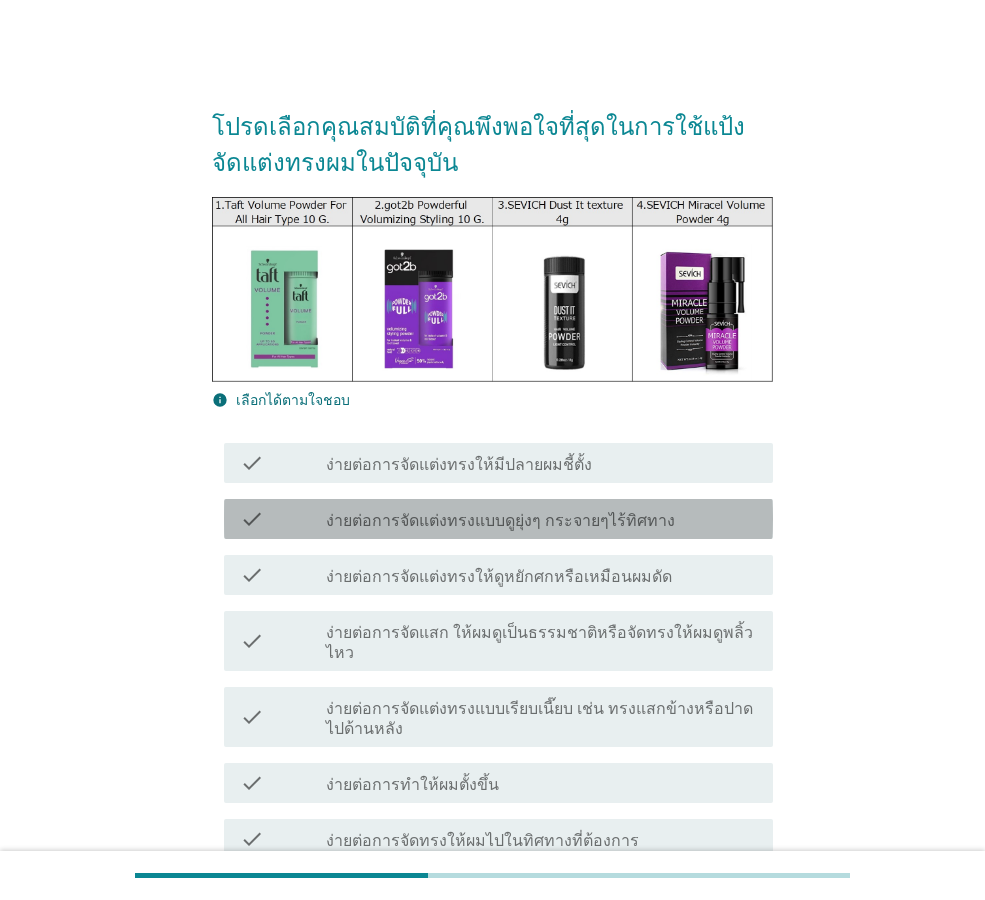 click on "check     check_box_outline_blank ง่ายต่อการจัดแต่งทรงแบบเรียบเนี๊ยบ เช่น ทรงแสกข้างหรือปาดไปด้านหลัง" at bounding box center [498, 717] 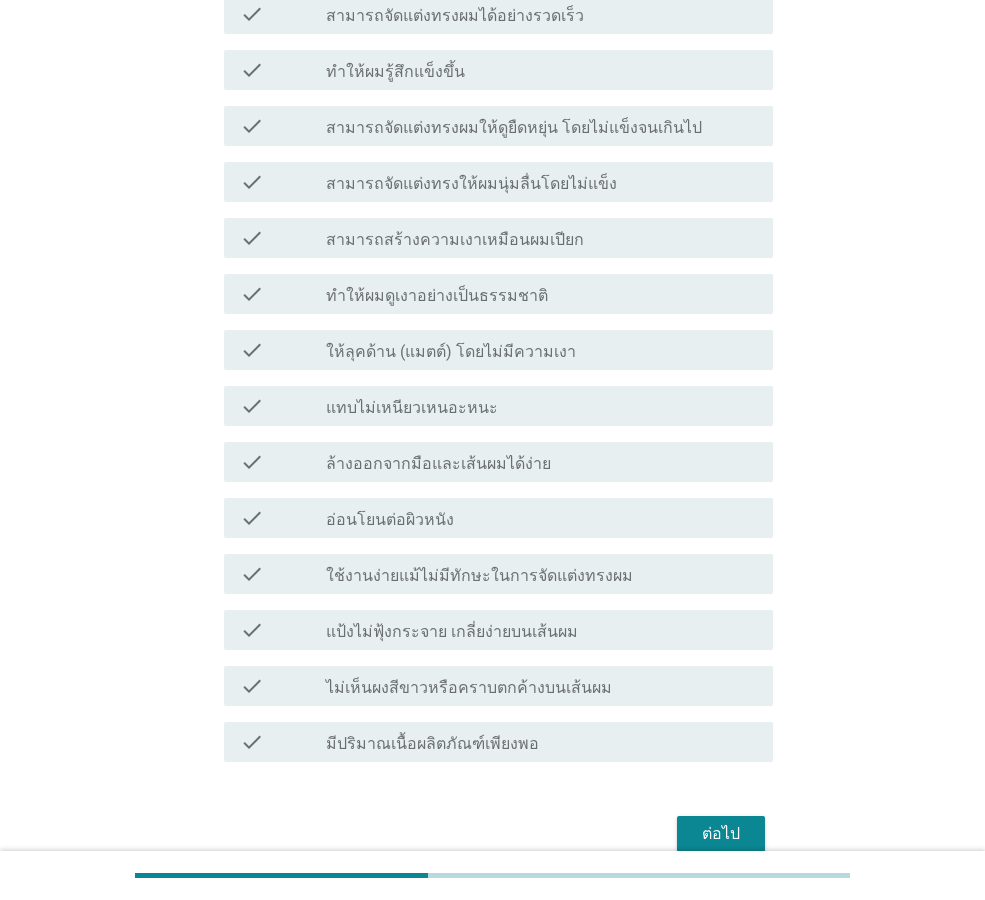 scroll, scrollTop: 1257, scrollLeft: 0, axis: vertical 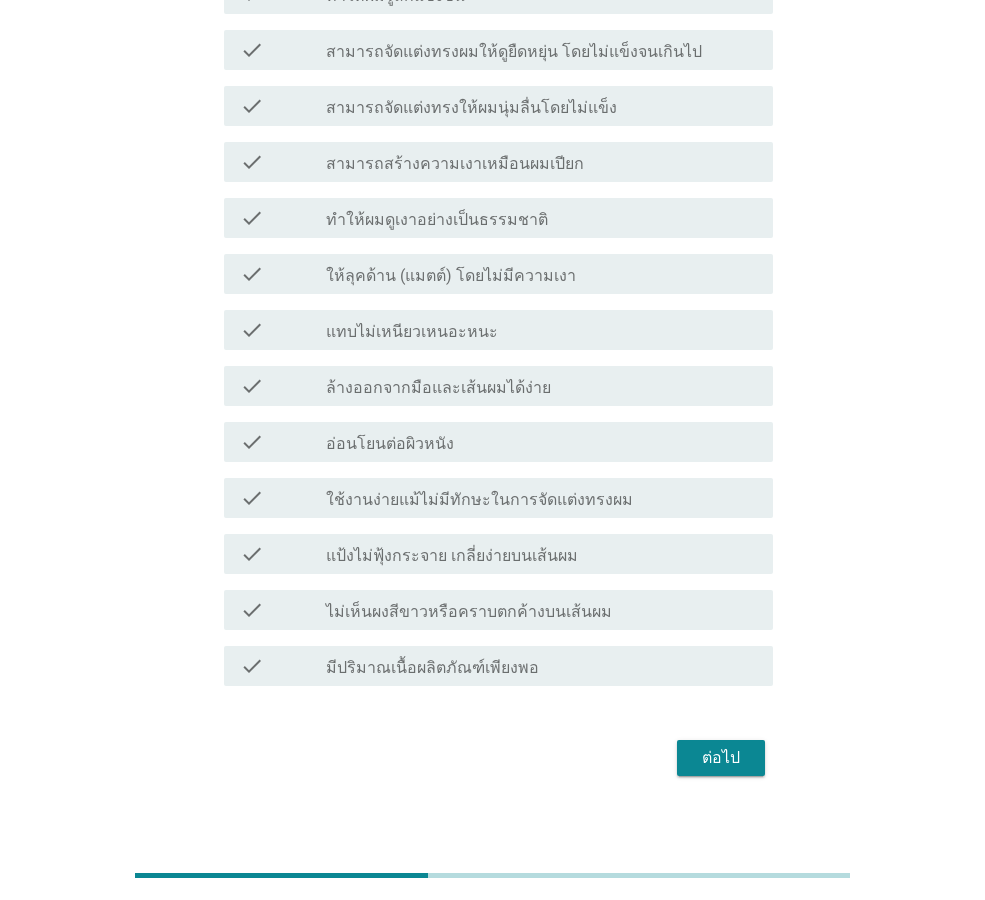 click on "ต่อไป" at bounding box center [721, 758] 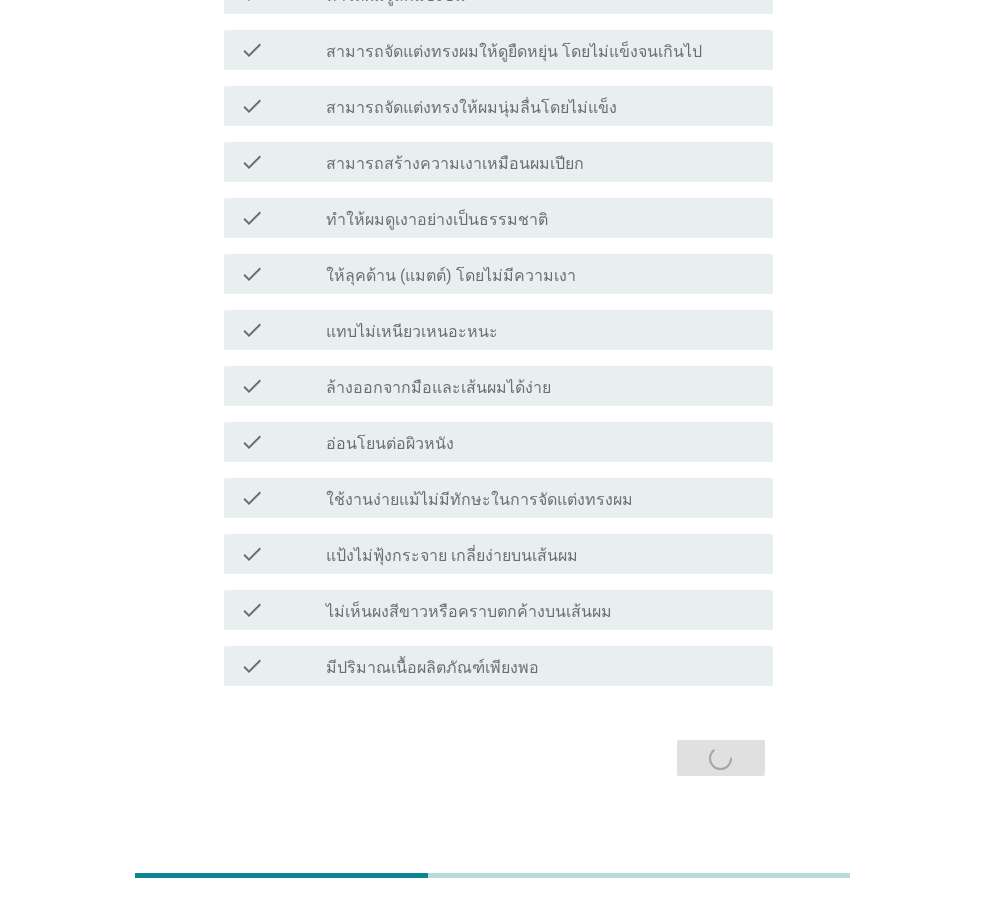 scroll, scrollTop: 0, scrollLeft: 0, axis: both 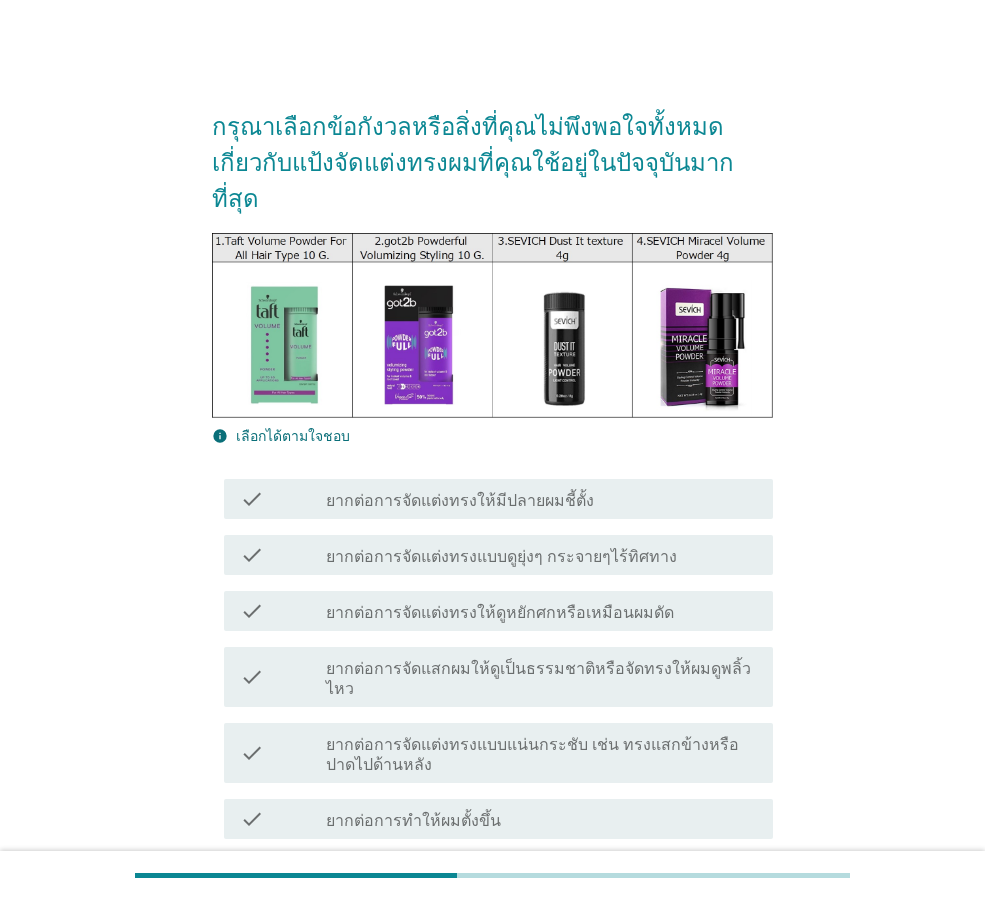 click on "ยากต่อการจัดแสกผมให้ดูเป็นธรรมชาติหรือจัดทรงให้ผมดูพลิ้วไหว" at bounding box center (541, 679) 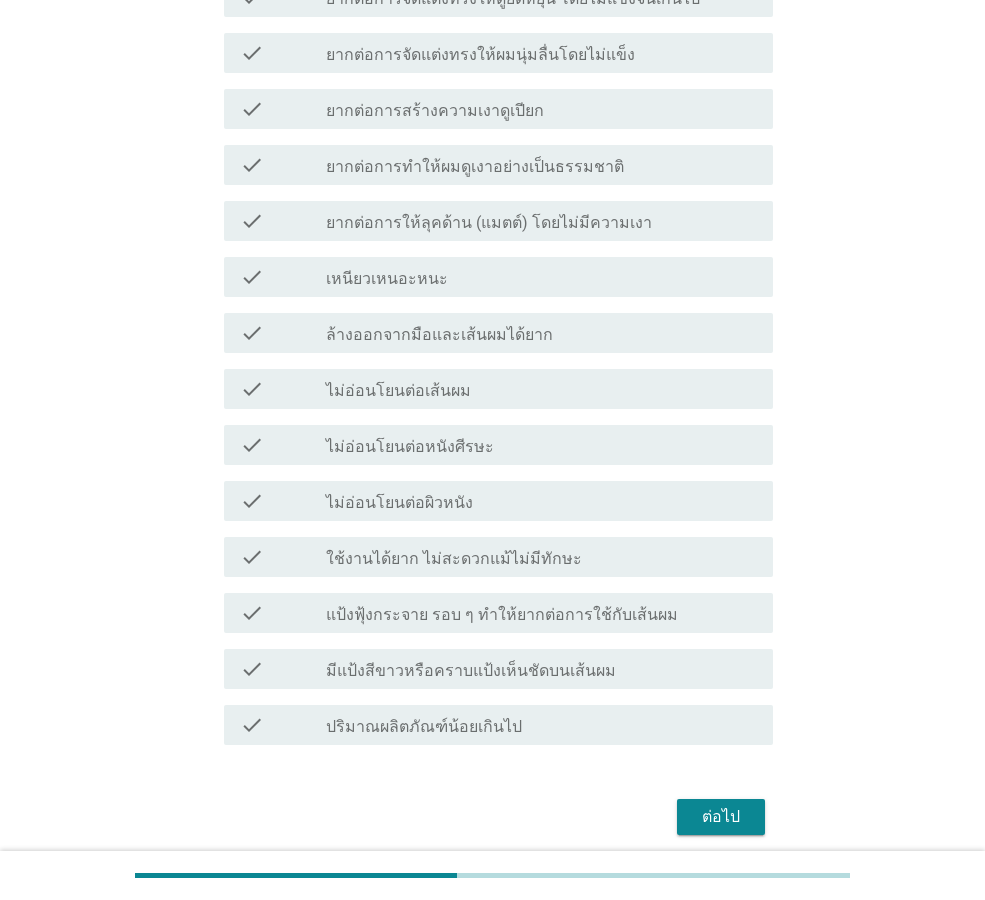 scroll, scrollTop: 1349, scrollLeft: 0, axis: vertical 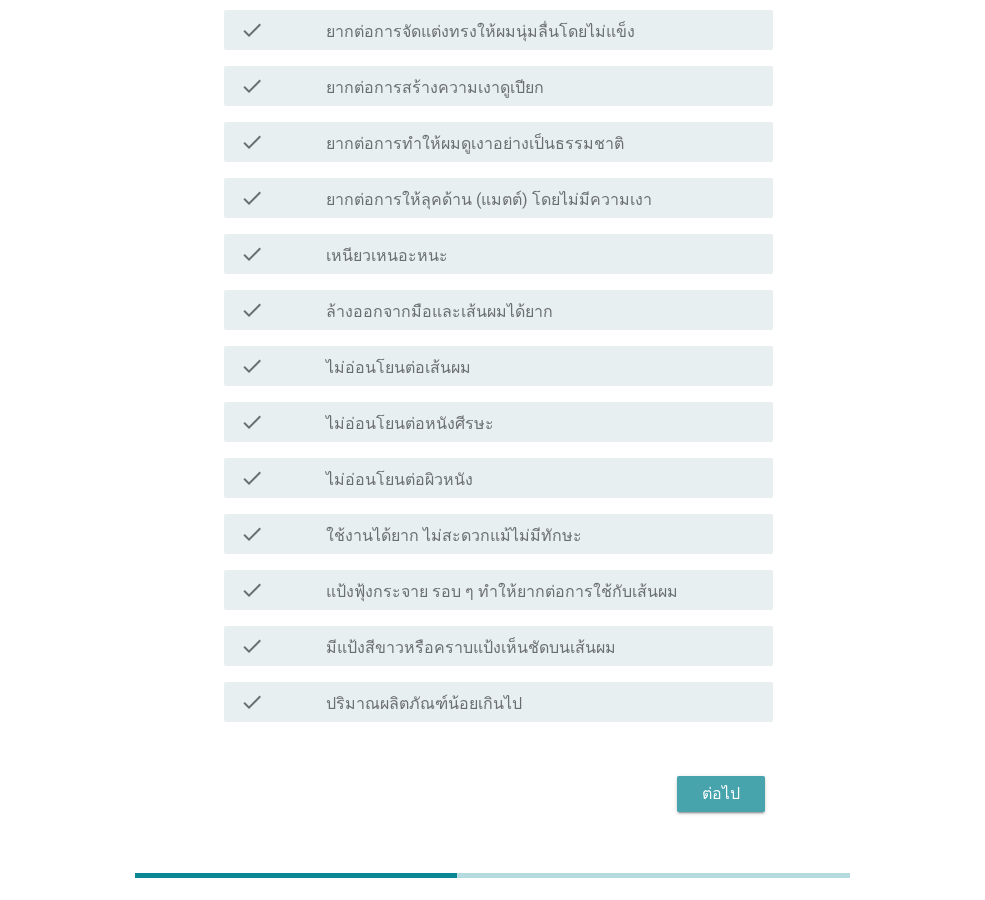 click on "ต่อไป" at bounding box center [721, 794] 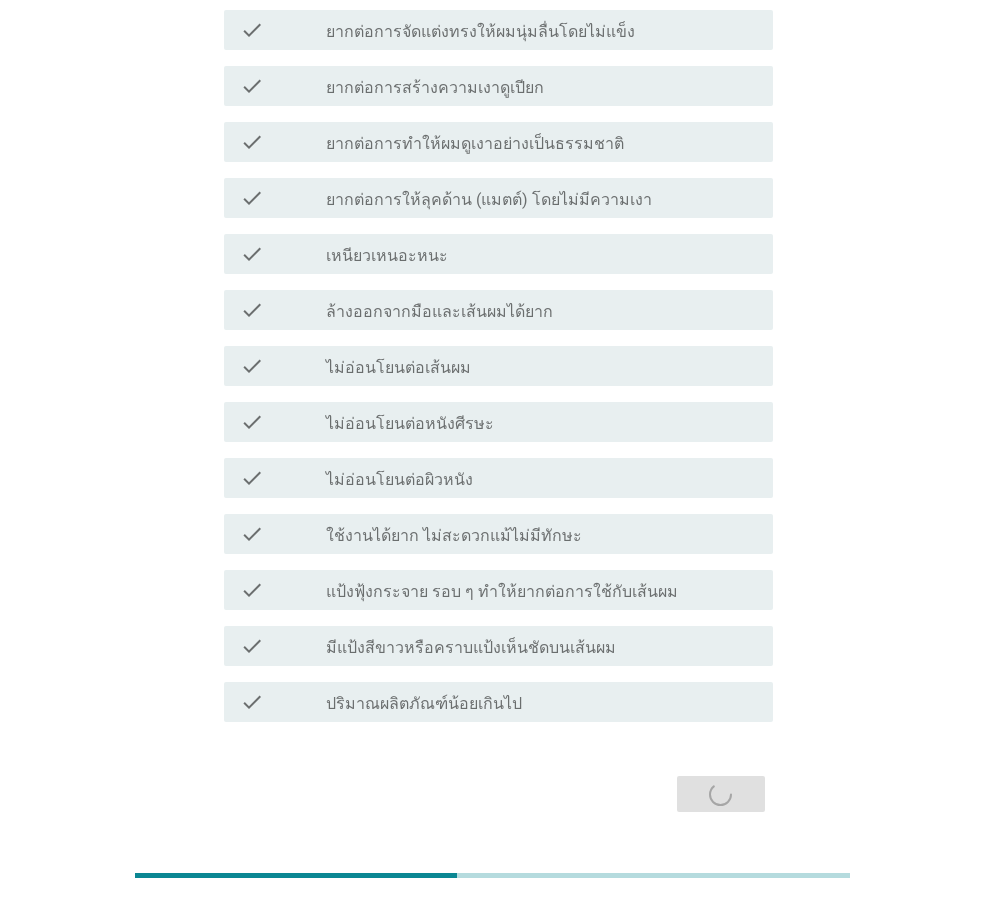 scroll, scrollTop: 0, scrollLeft: 0, axis: both 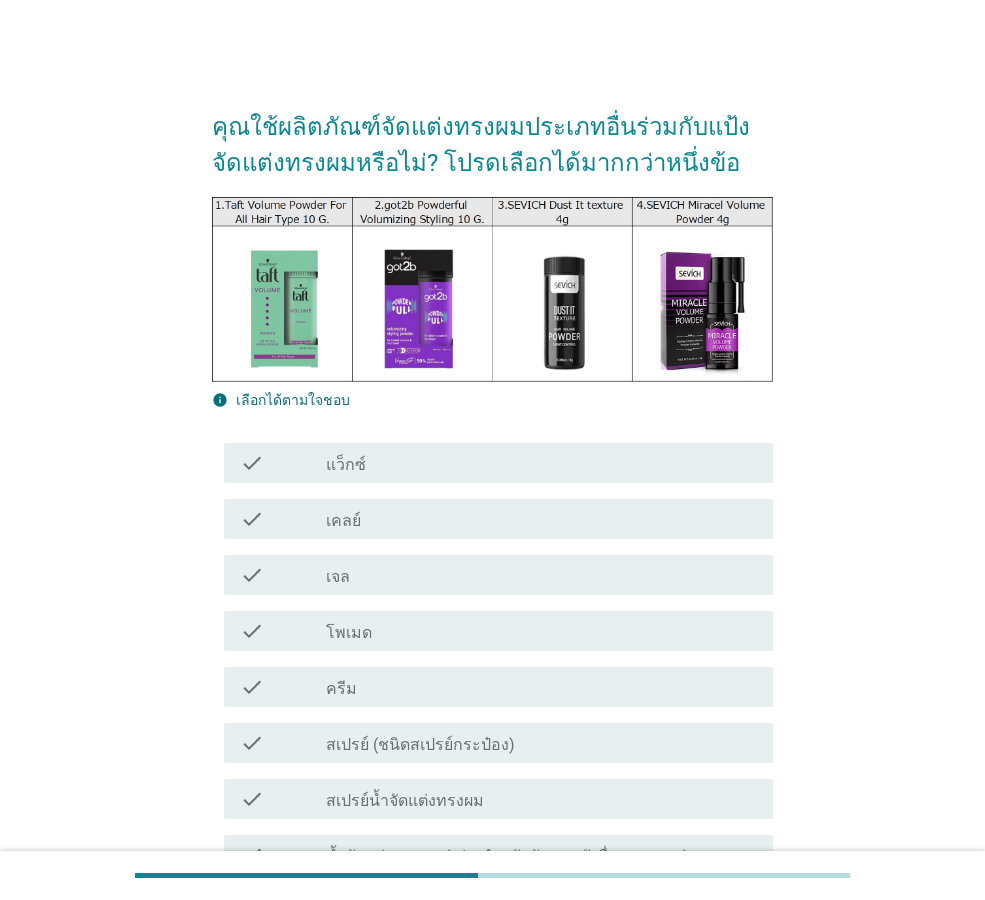 click on "check_box_outline_blank เคลย์" at bounding box center (541, 519) 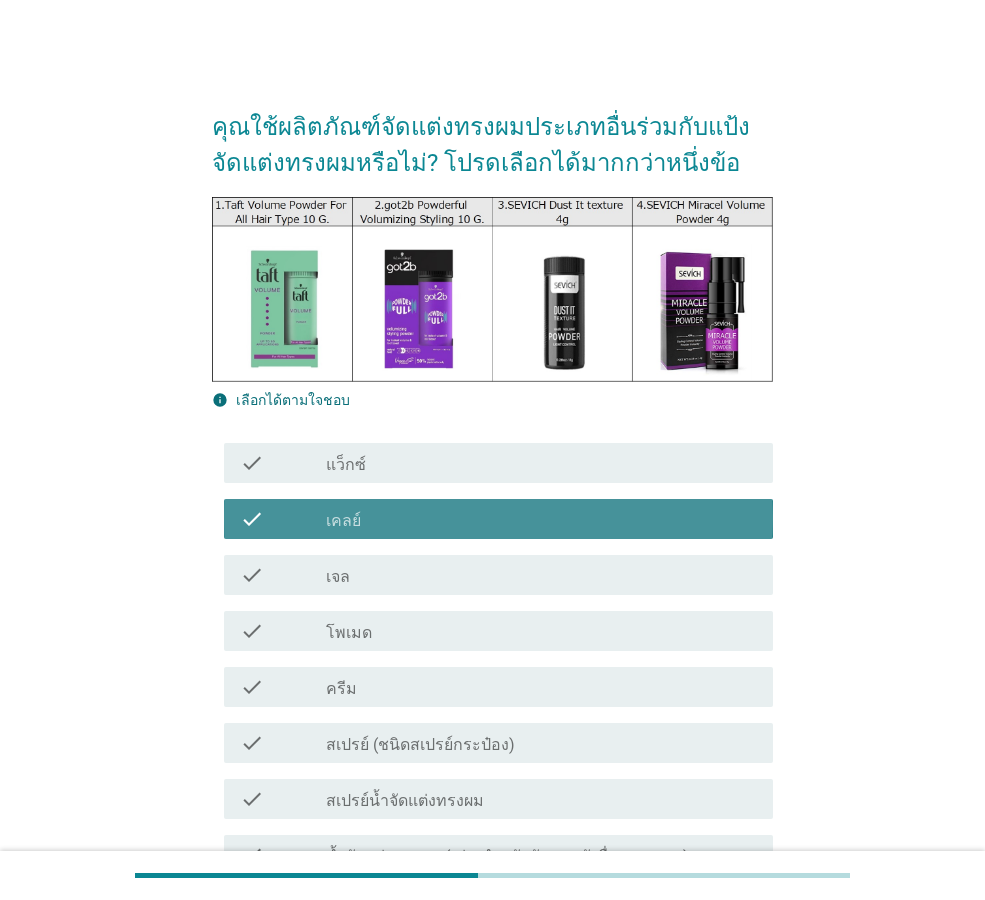 click on "check_box_outline_blank เคลย์" at bounding box center [541, 519] 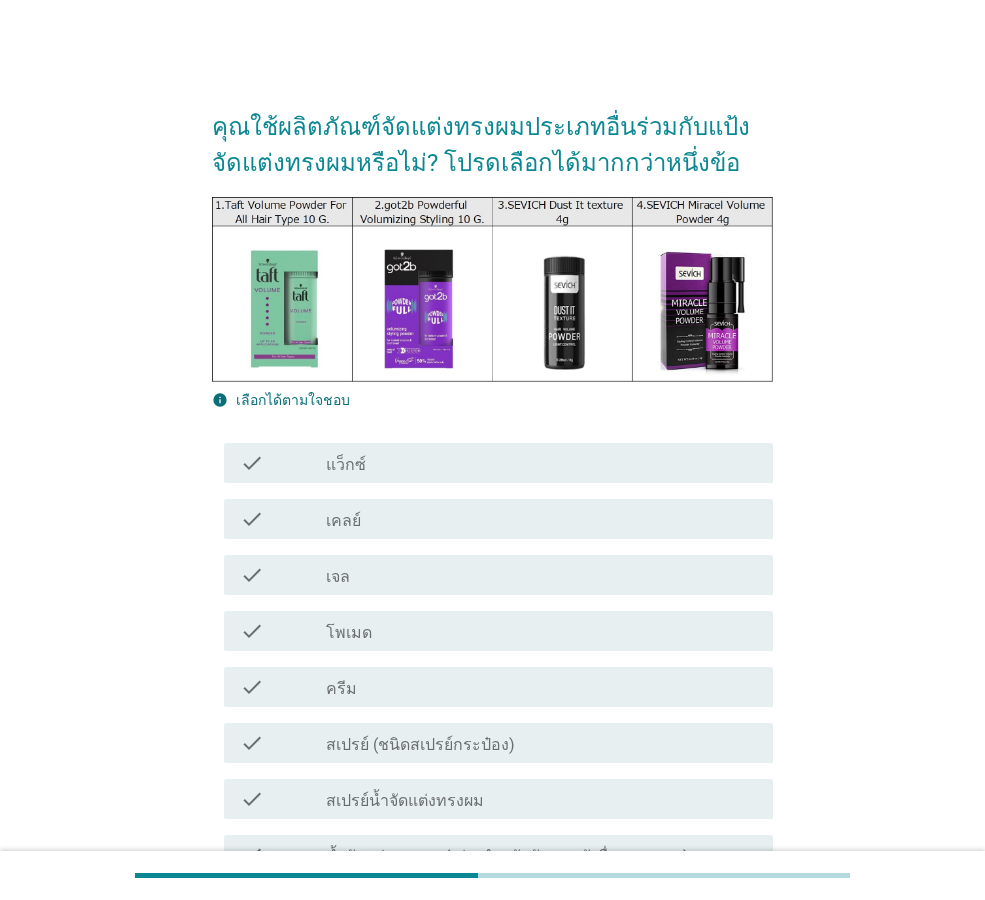 click on "check_box_outline_blank โพเมด" at bounding box center (541, 631) 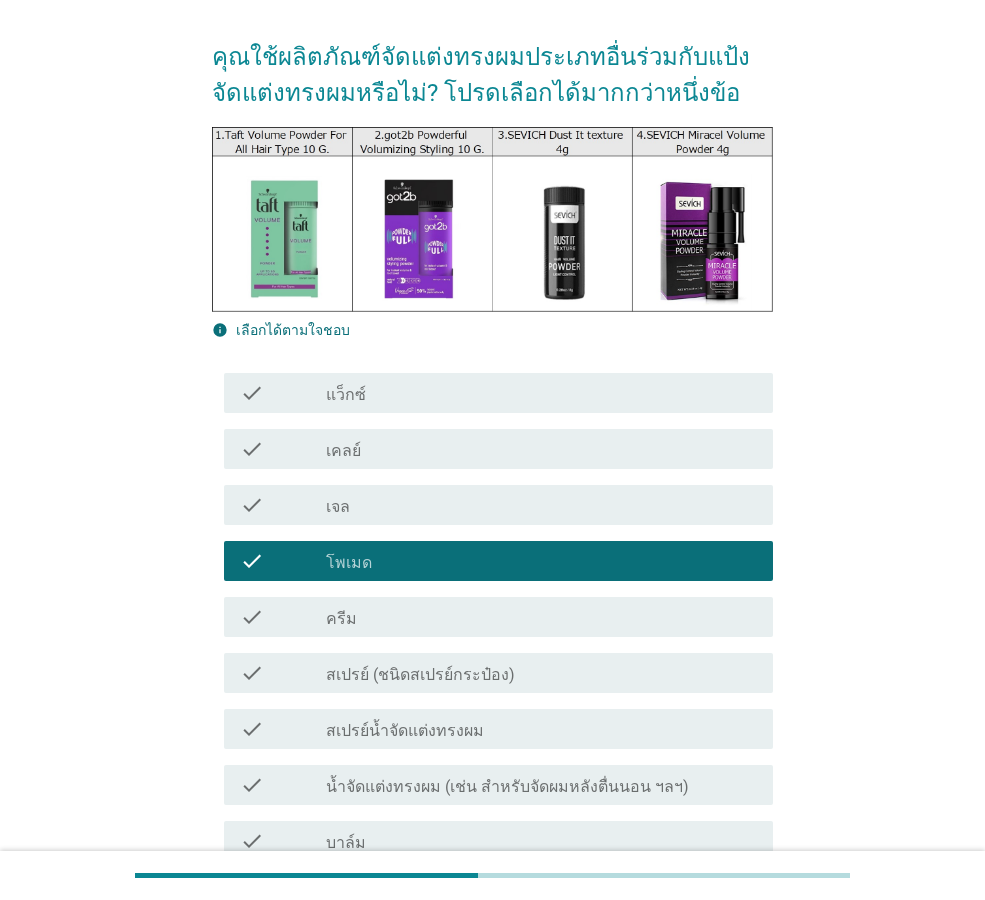 scroll, scrollTop: 300, scrollLeft: 0, axis: vertical 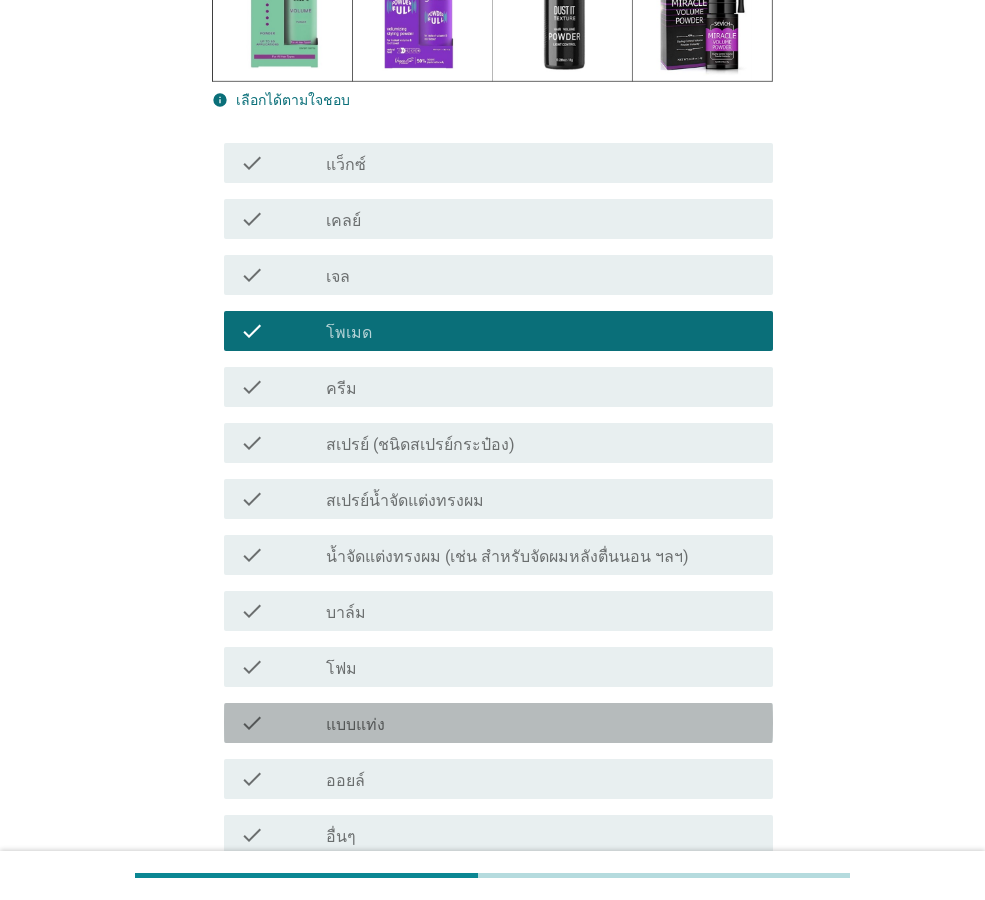 click on "check_box_outline_blank แบบแท่ง" at bounding box center [541, 723] 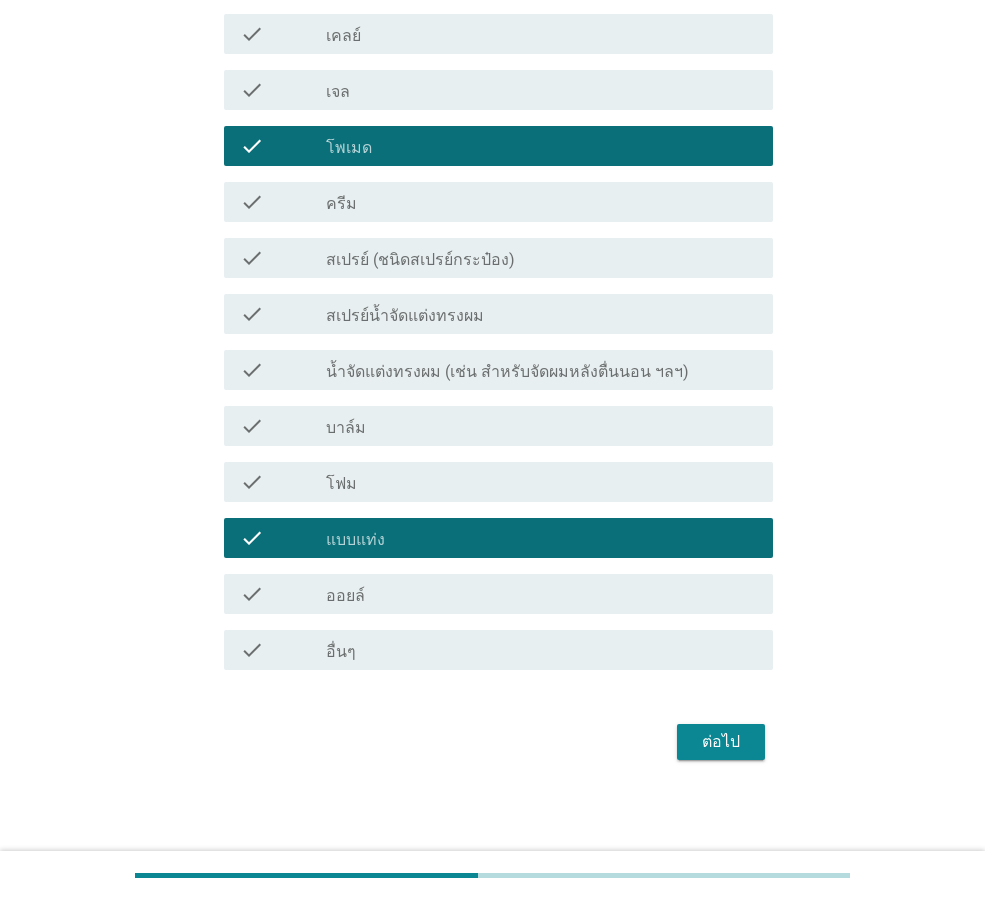 scroll, scrollTop: 489, scrollLeft: 0, axis: vertical 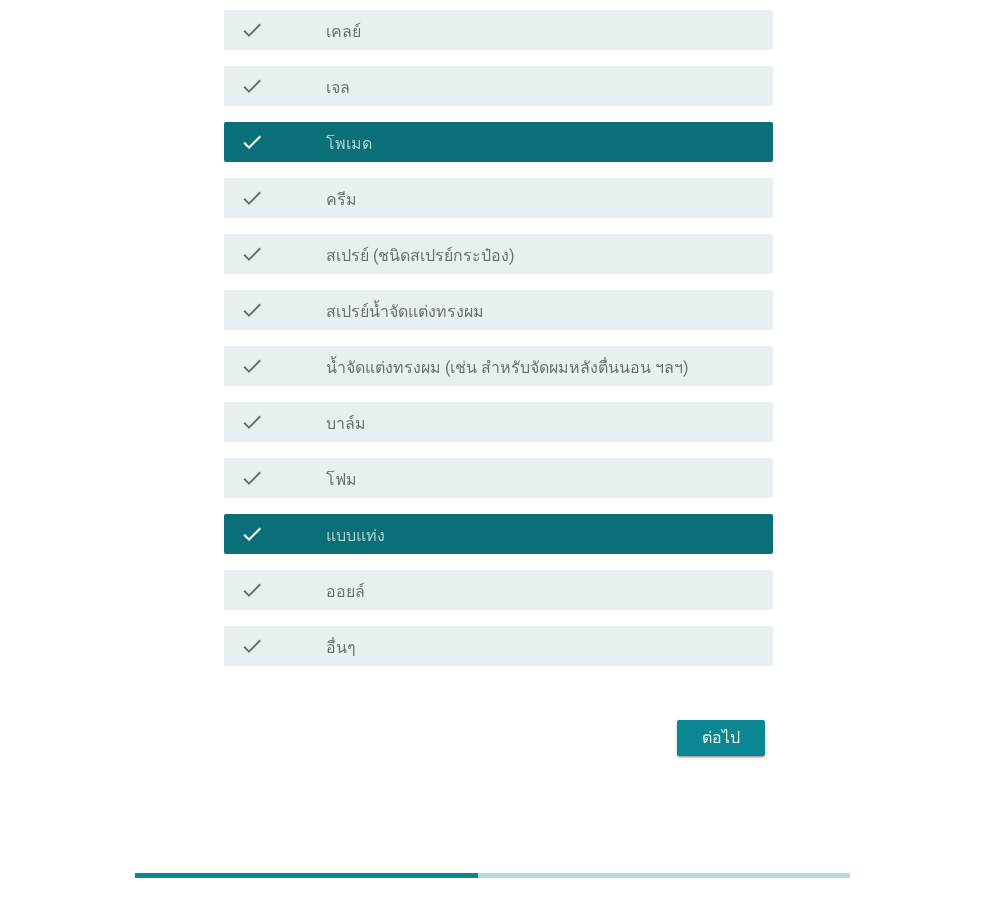 click on "ต่อไป" at bounding box center (721, 738) 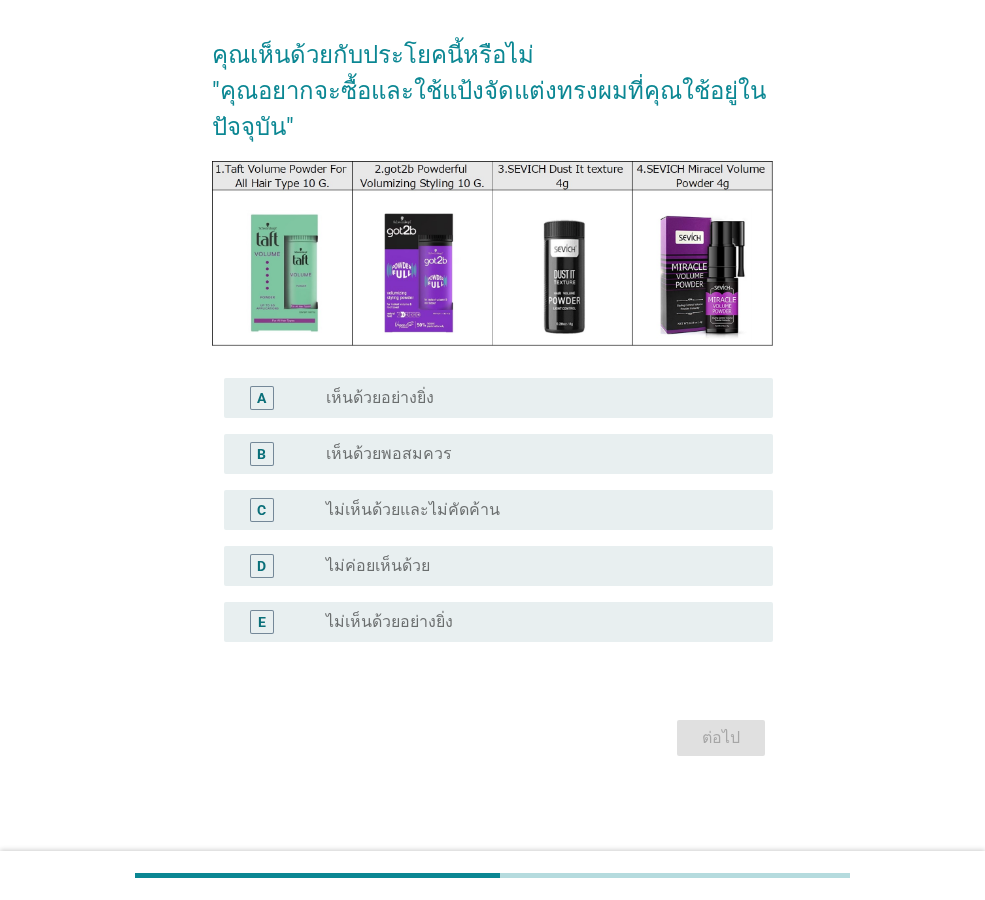scroll, scrollTop: 0, scrollLeft: 0, axis: both 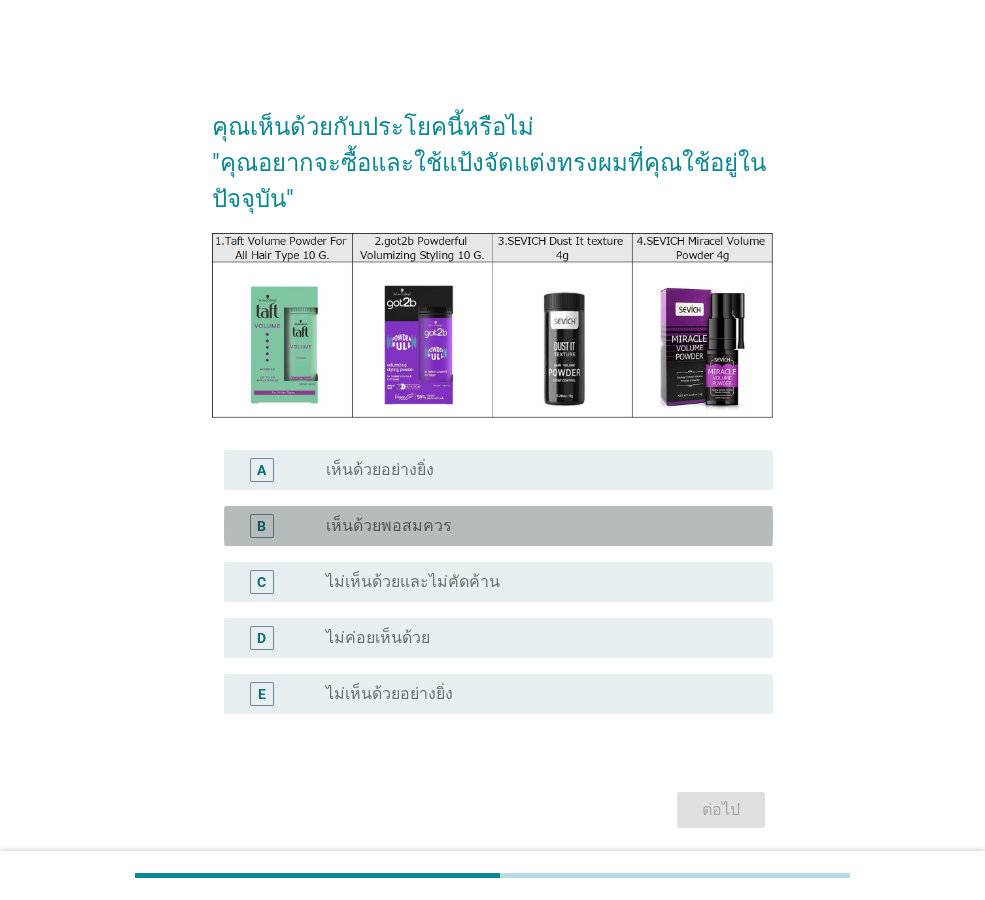 click on "เห็นด้วยพอสมควร" at bounding box center (389, 526) 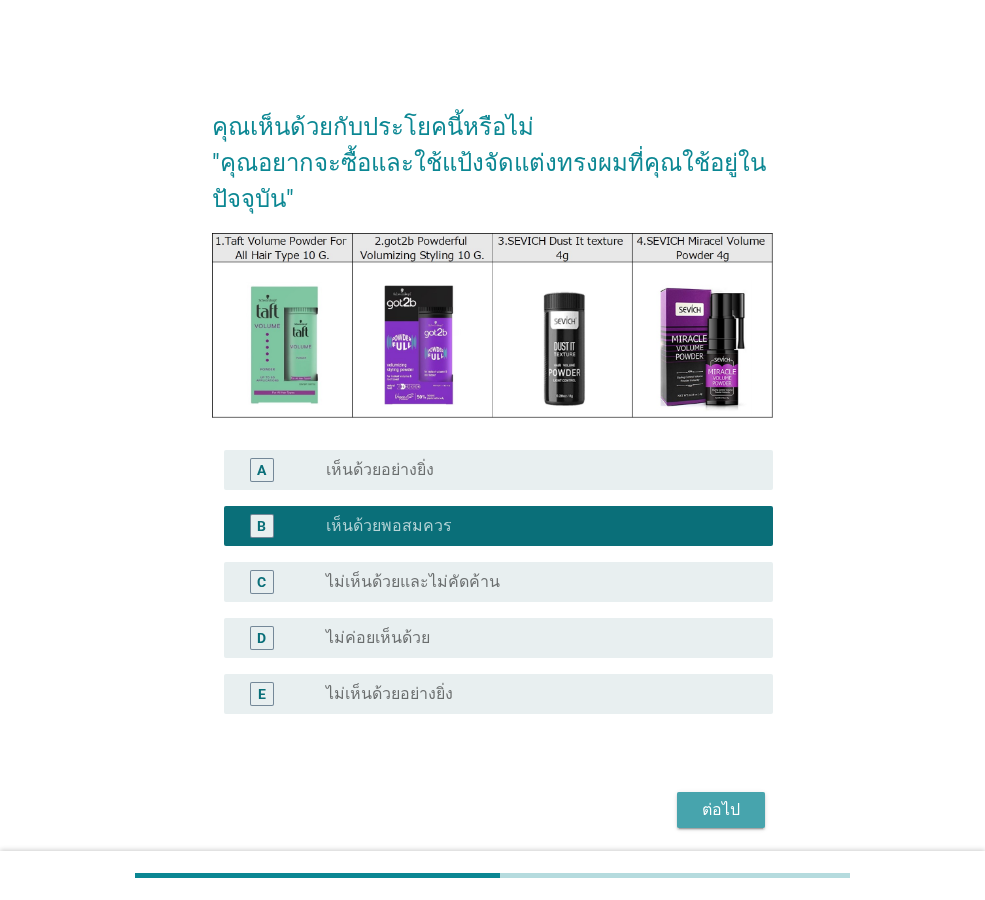 click on "ต่อไป" at bounding box center (721, 810) 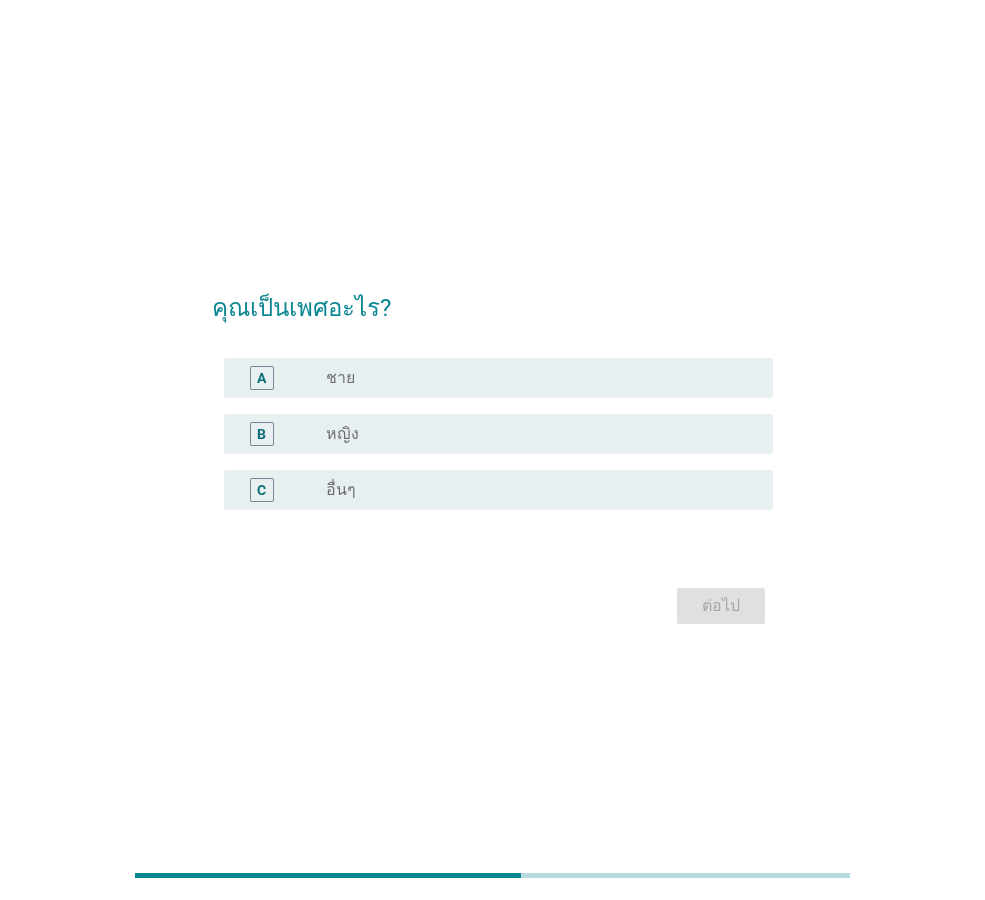 click on "radio_button_unchecked หญิง" at bounding box center (541, 434) 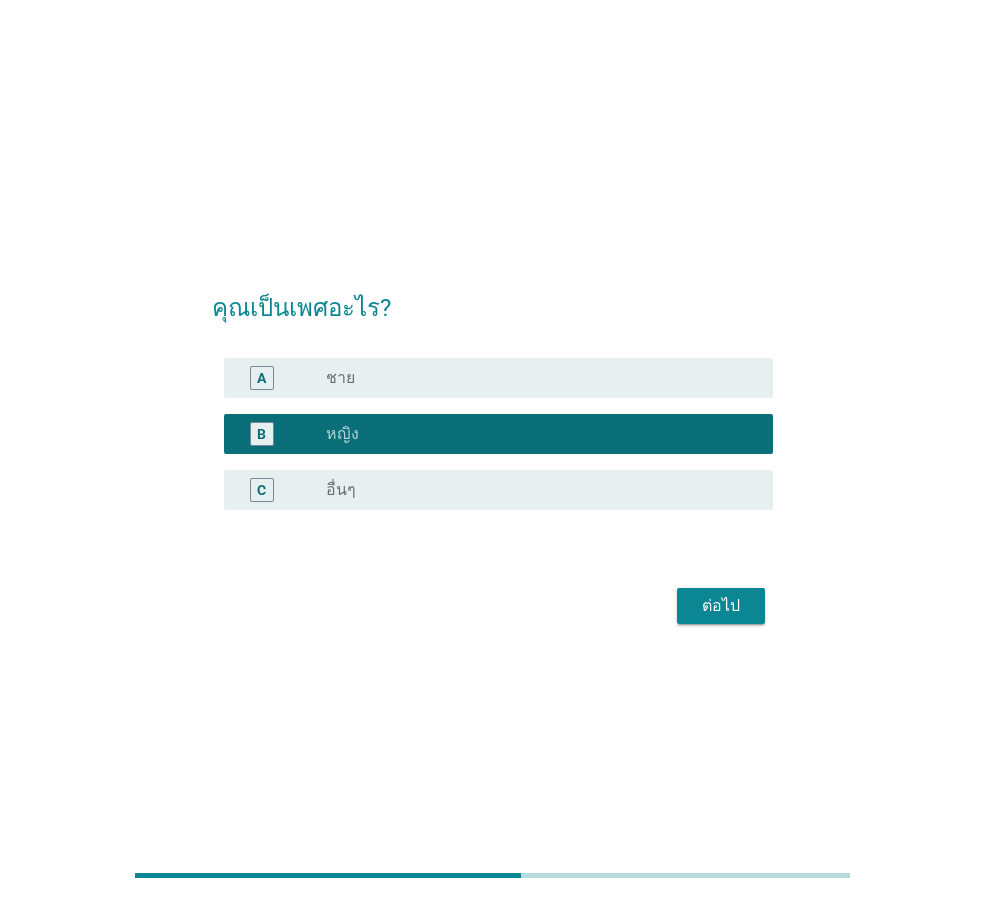 click on "radio_button_unchecked ชาย" at bounding box center (533, 378) 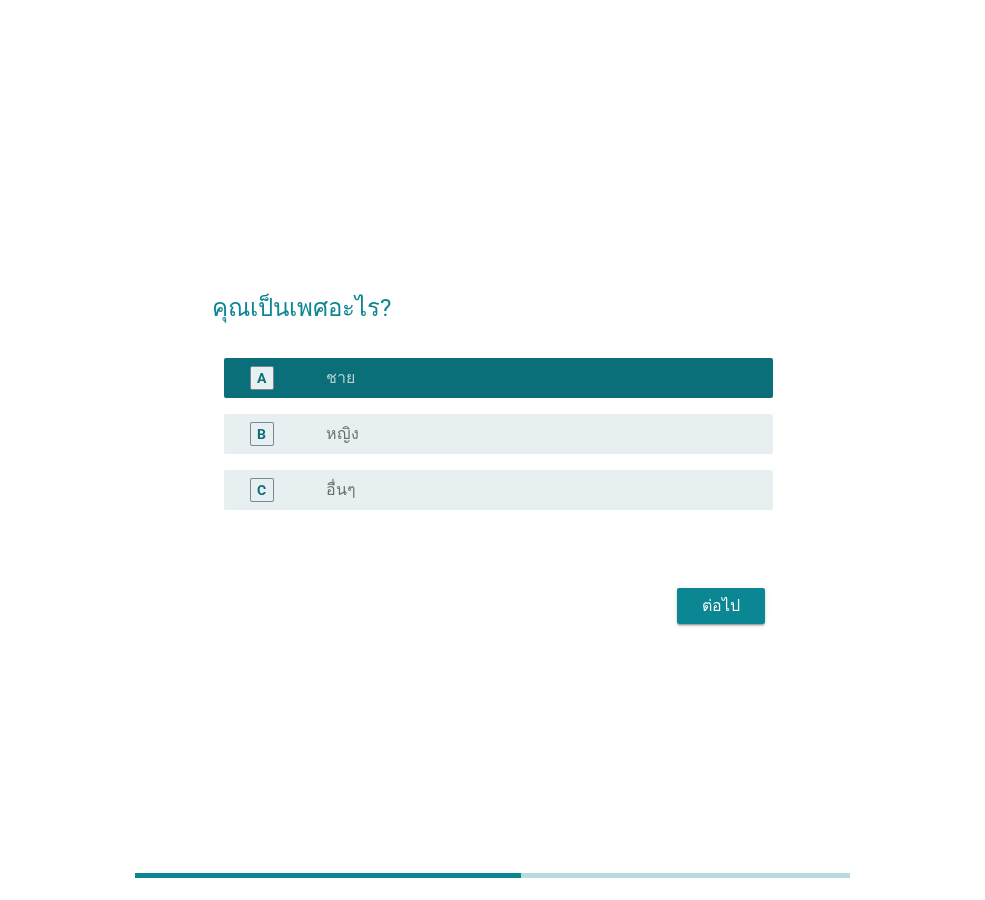 click on "ต่อไป" at bounding box center (721, 606) 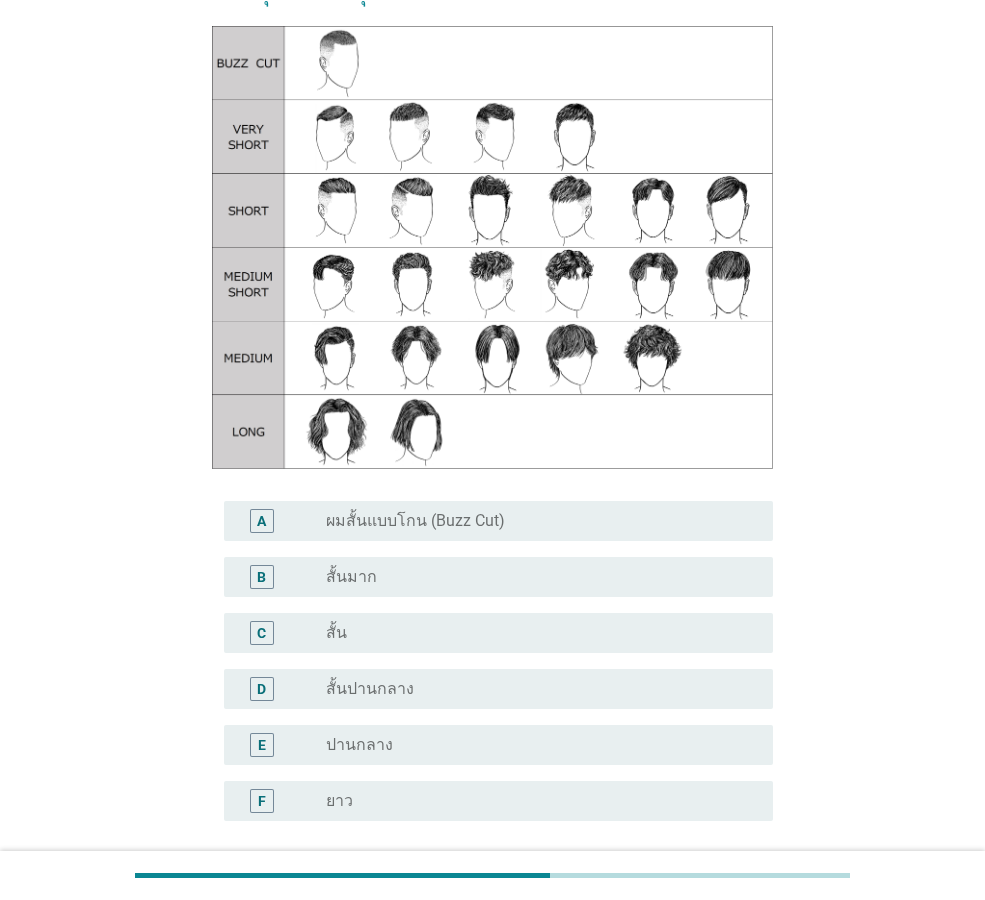 scroll, scrollTop: 200, scrollLeft: 0, axis: vertical 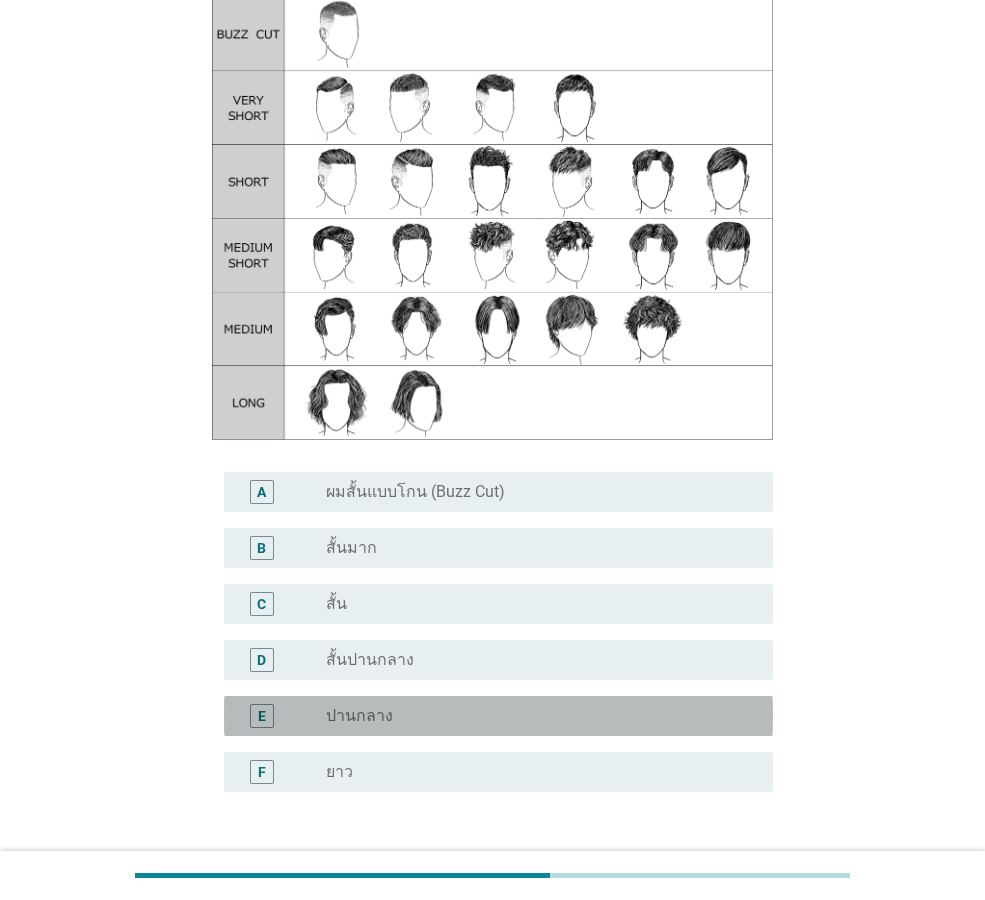 click on "radio_button_unchecked ปานกลาง" at bounding box center (533, 716) 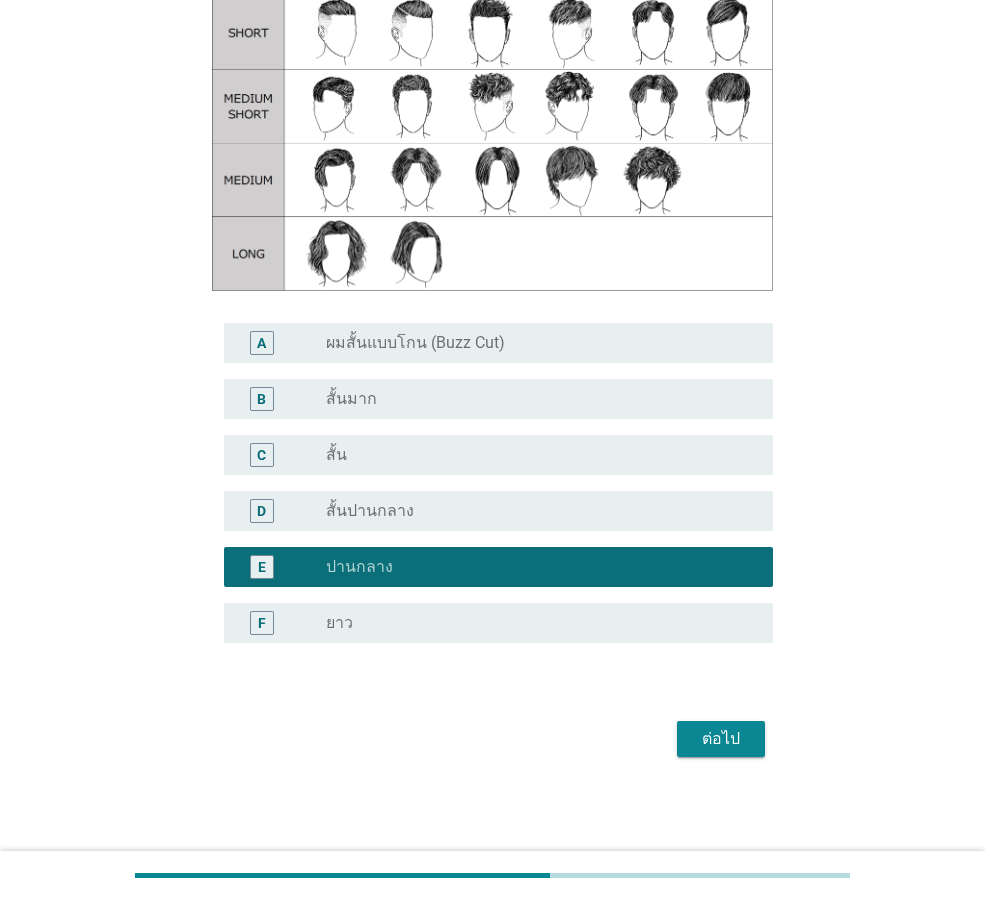 scroll, scrollTop: 350, scrollLeft: 0, axis: vertical 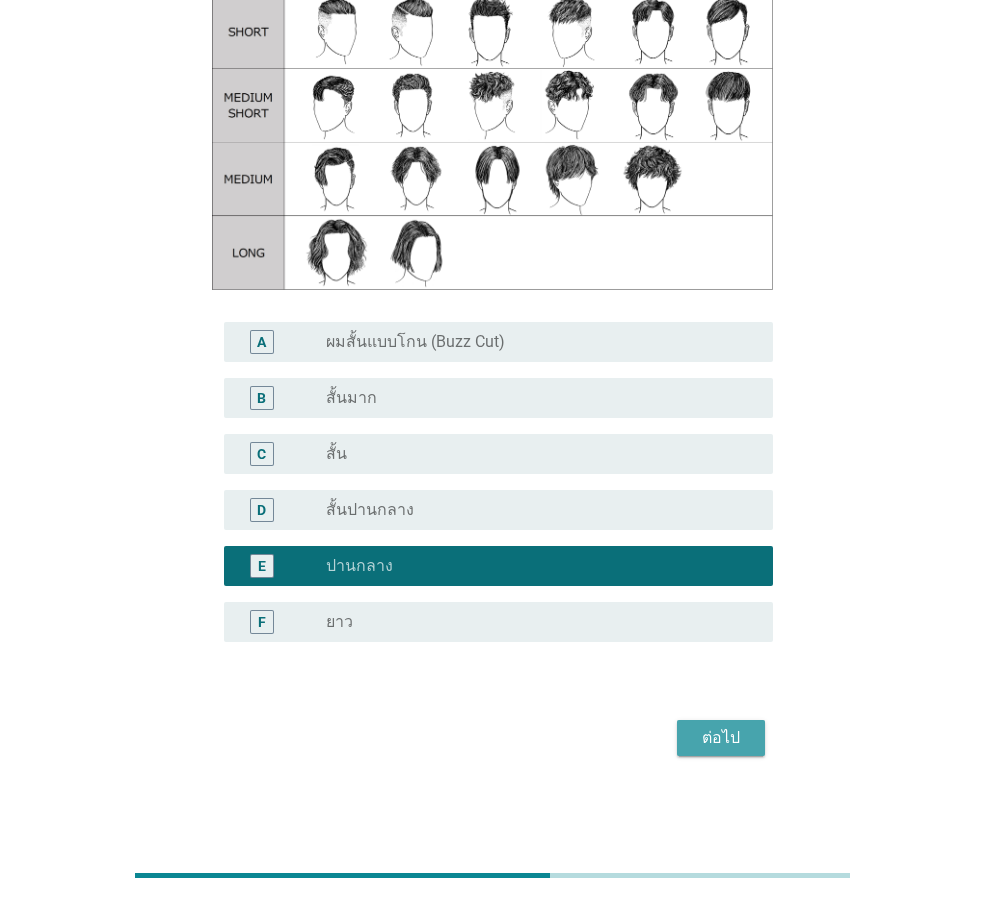 click on "ต่อไป" at bounding box center [721, 738] 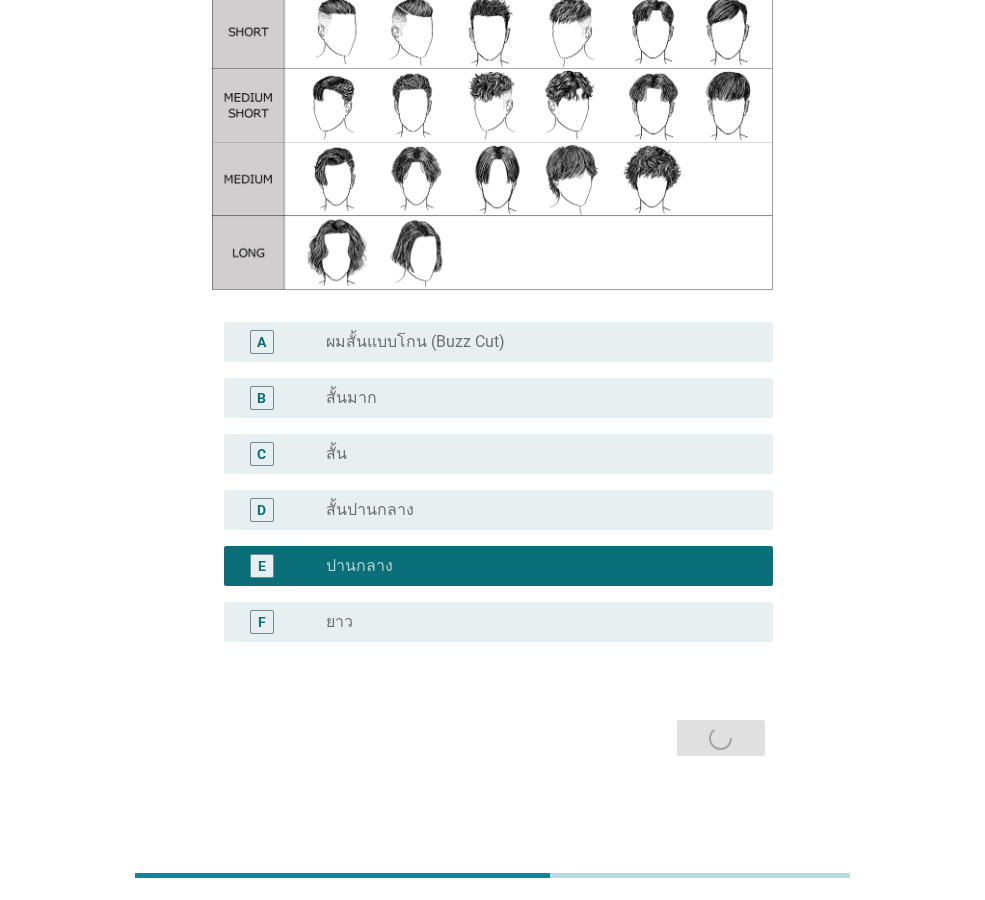 scroll, scrollTop: 0, scrollLeft: 0, axis: both 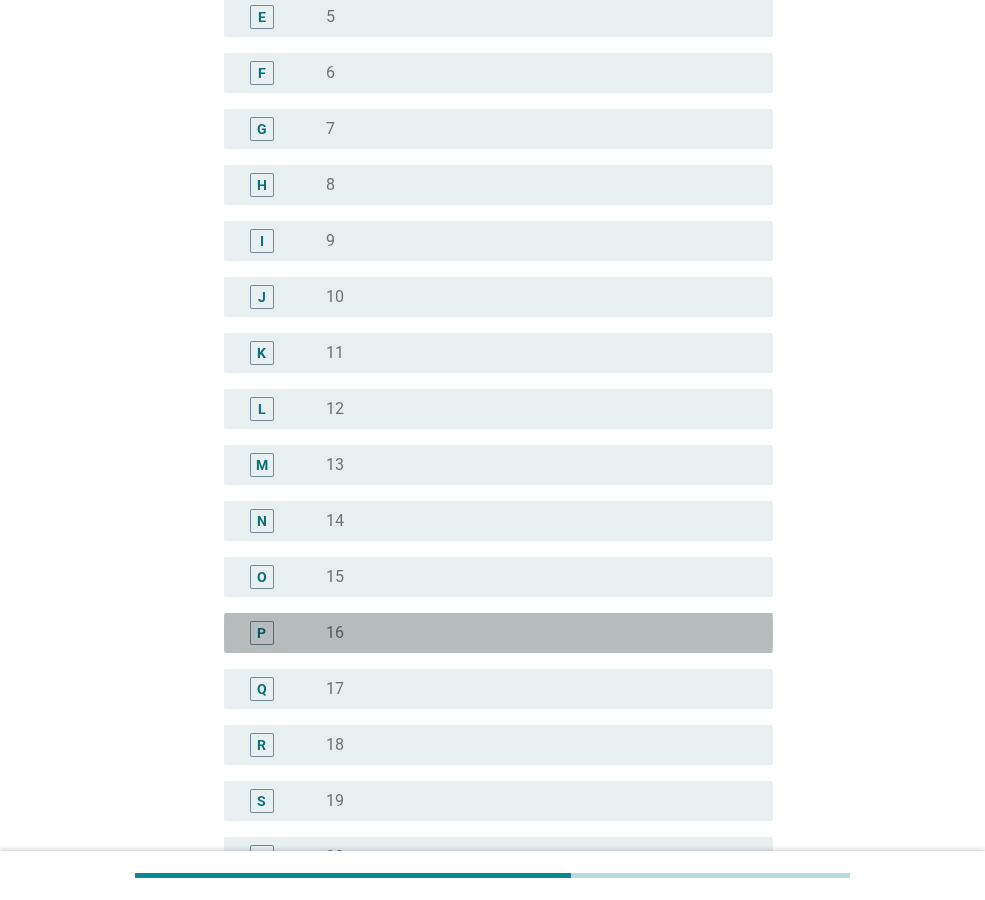 click on "radio_button_unchecked 16" at bounding box center [533, 633] 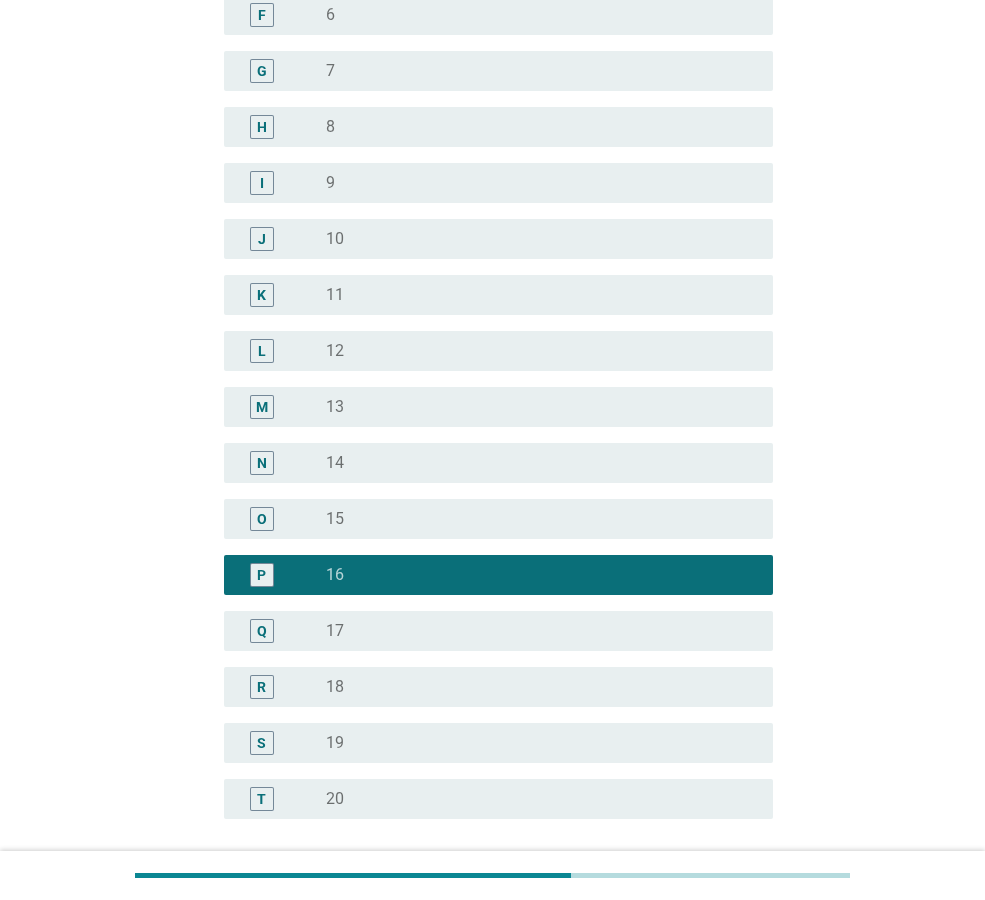 scroll, scrollTop: 1034, scrollLeft: 0, axis: vertical 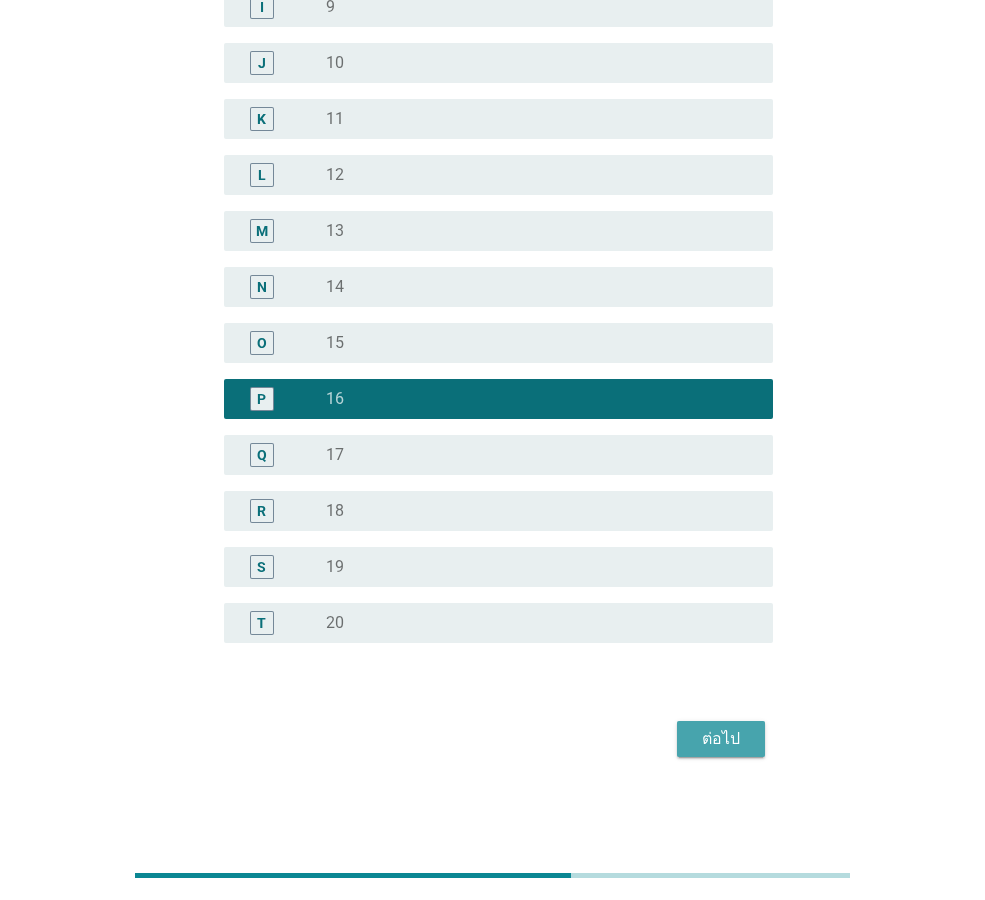 click on "ต่อไป" at bounding box center [721, 739] 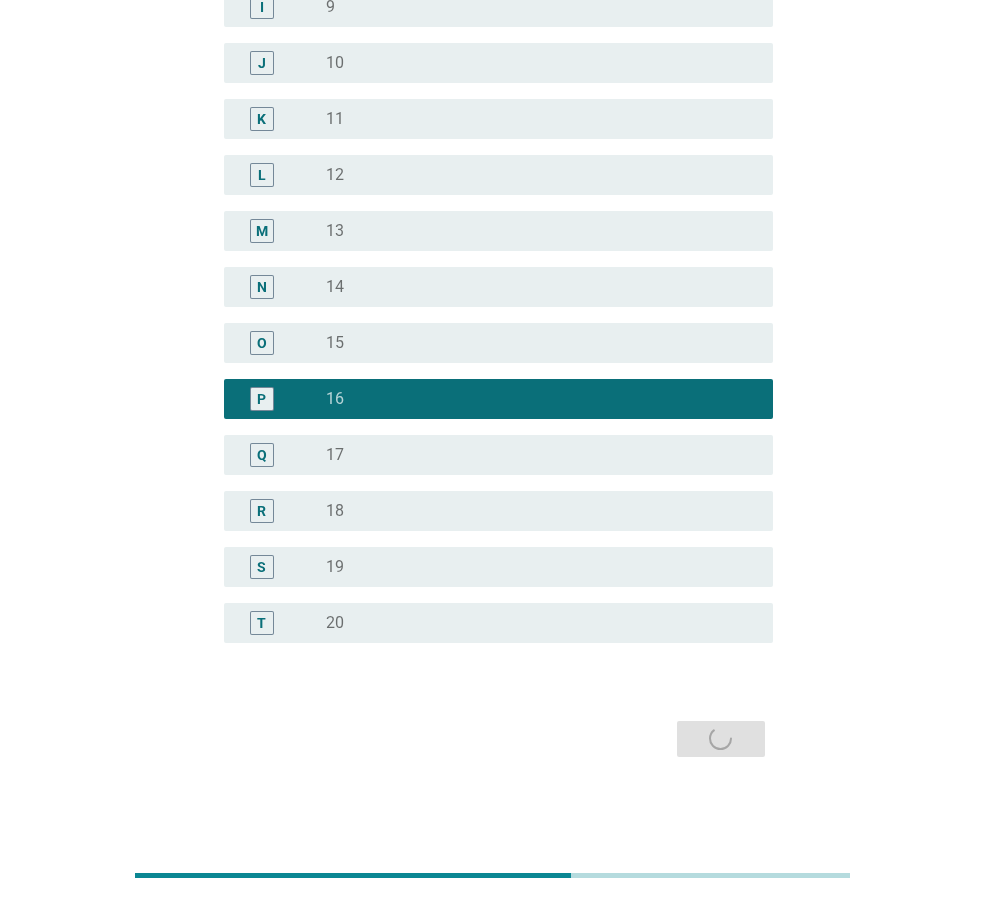 scroll, scrollTop: 0, scrollLeft: 0, axis: both 